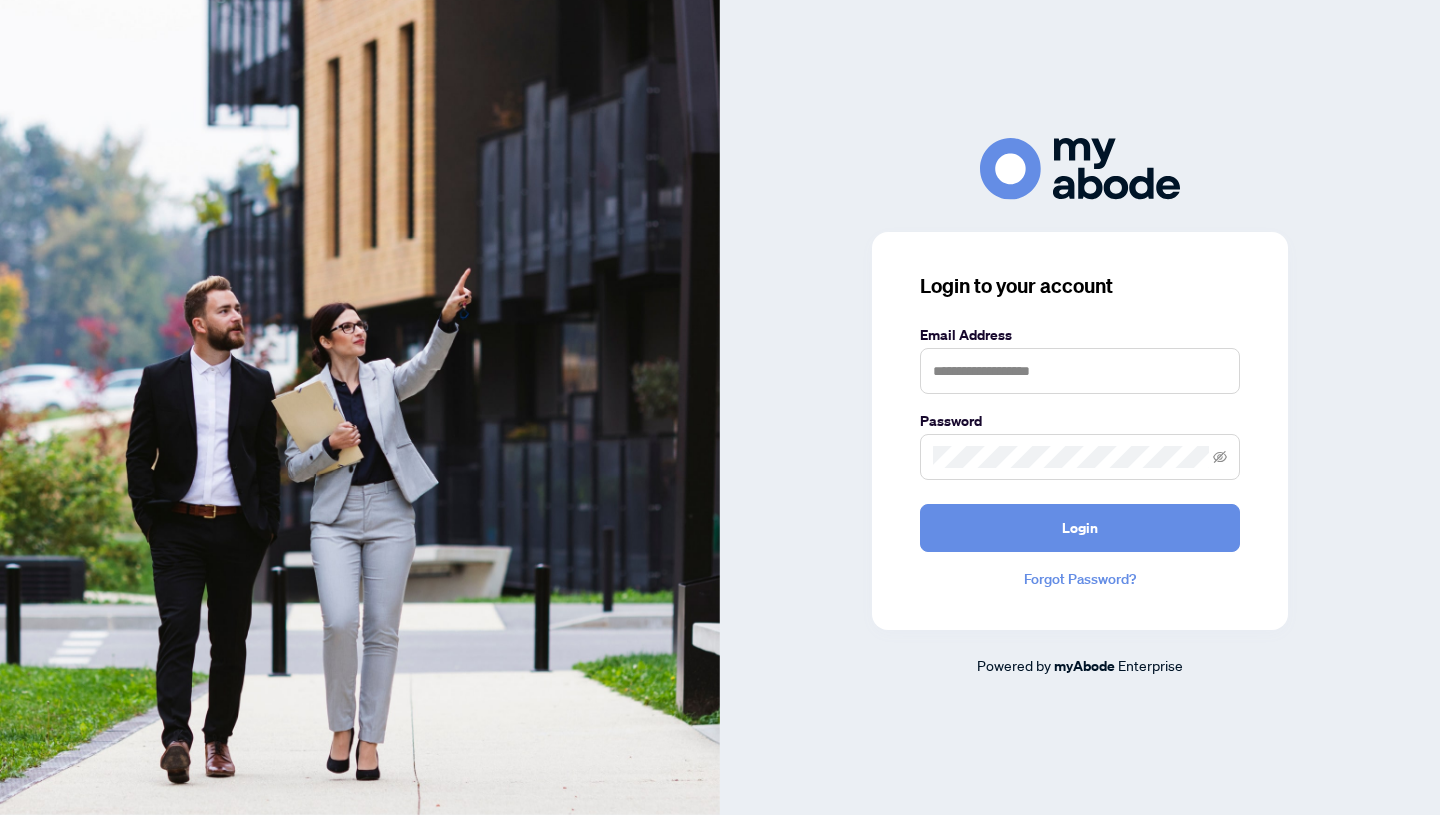 scroll, scrollTop: 0, scrollLeft: 0, axis: both 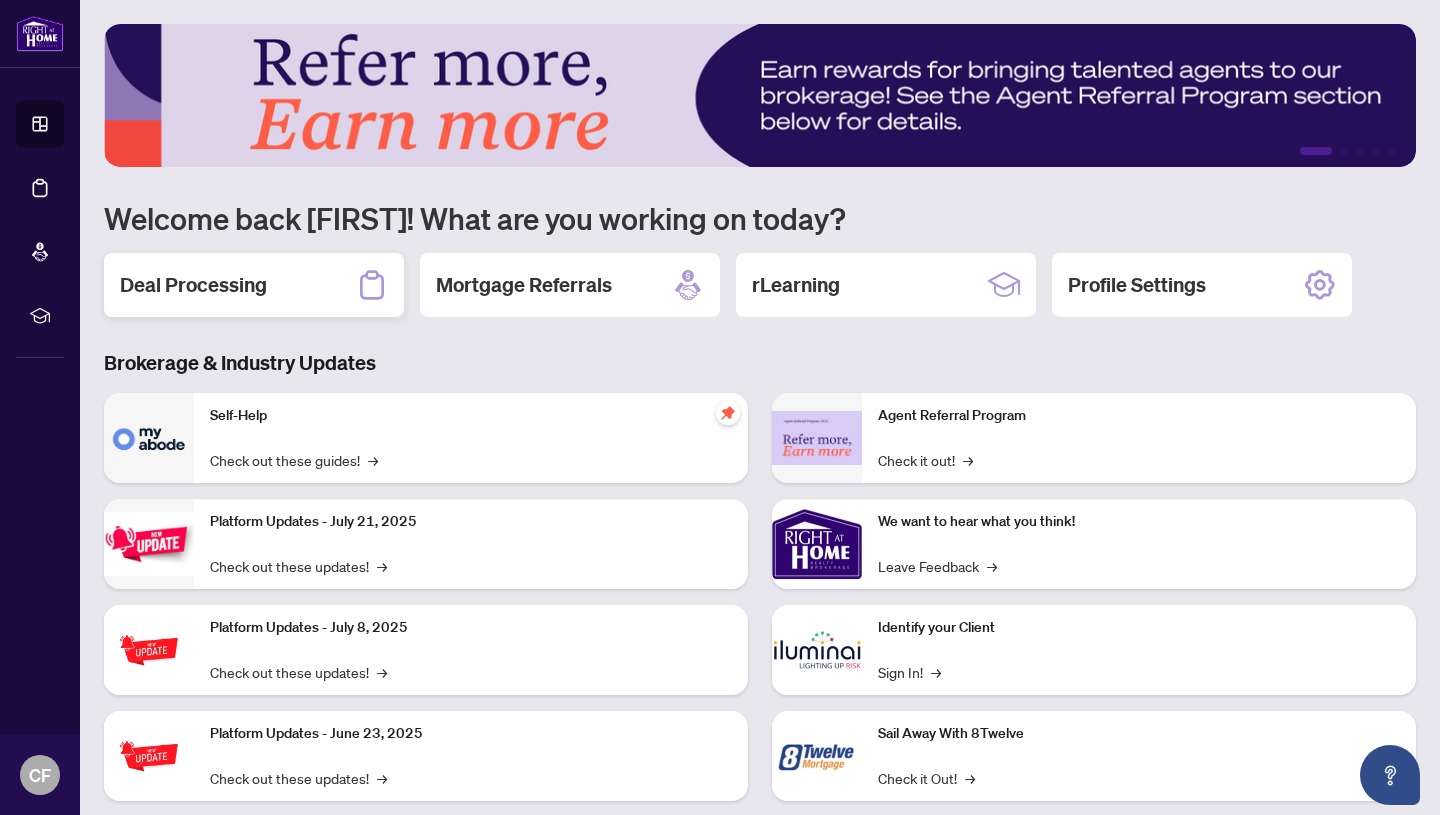 click on "Deal Processing" at bounding box center (193, 285) 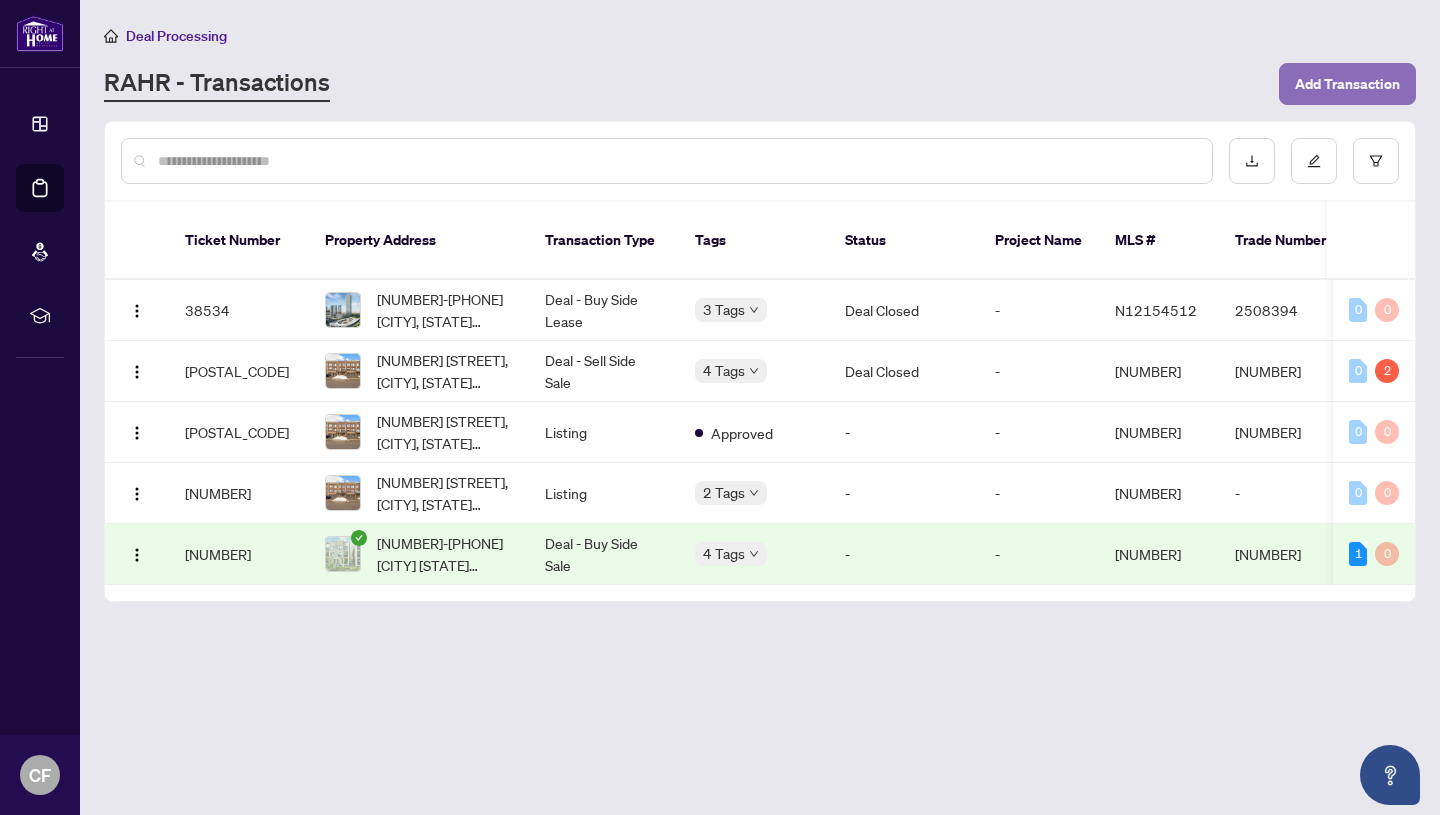 click on "Add Transaction" at bounding box center (1347, 84) 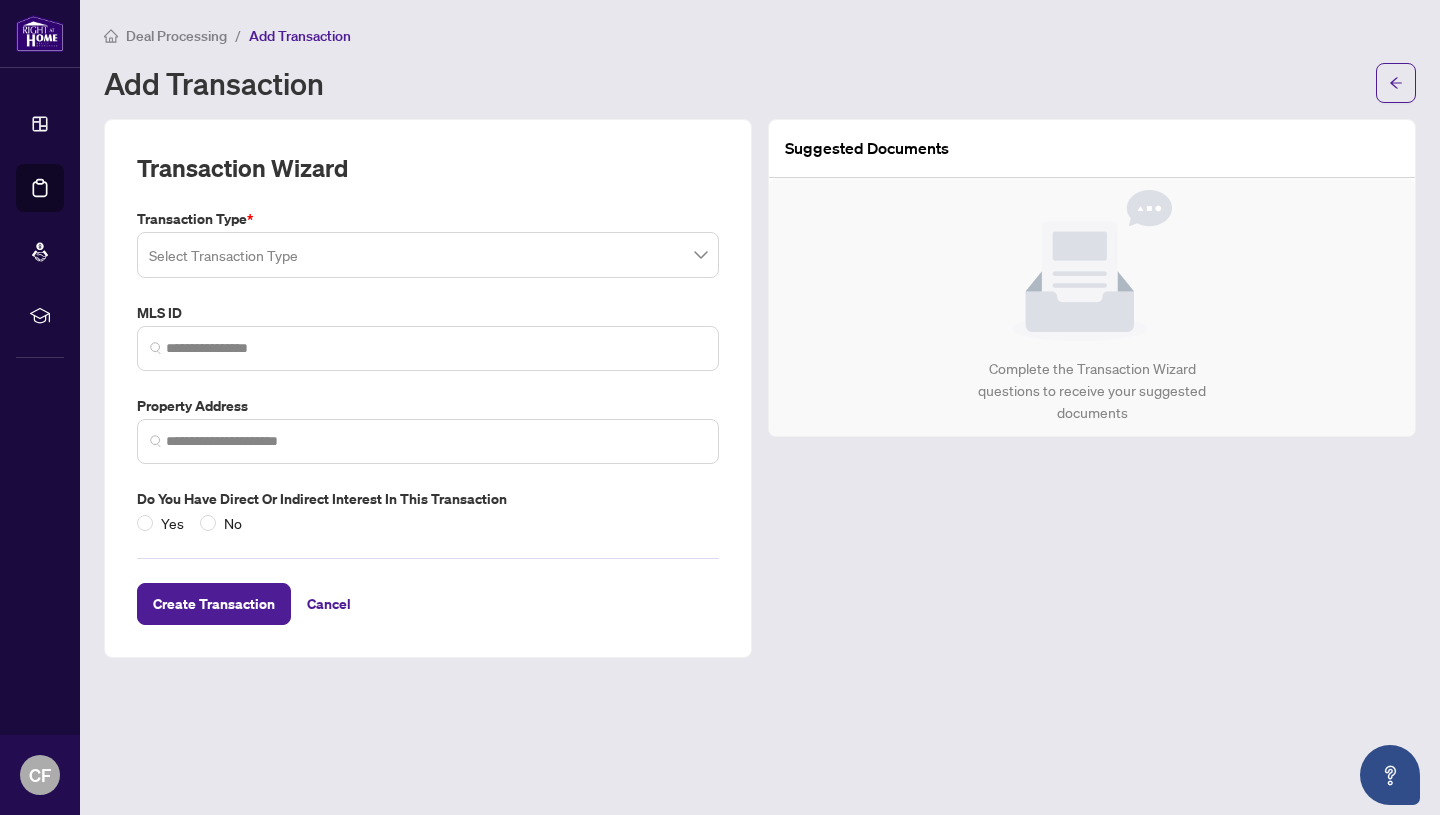 click at bounding box center (428, 255) 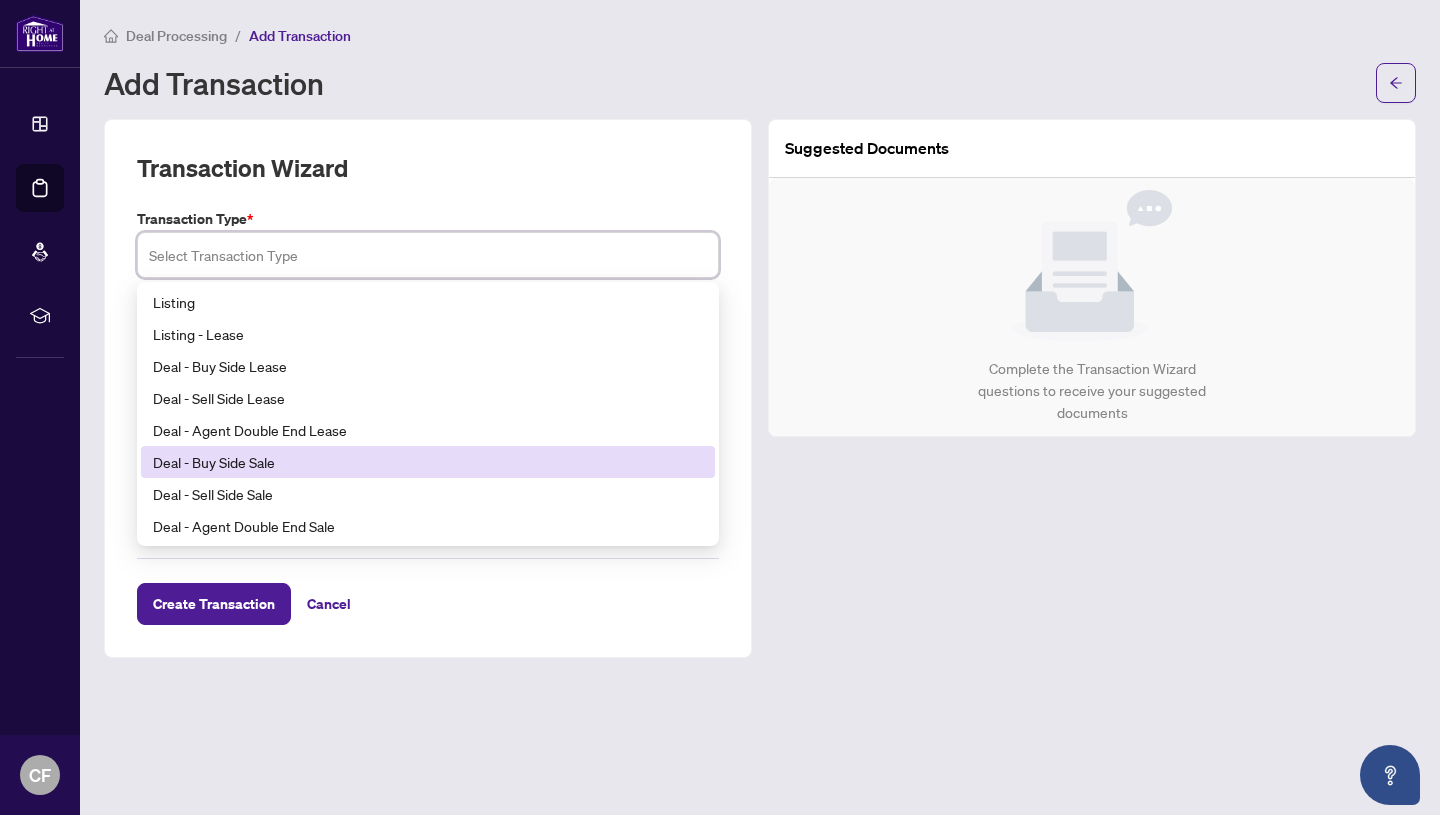click on "Deal - Buy Side Sale" at bounding box center (428, 462) 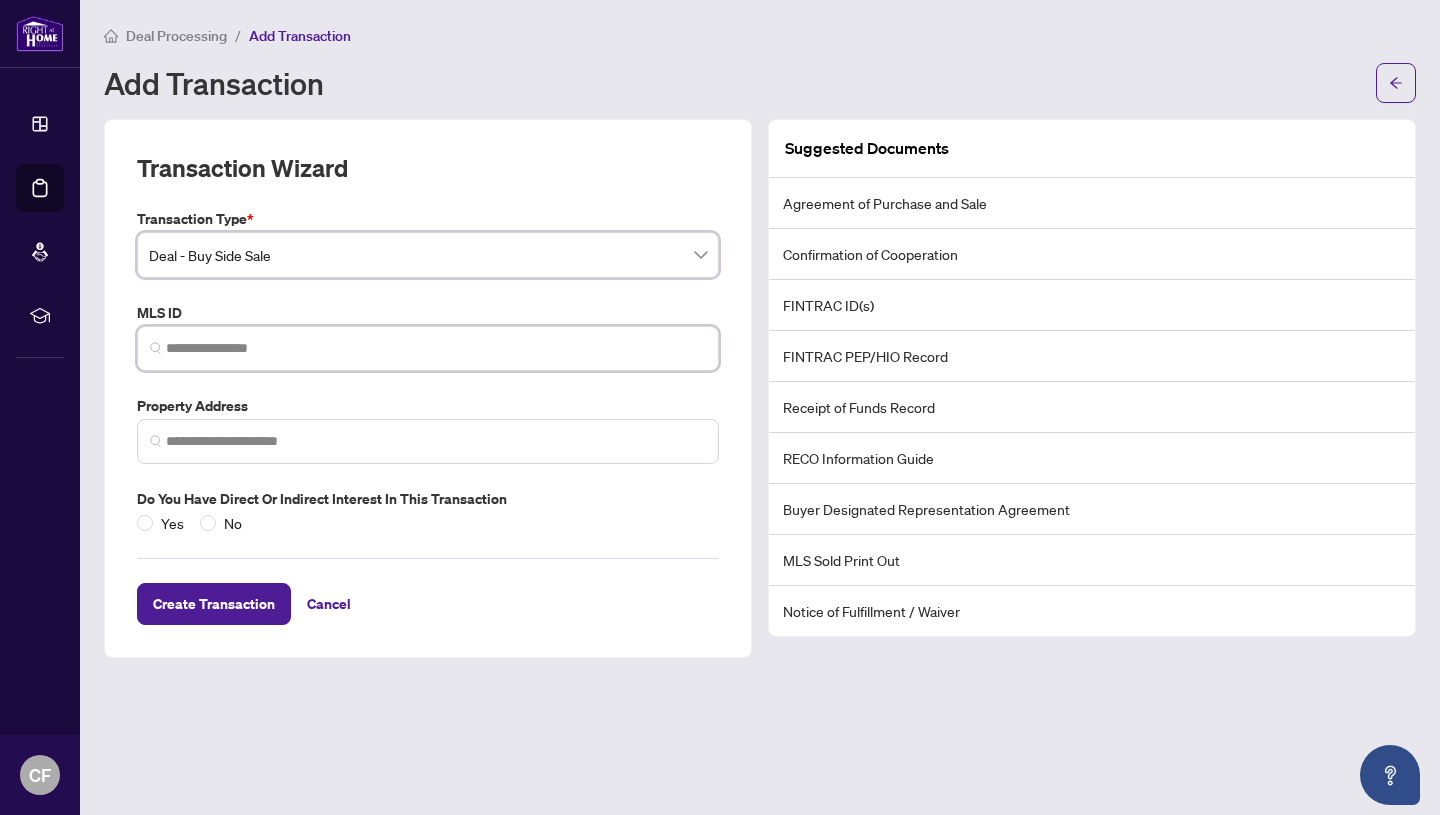 click at bounding box center (436, 348) 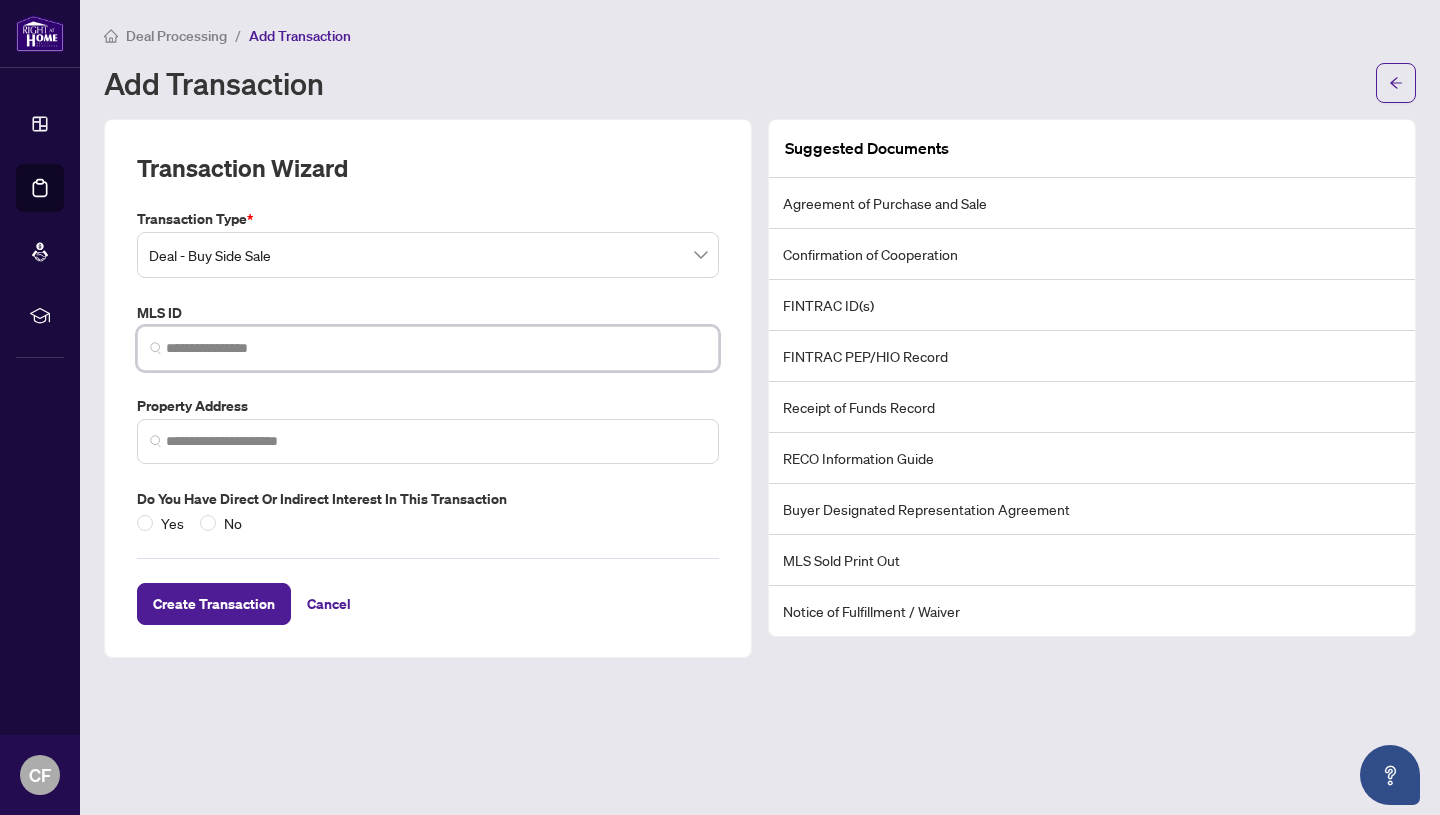 paste on "*********" 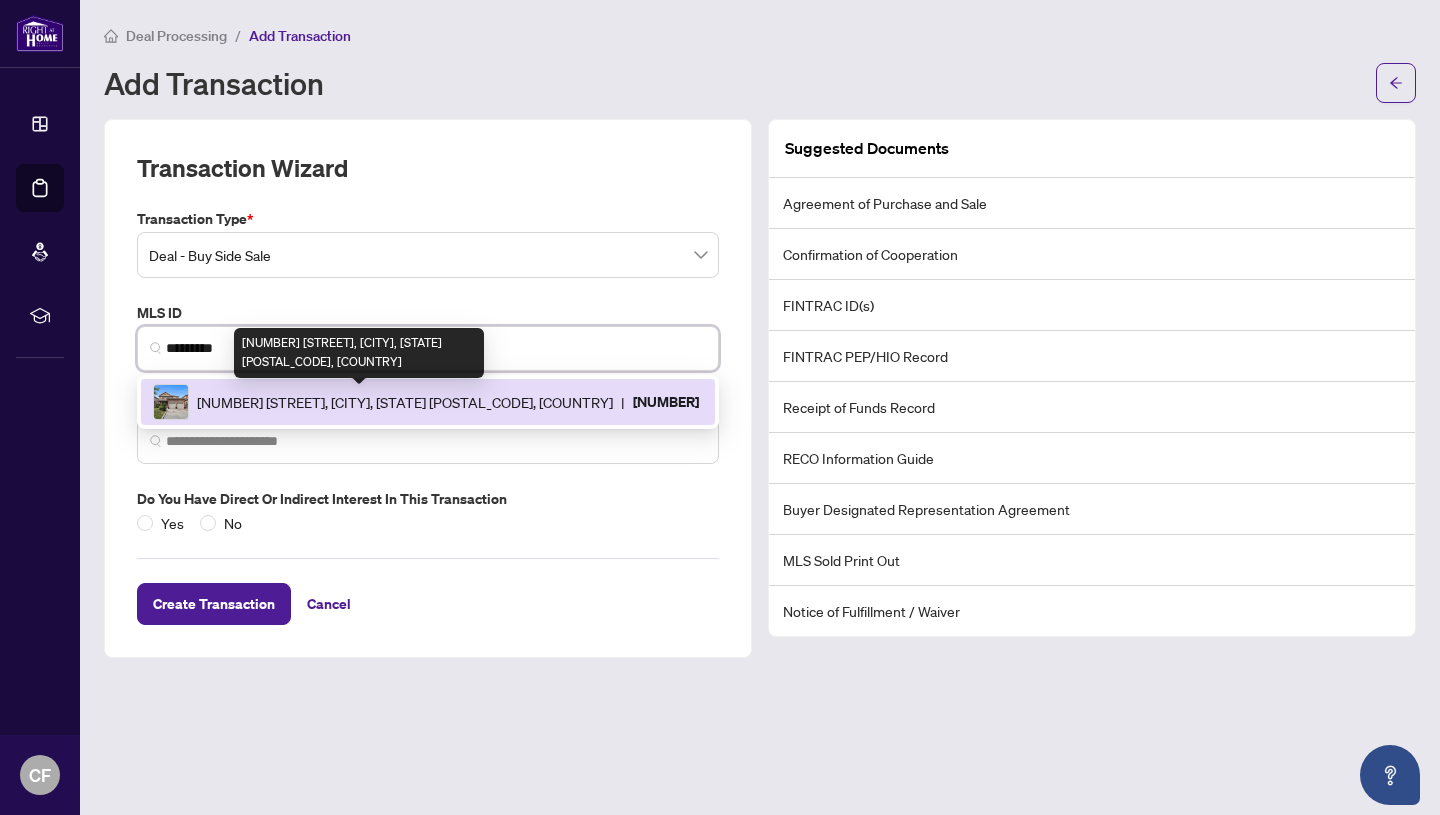 click on "[NUMBER] [STREET], [CITY], [STATE] [POSTAL_CODE], [COUNTRY]" at bounding box center (405, 402) 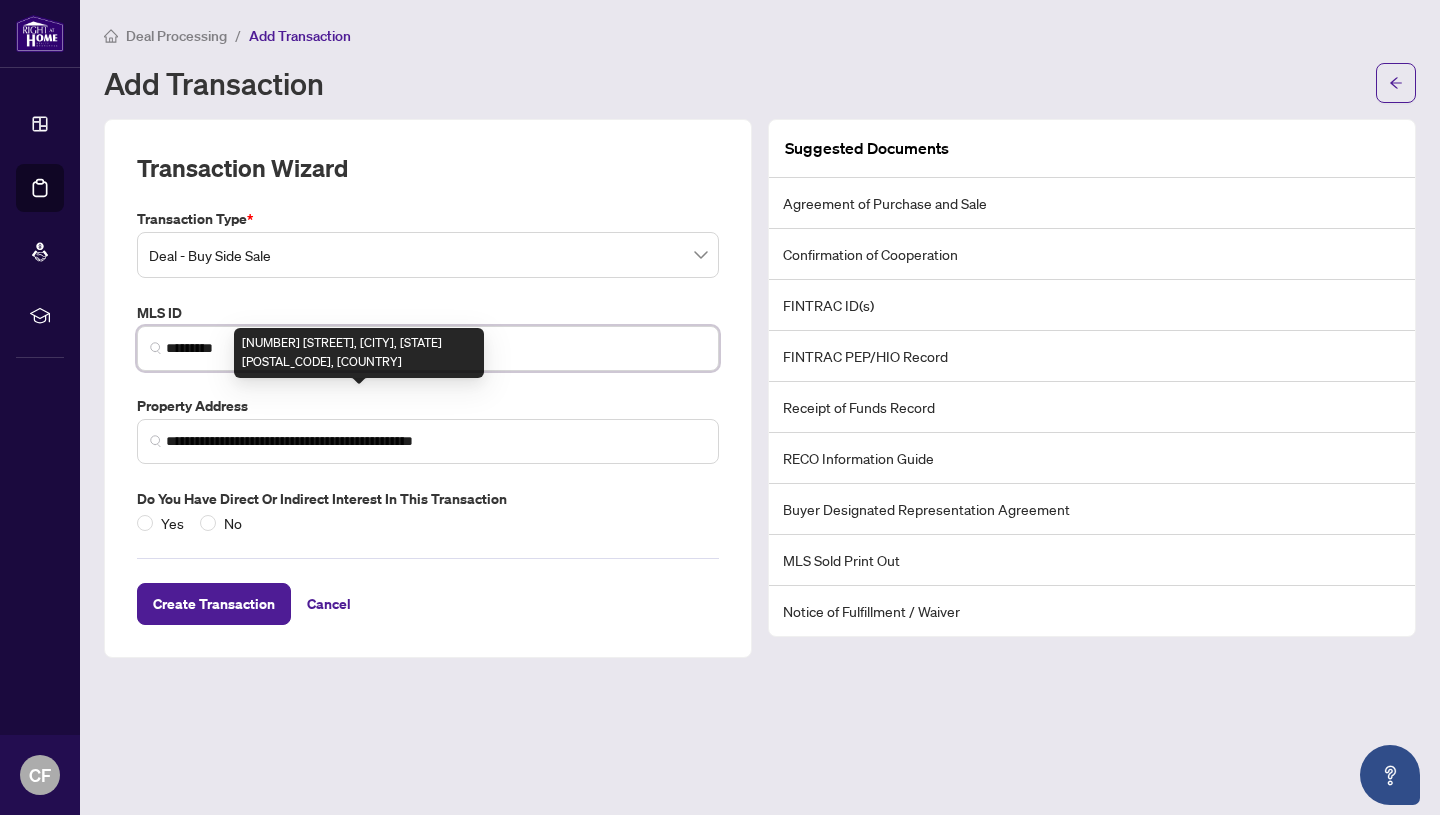 type on "**********" 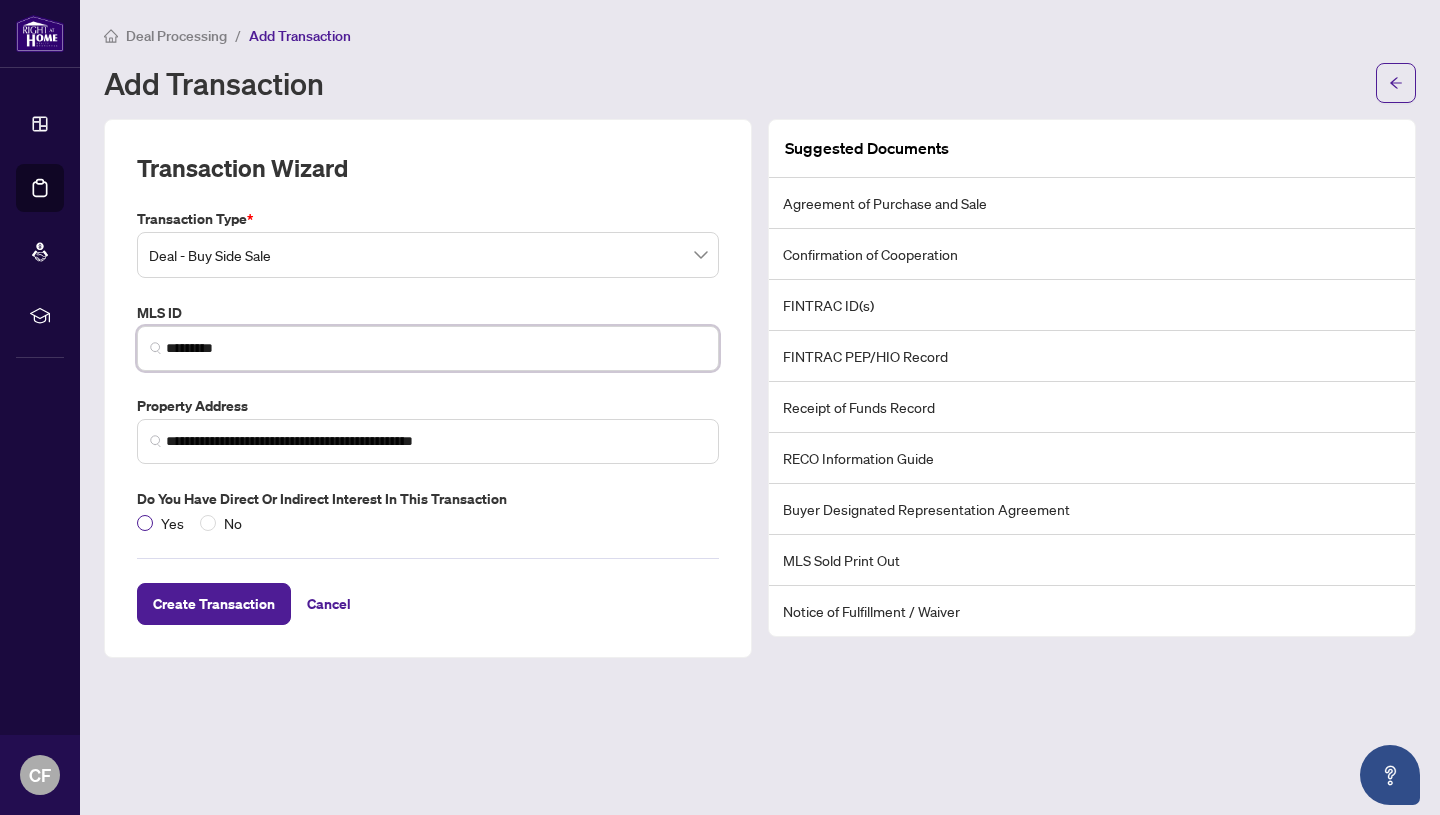 type on "*********" 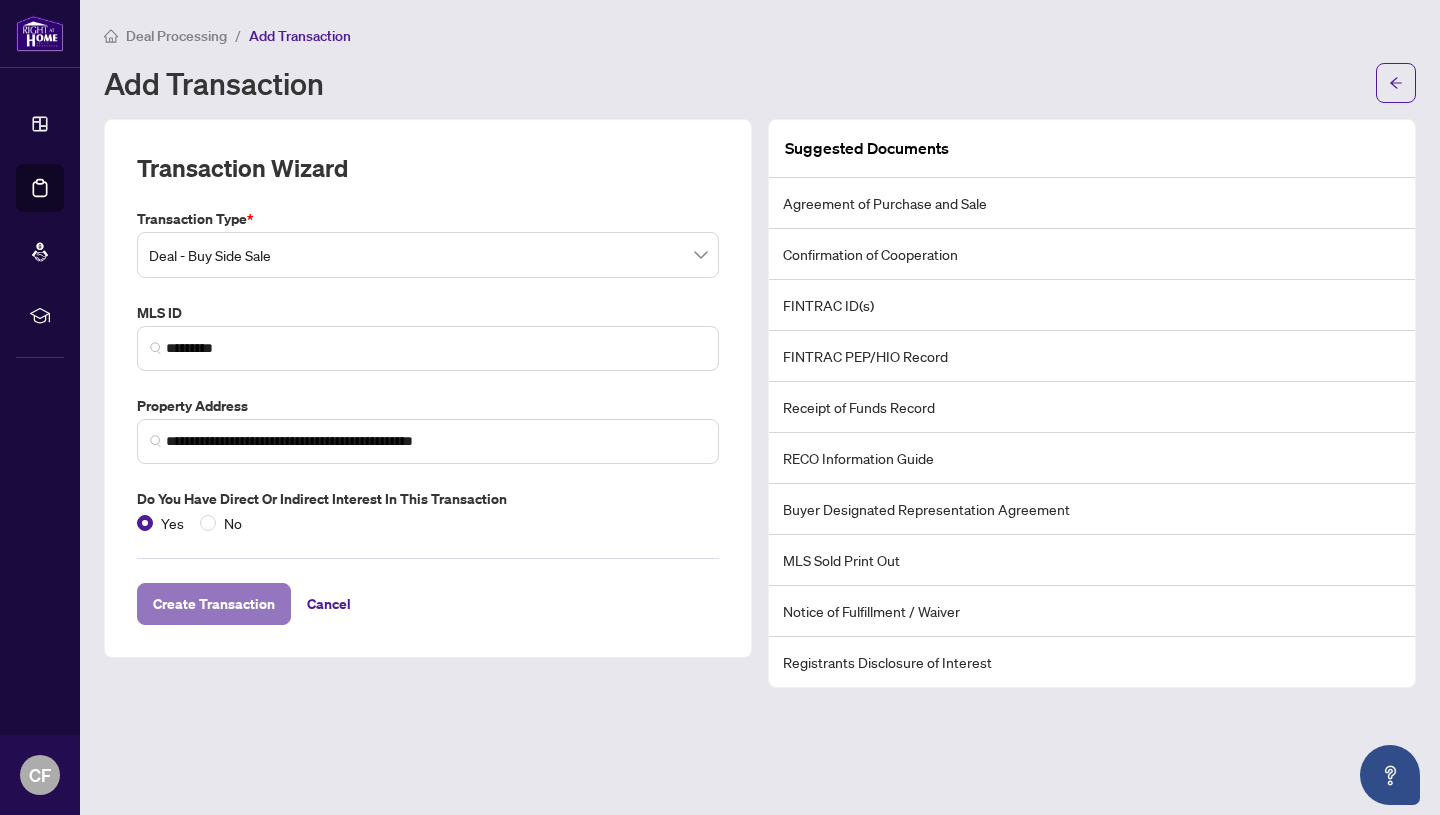 click on "Create Transaction" at bounding box center [214, 604] 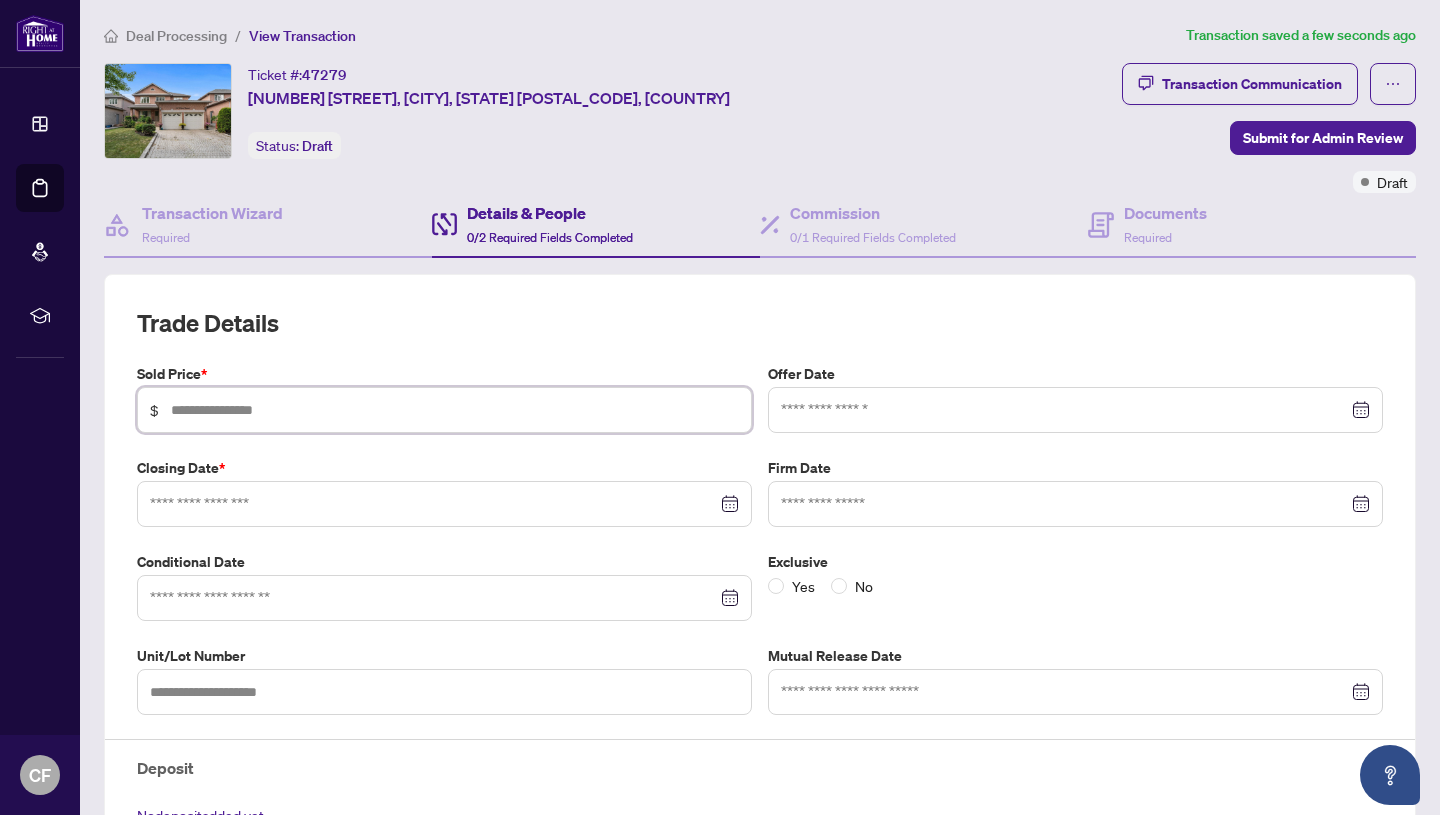 click at bounding box center (455, 410) 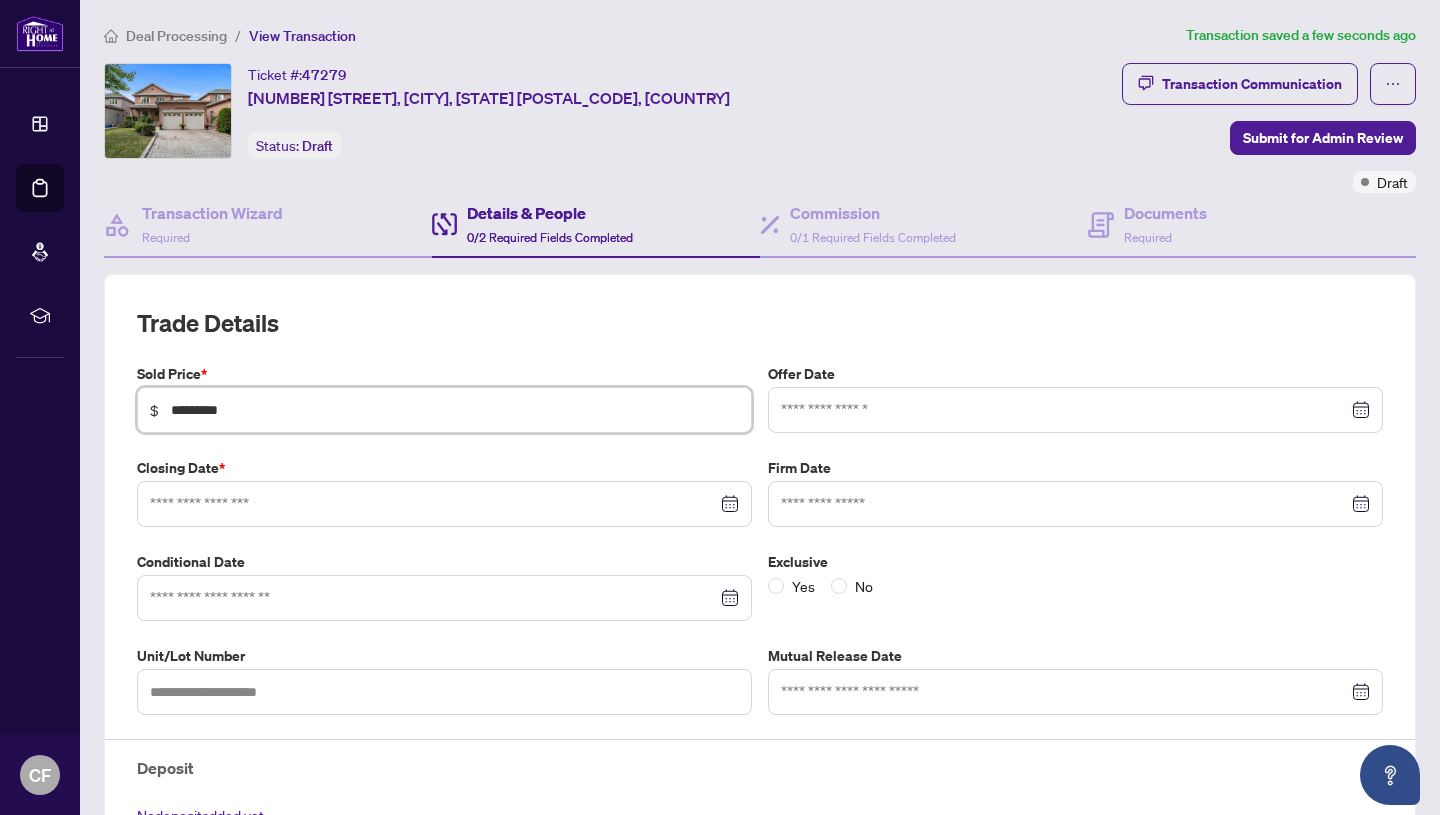 type on "*********" 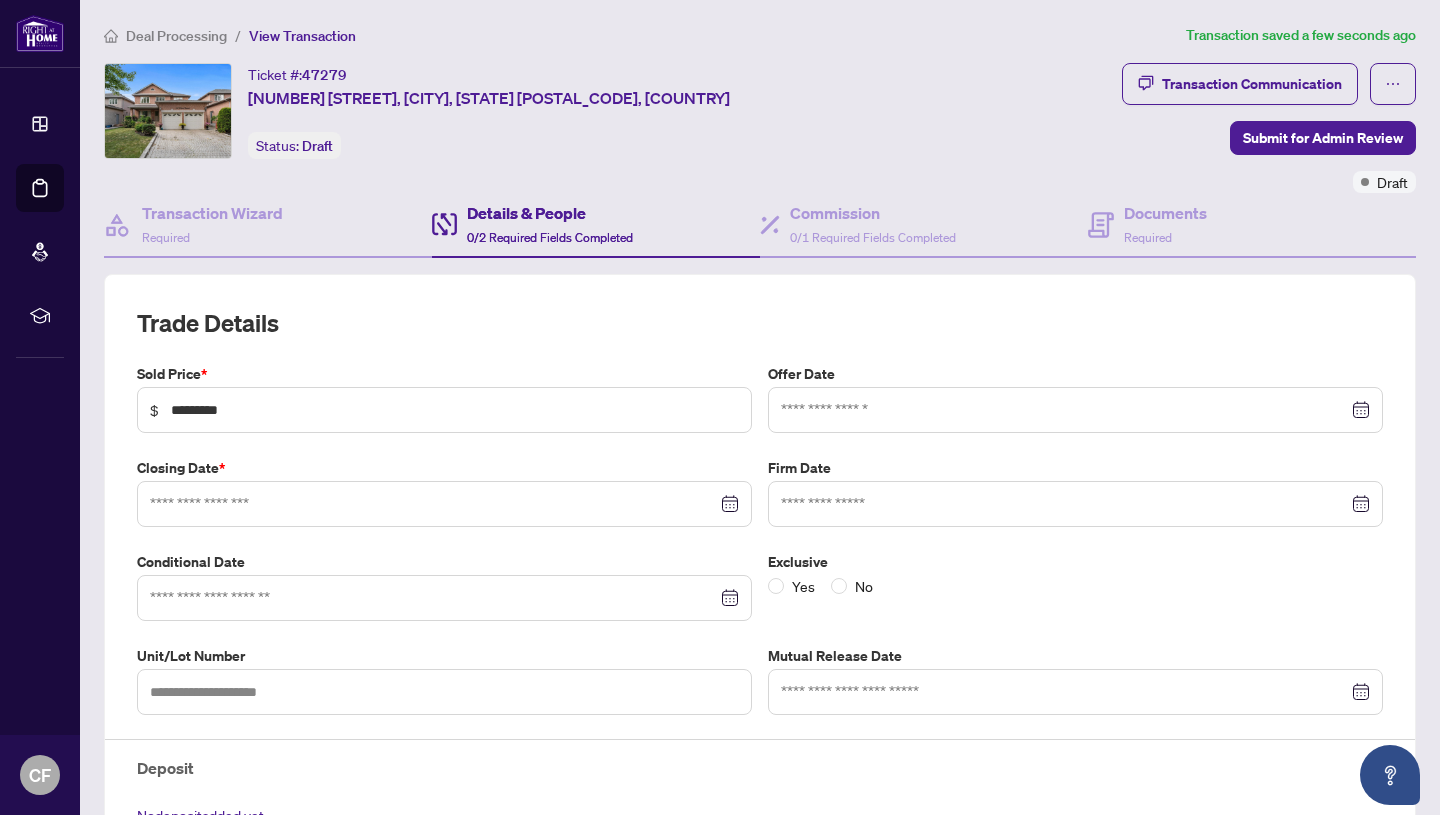click on "Trade Details Sold Price * $ ********* Offer Date Closing Date * Firm Date Conditional Date Exclusive Yes No Unit/Lot Number Mutual Release Date Deposit No  deposit  added yet. Add Deposit" at bounding box center [760, 612] 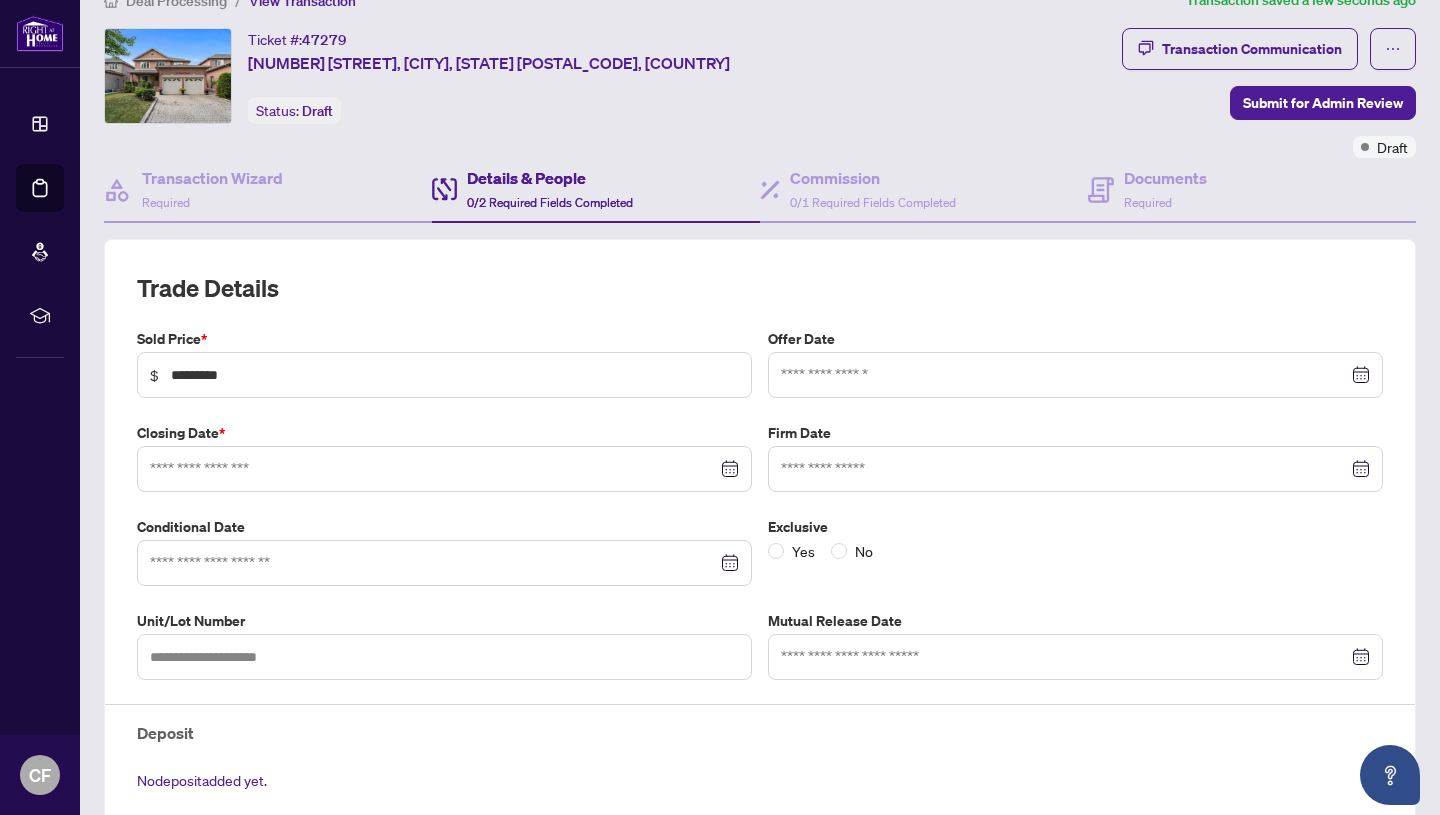 scroll, scrollTop: 36, scrollLeft: 0, axis: vertical 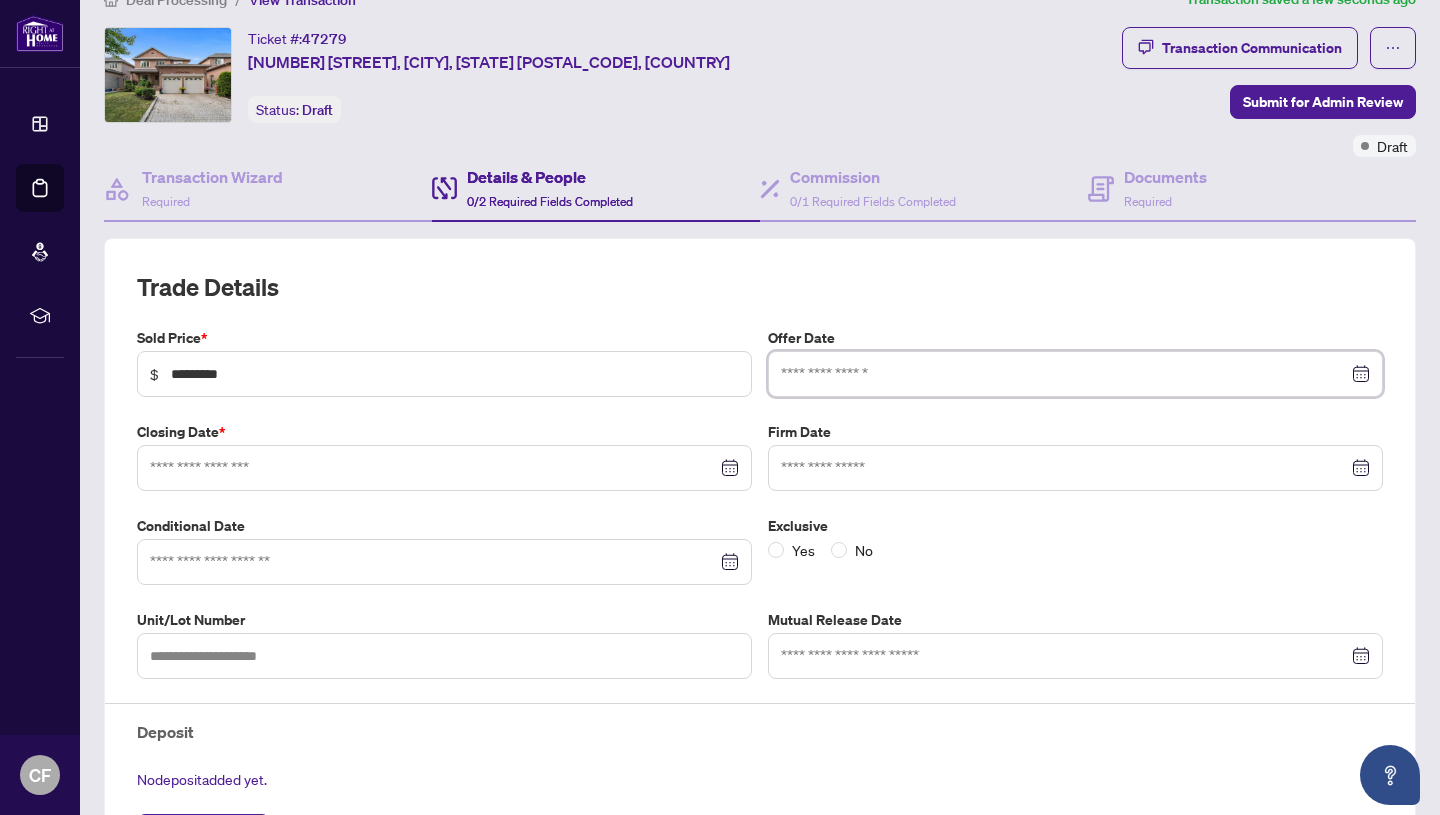 click at bounding box center [1064, 374] 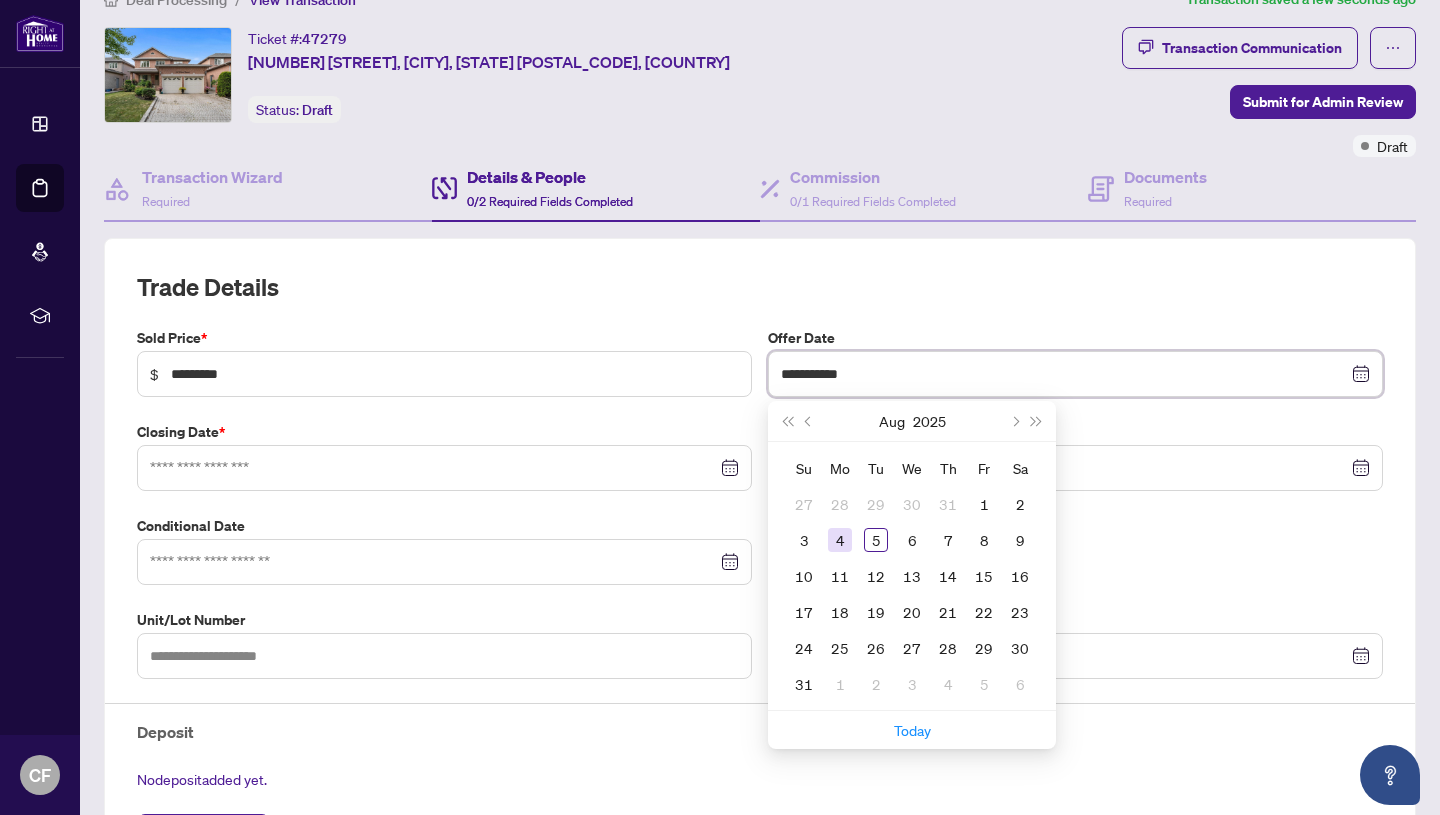 type on "**********" 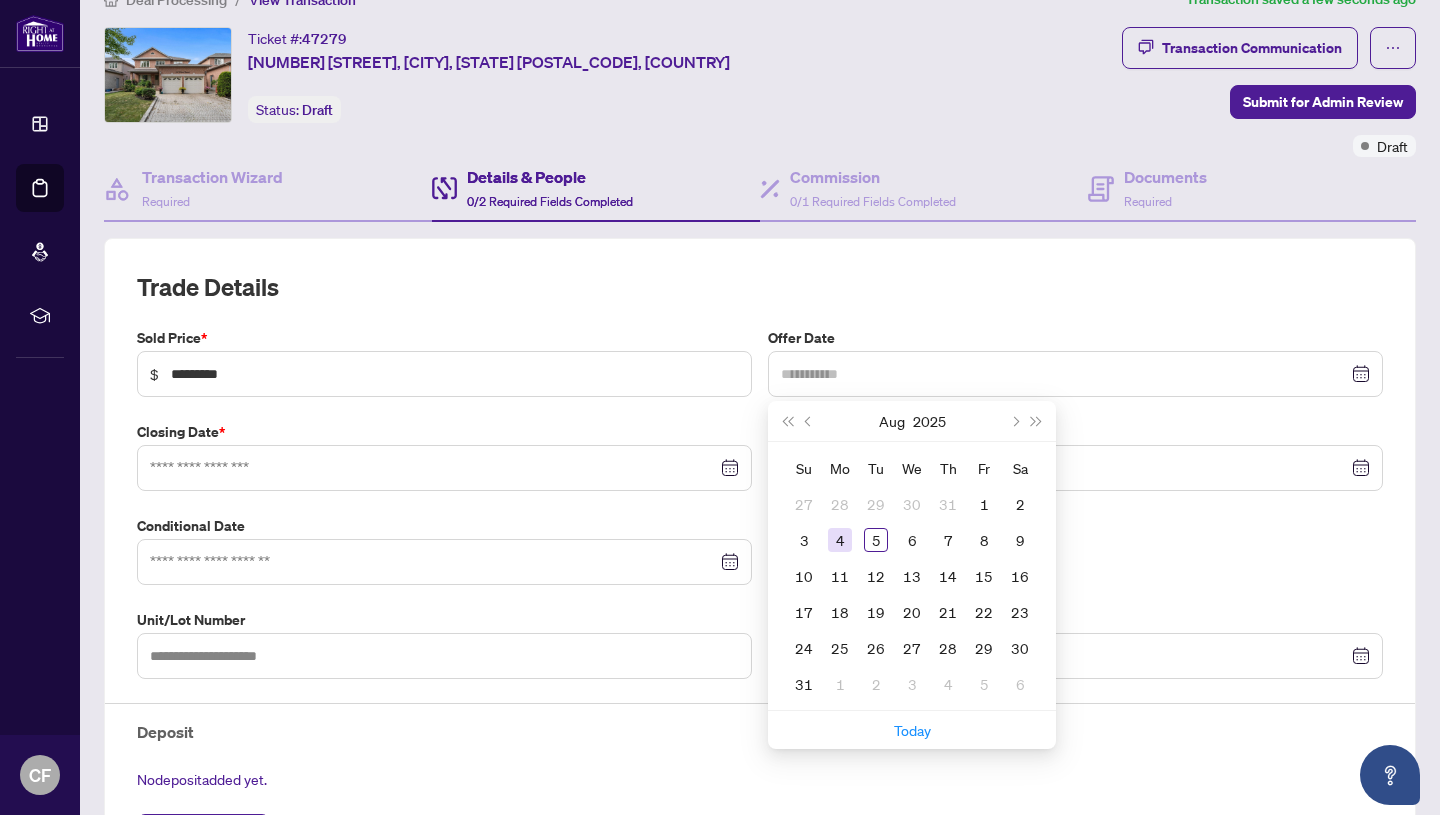 click on "4" at bounding box center (840, 540) 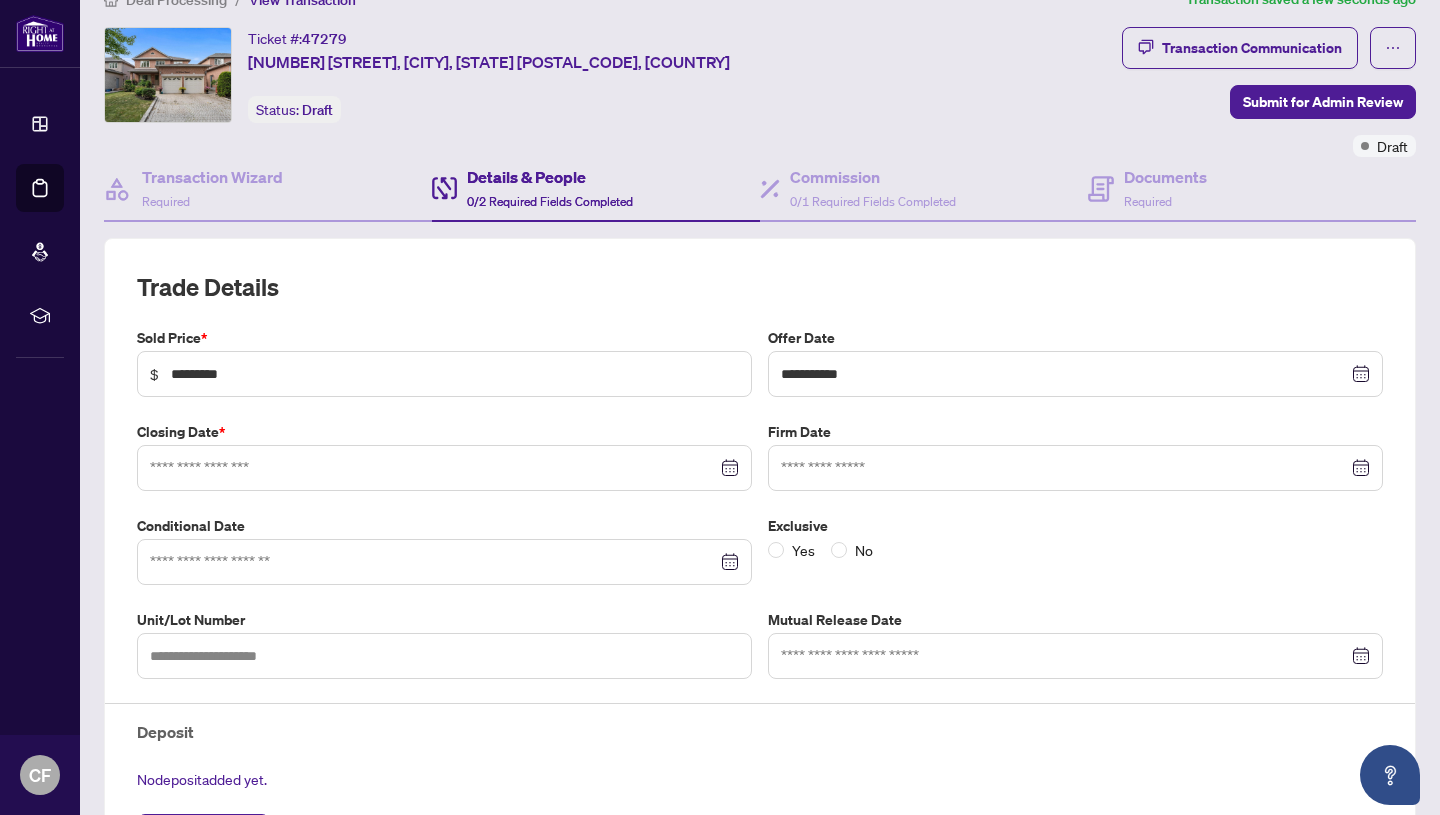 click at bounding box center [444, 468] 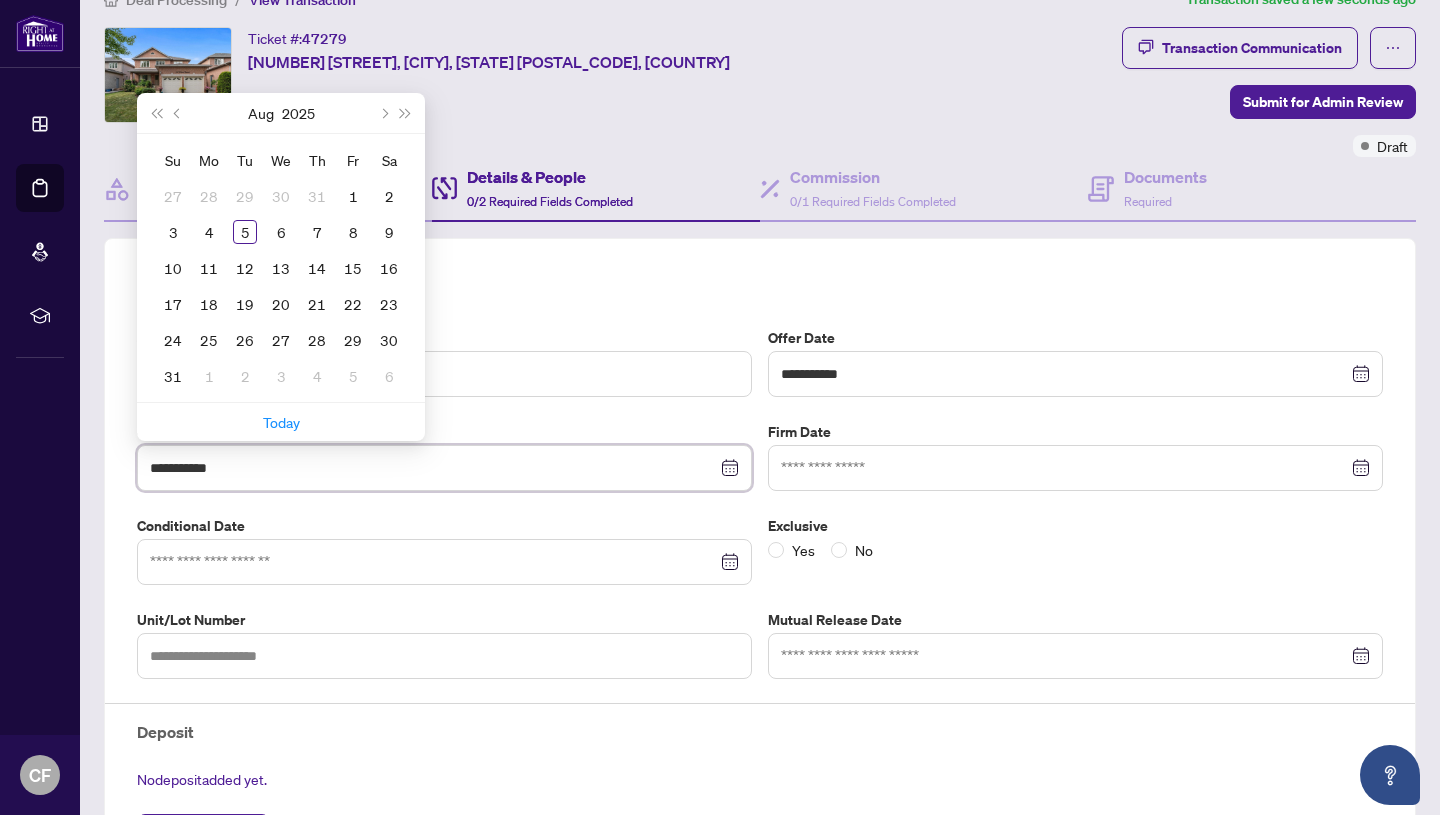 type on "**********" 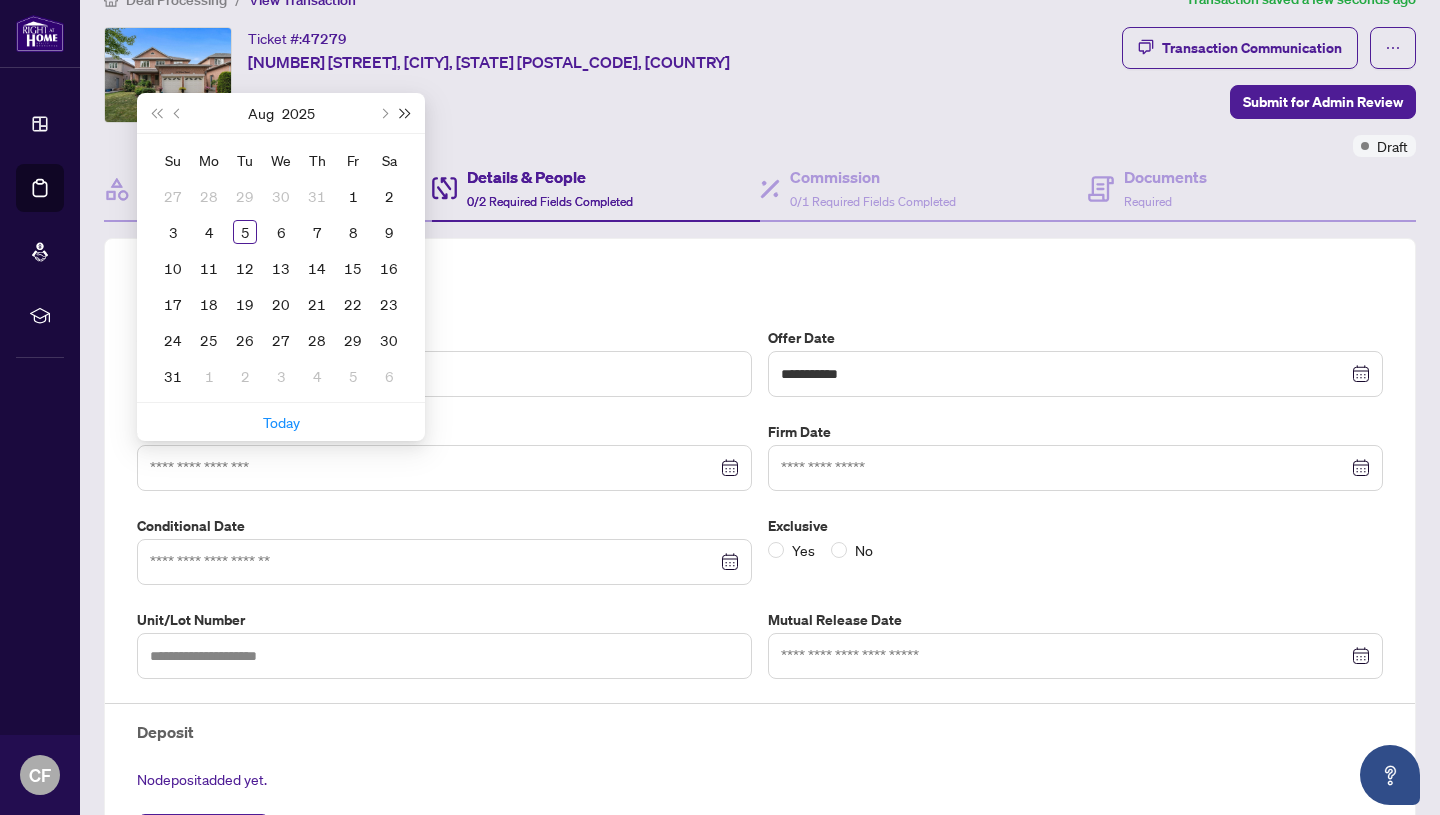 click at bounding box center (406, 113) 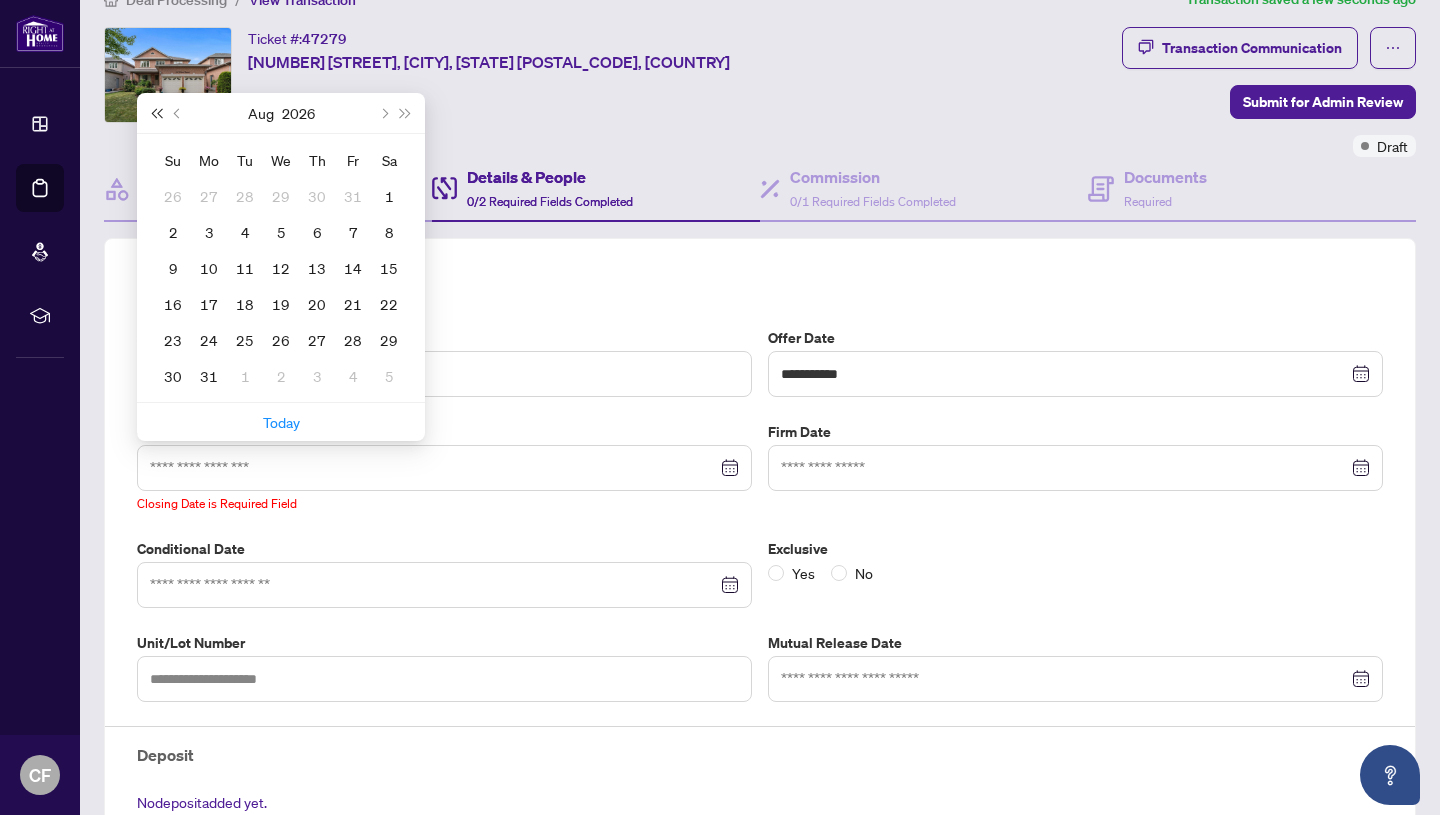 click at bounding box center (156, 113) 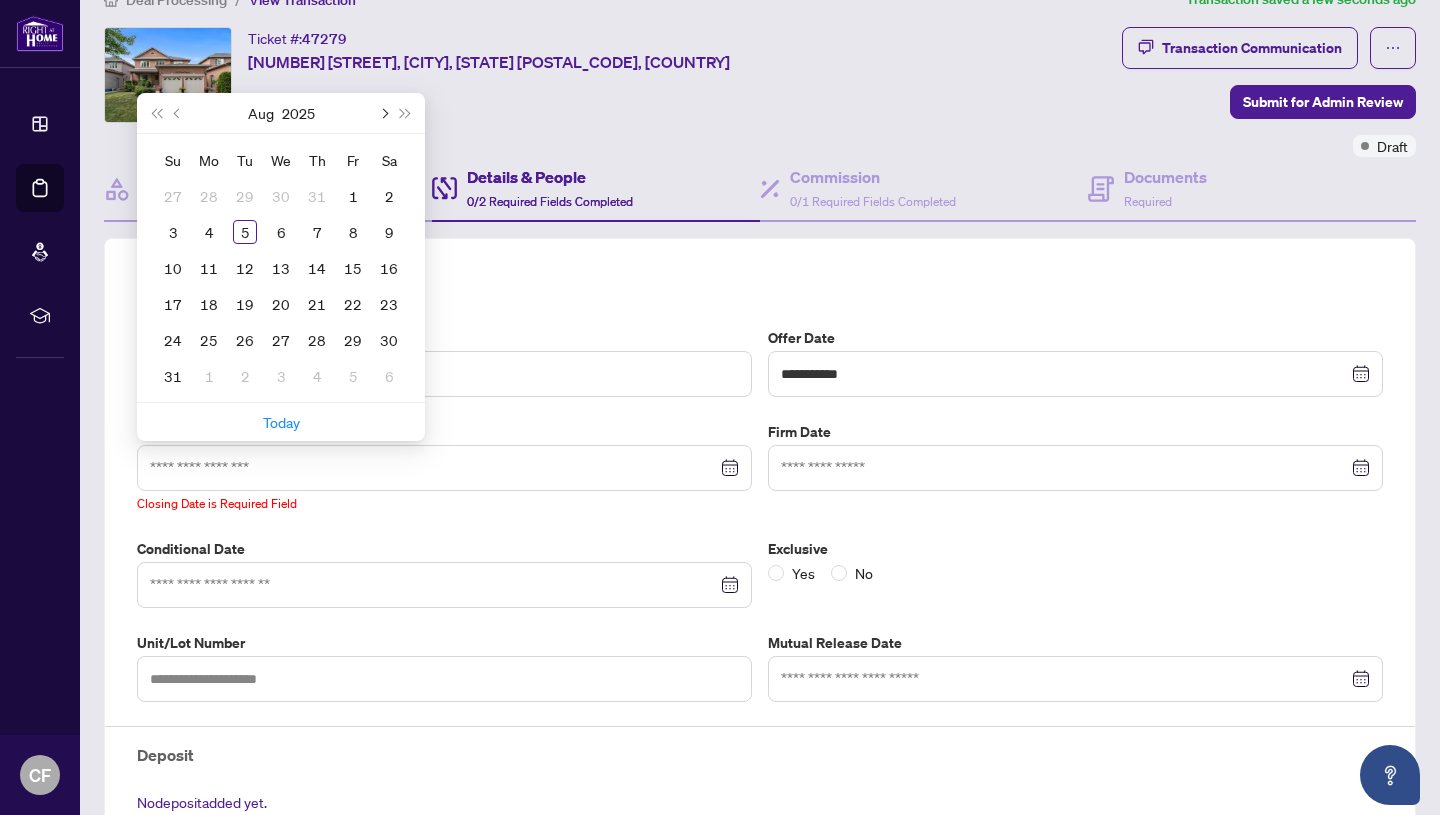 click at bounding box center [383, 113] 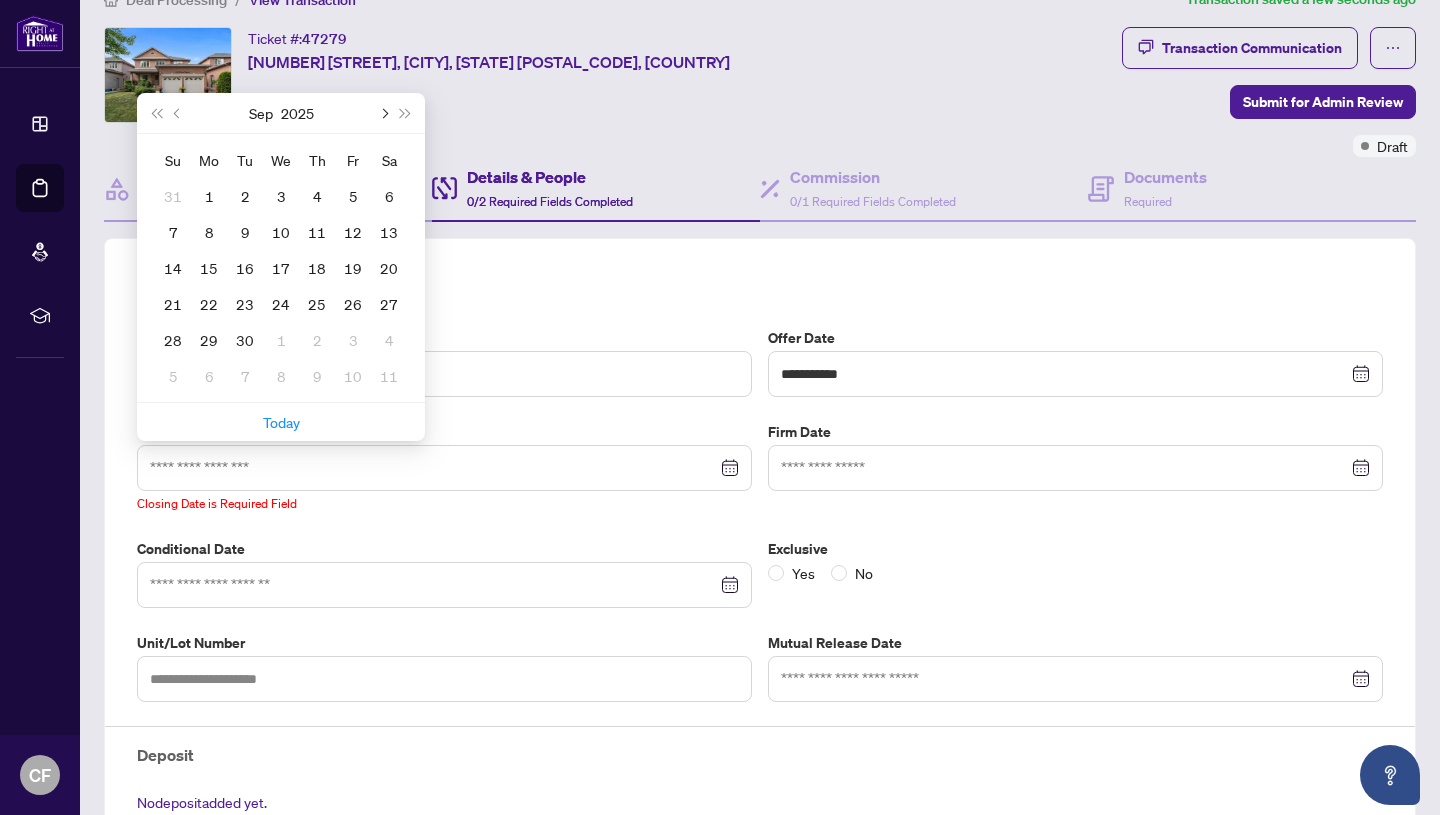 click at bounding box center (383, 113) 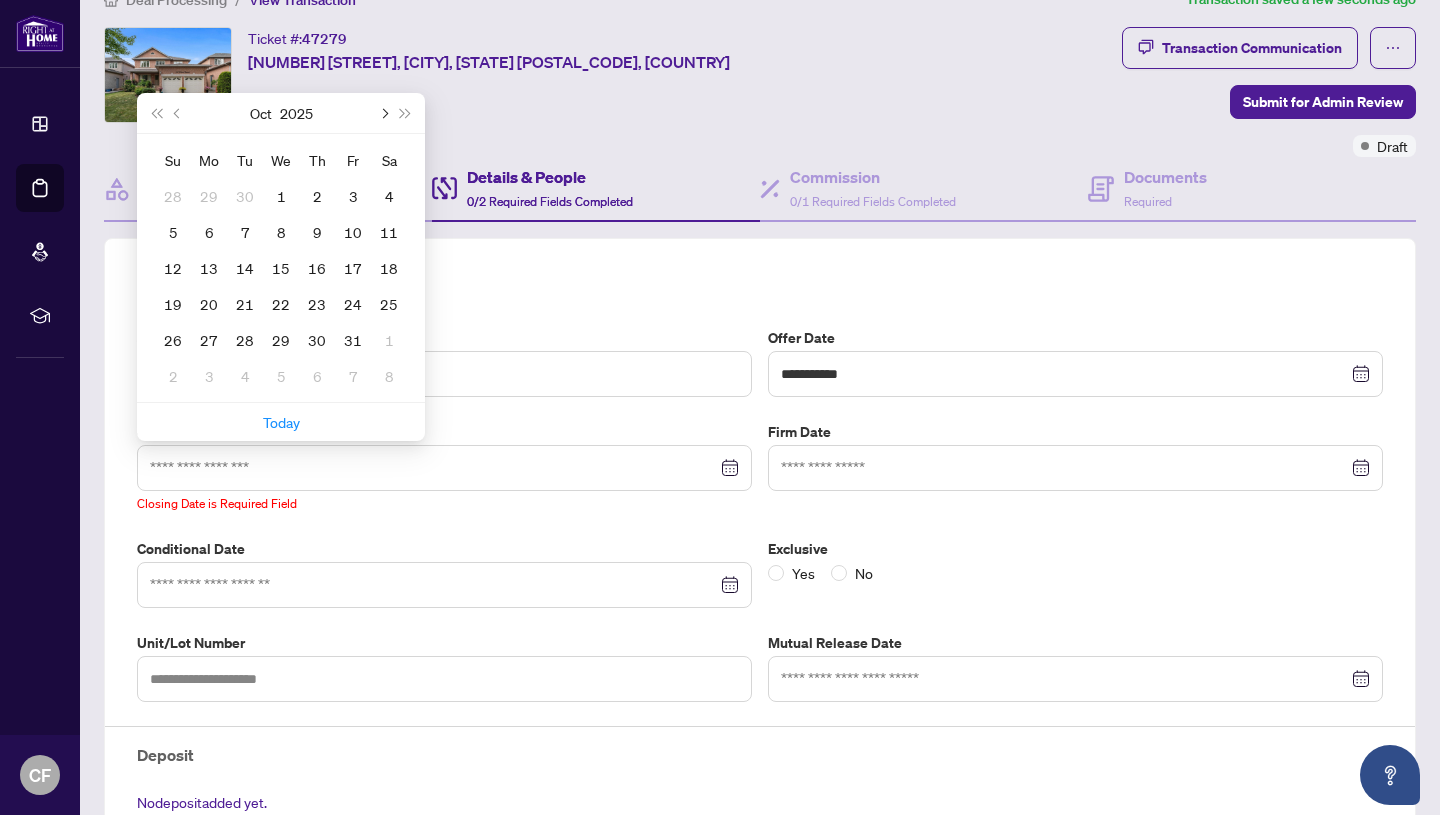 click at bounding box center [383, 113] 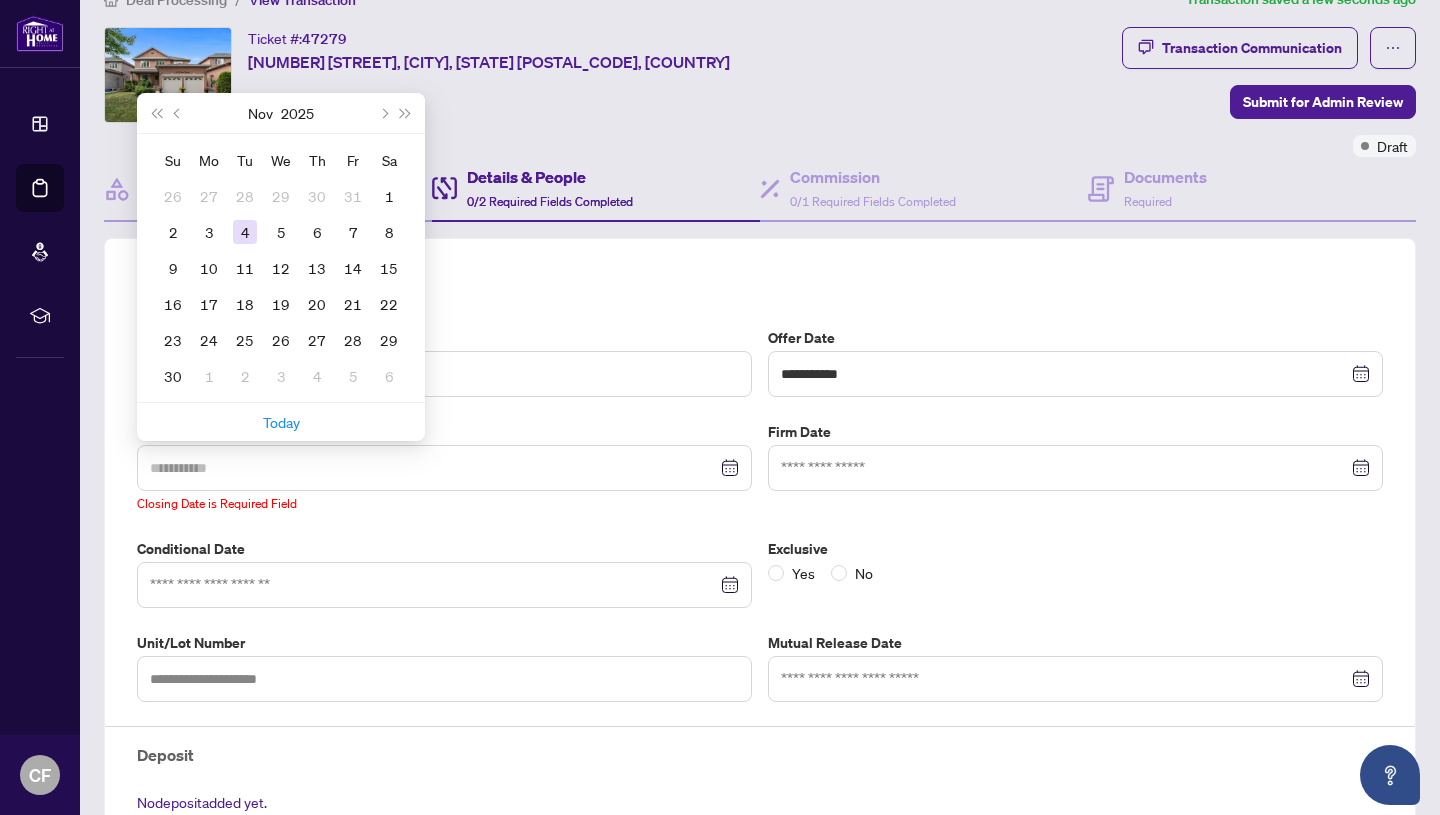 type on "**********" 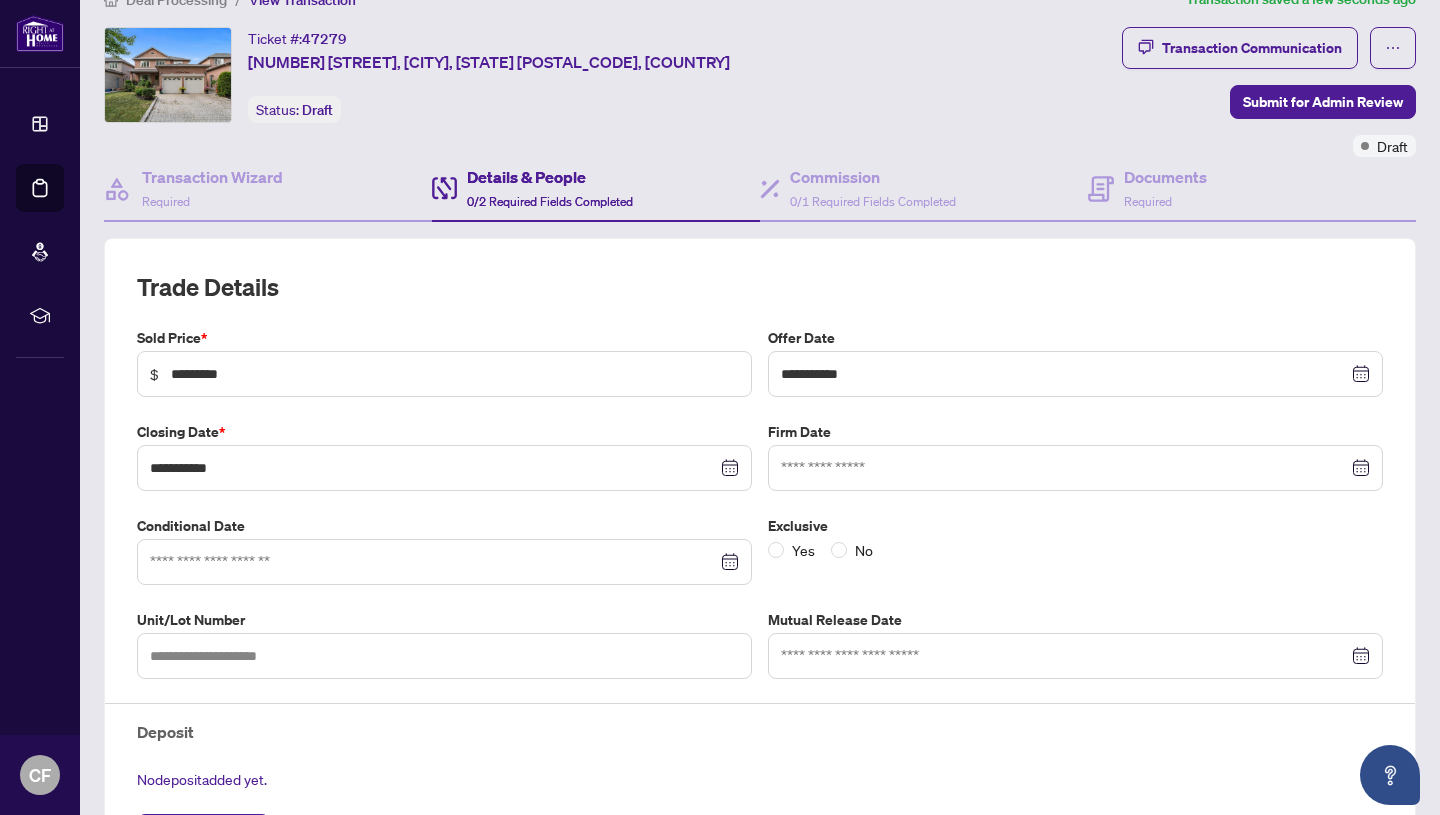 click on "Closing Date *" at bounding box center [444, 432] 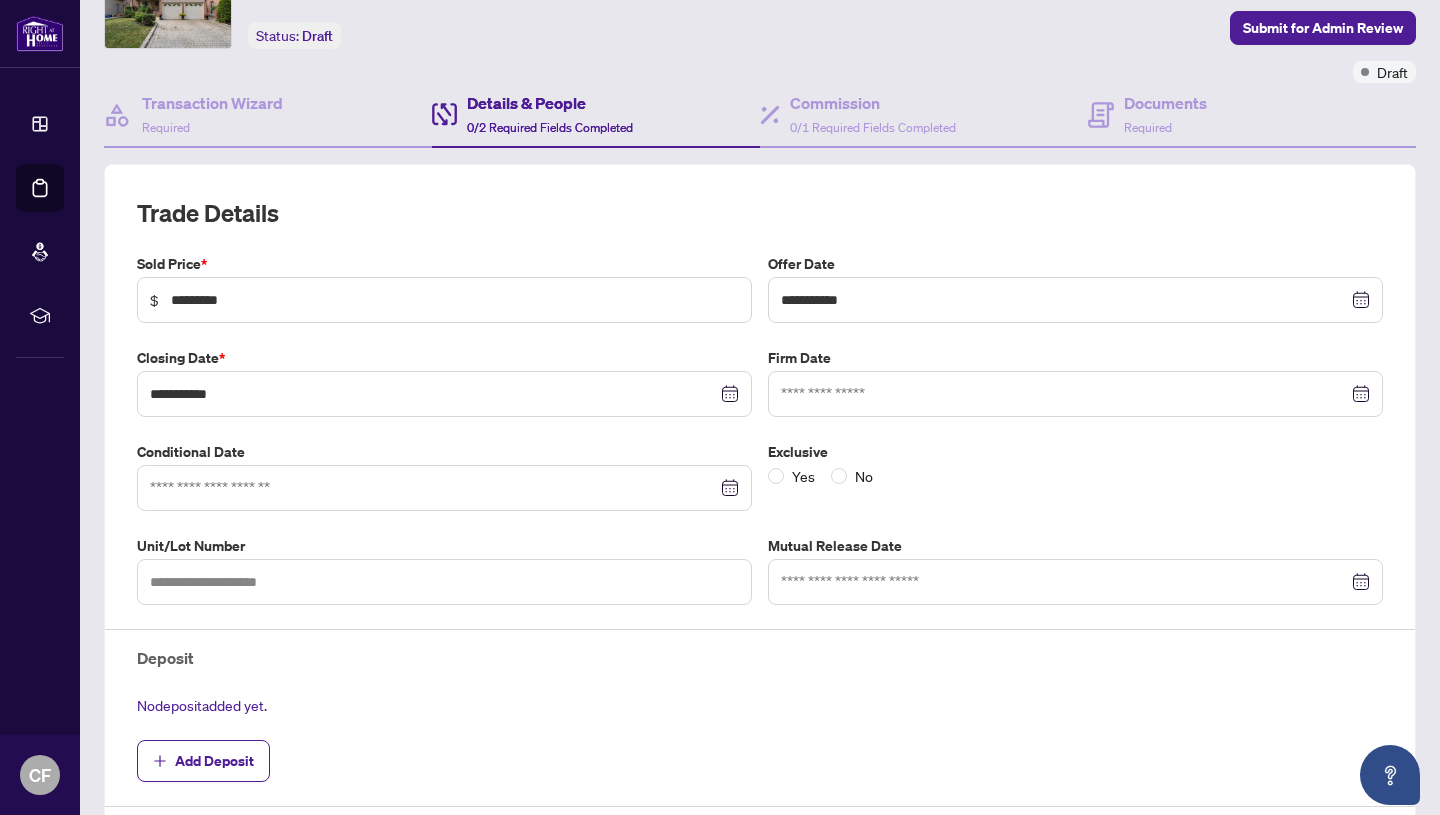 scroll, scrollTop: 115, scrollLeft: 0, axis: vertical 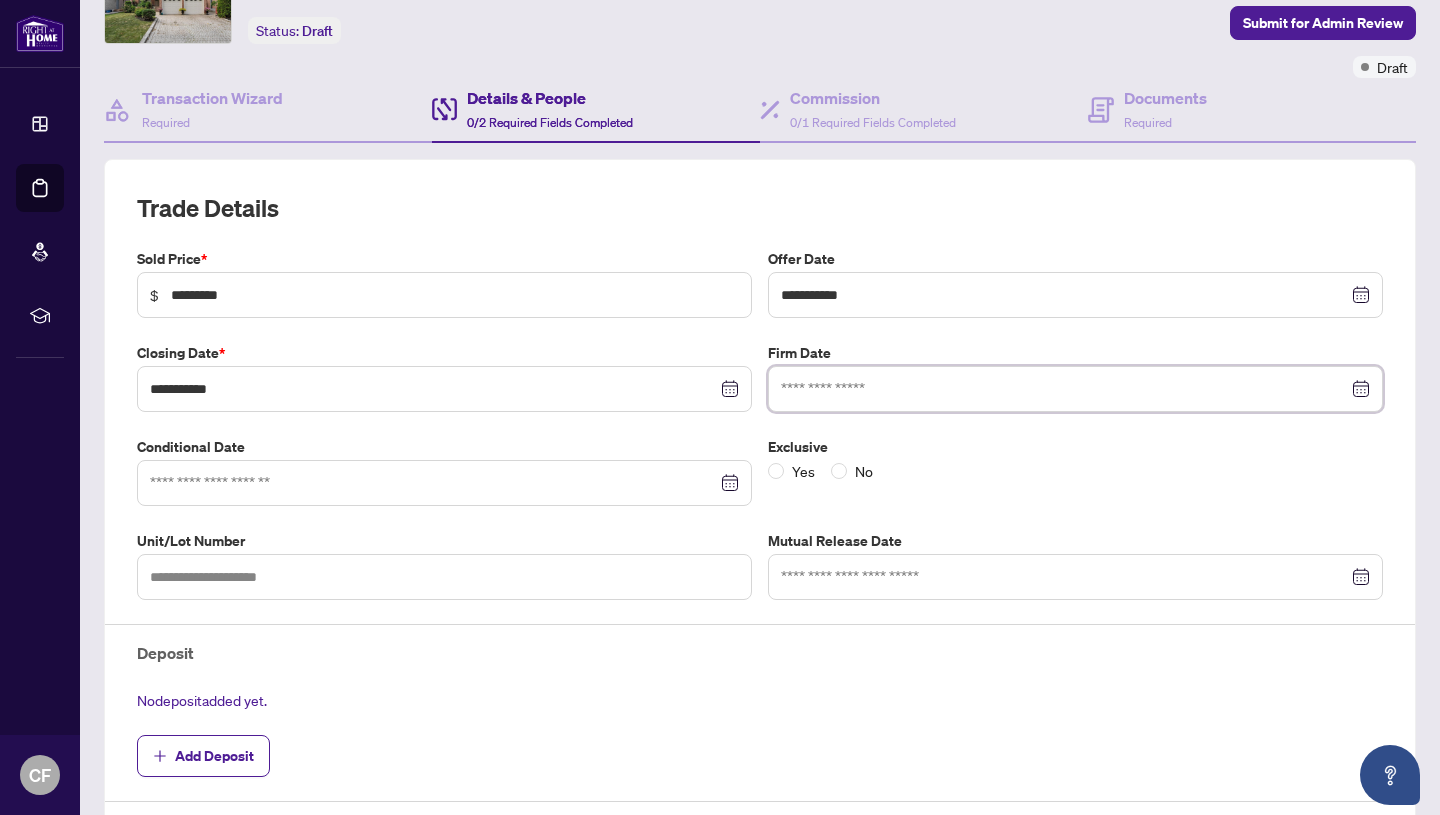 click at bounding box center (1064, 389) 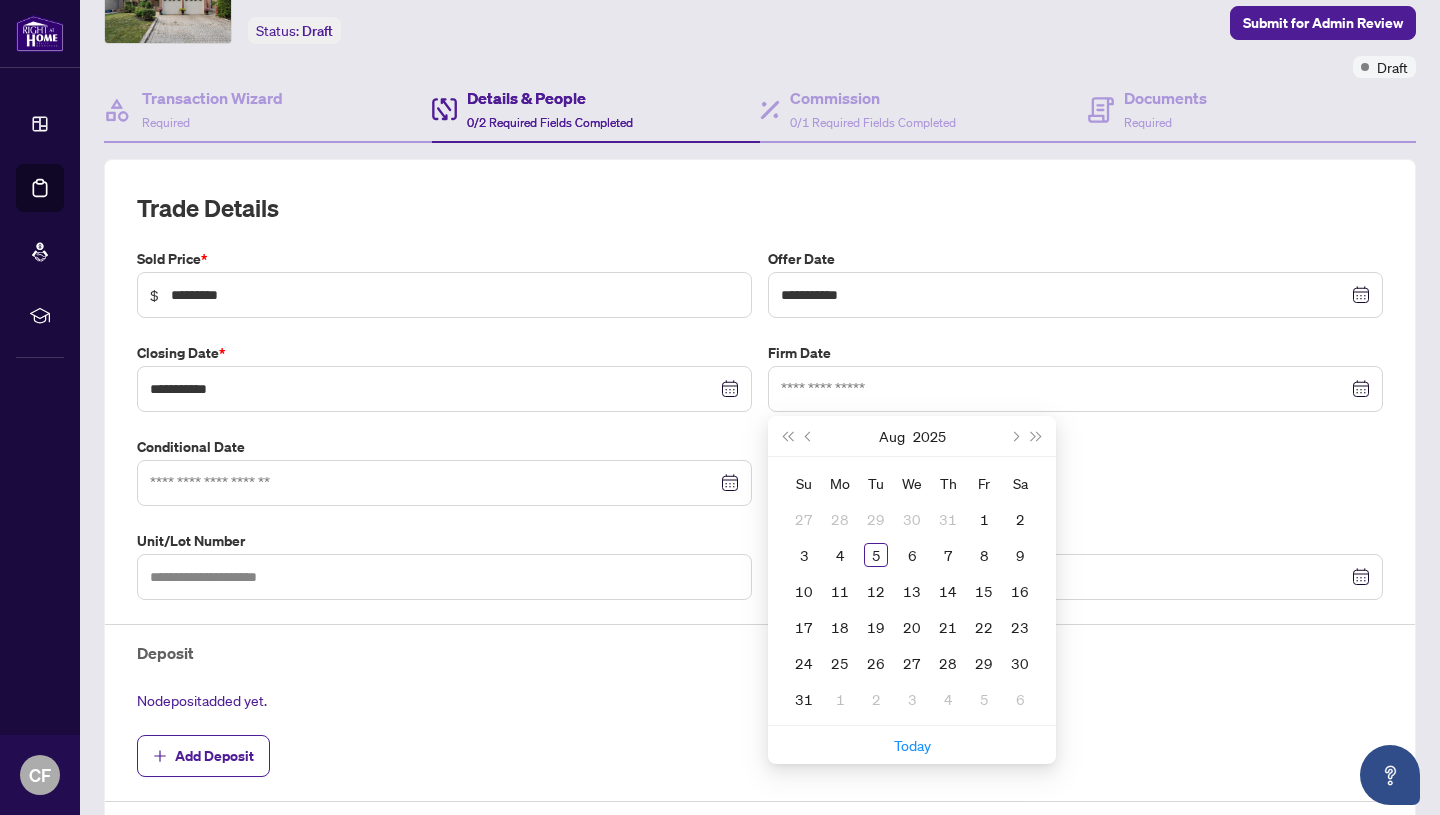 click on "**********" at bounding box center (760, 525) 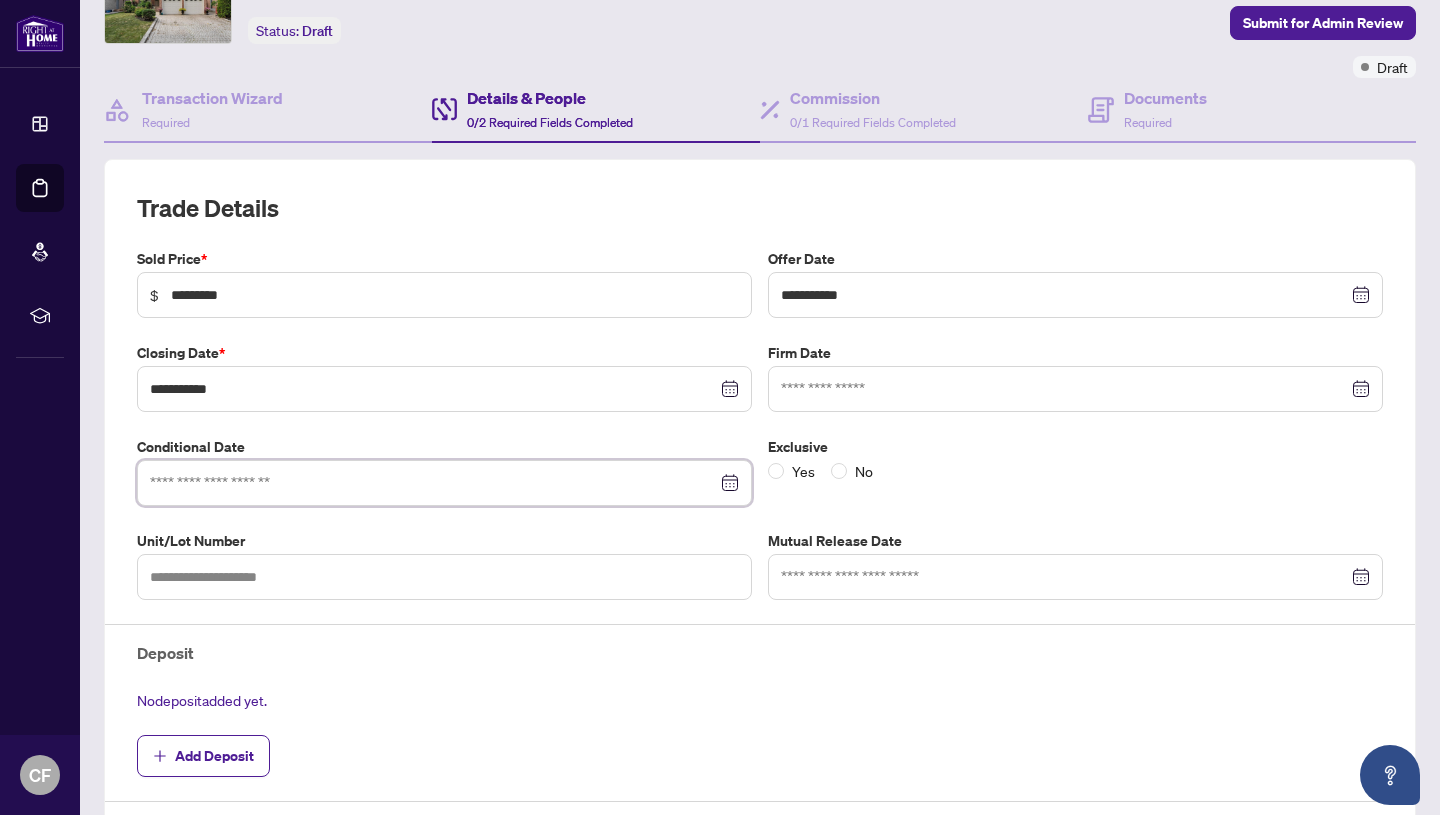 click at bounding box center (433, 483) 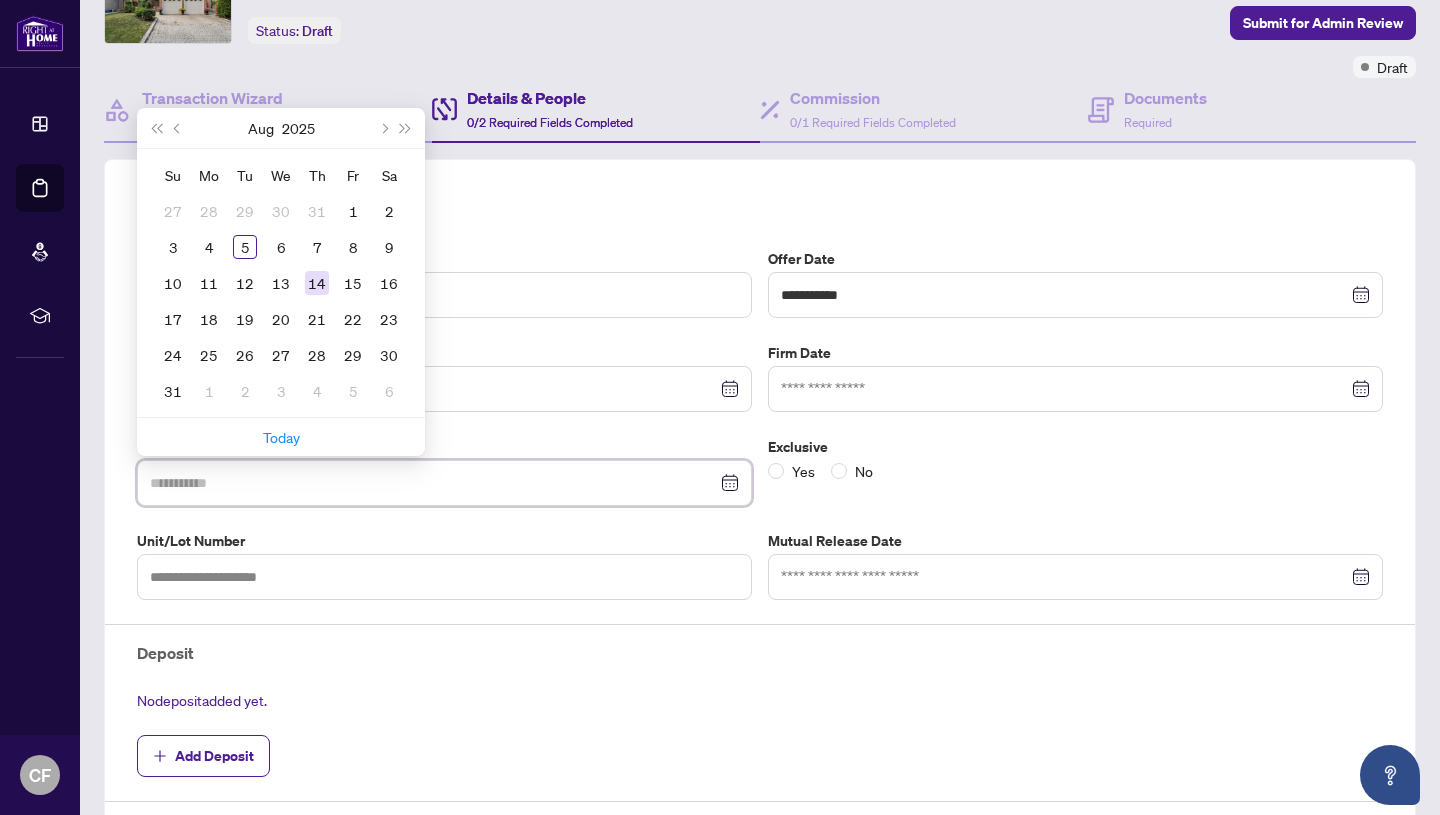 type on "**********" 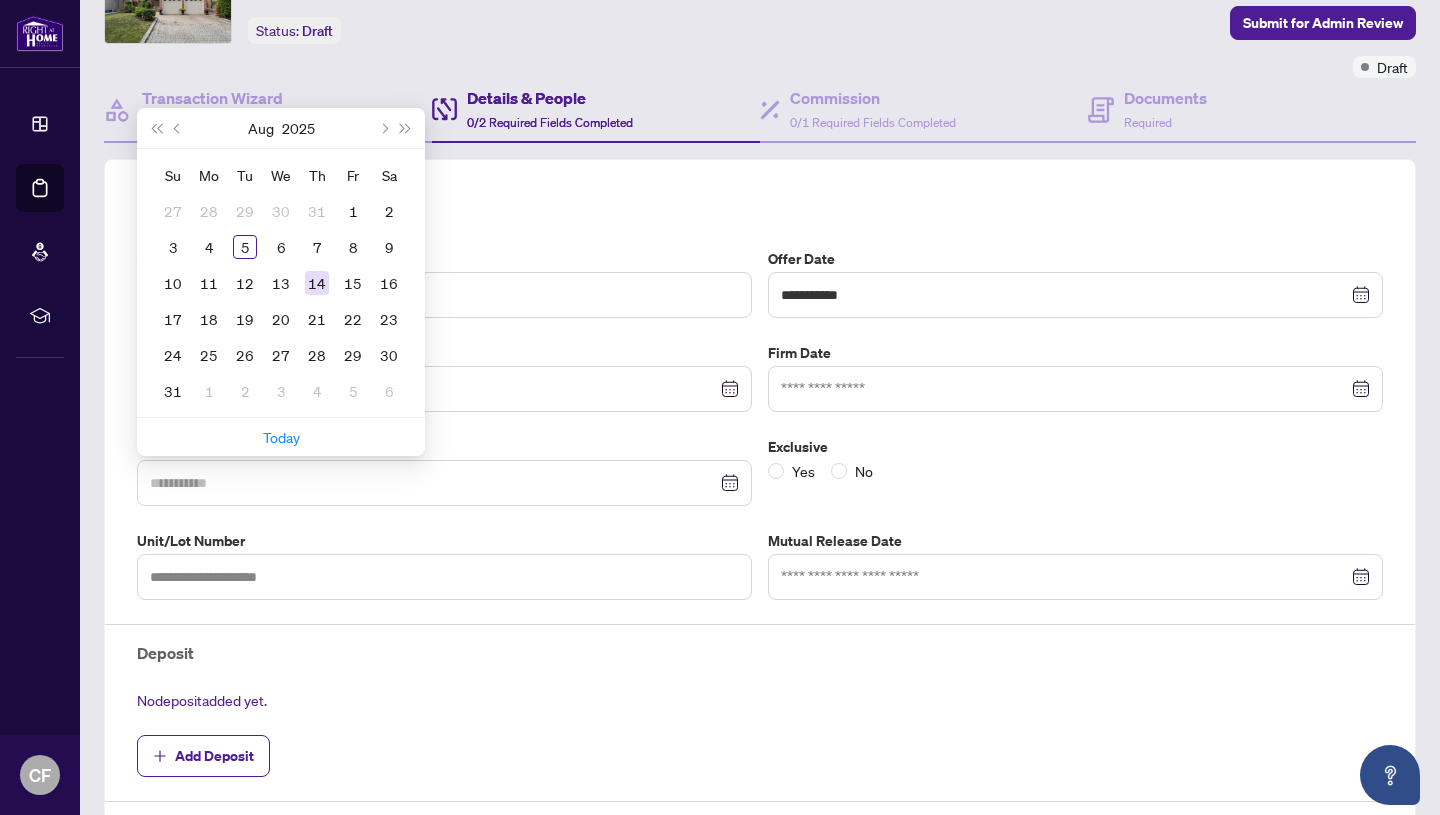 click on "14" at bounding box center (317, 283) 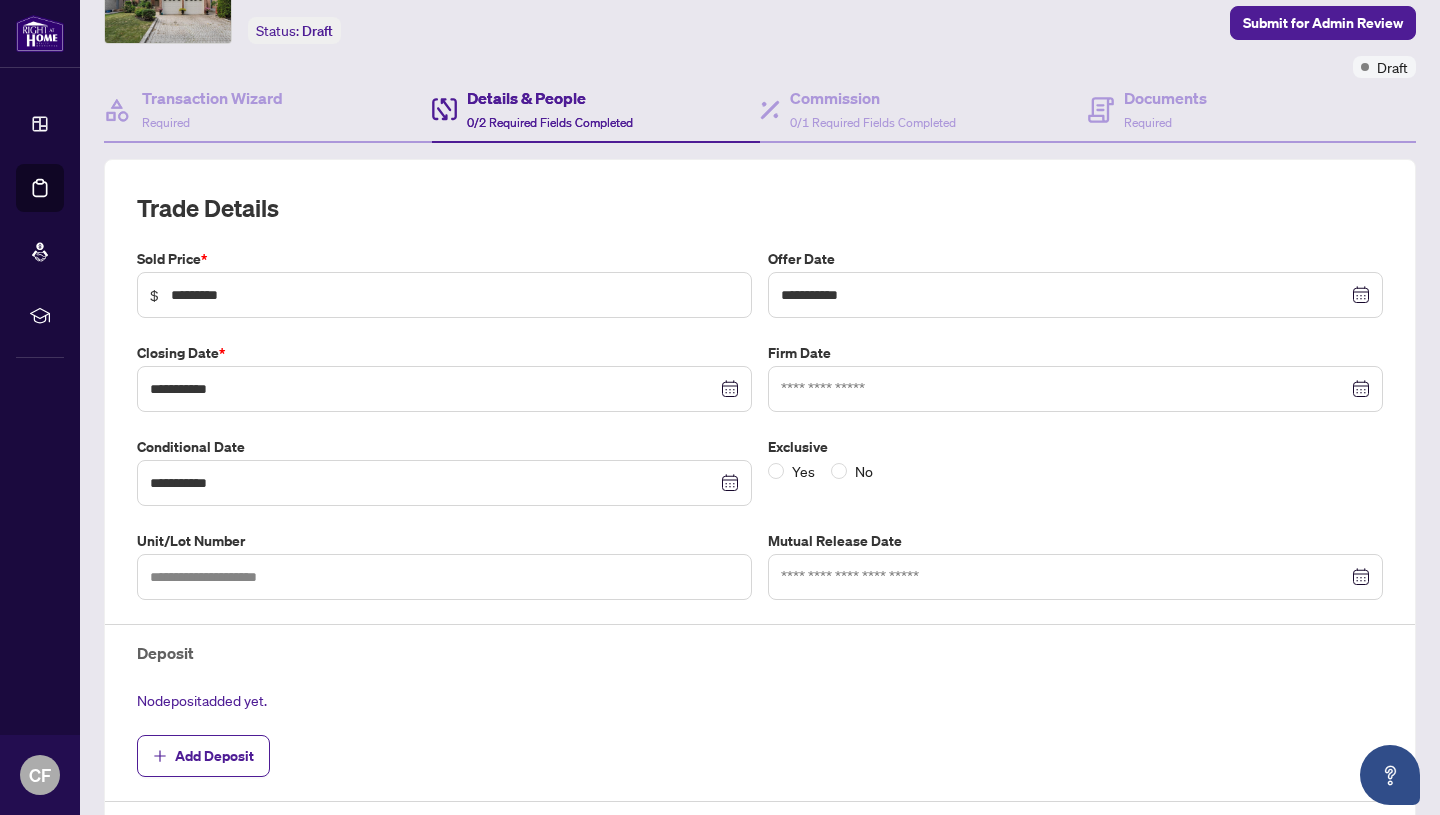 click on "Unit/Lot Number" at bounding box center (444, 541) 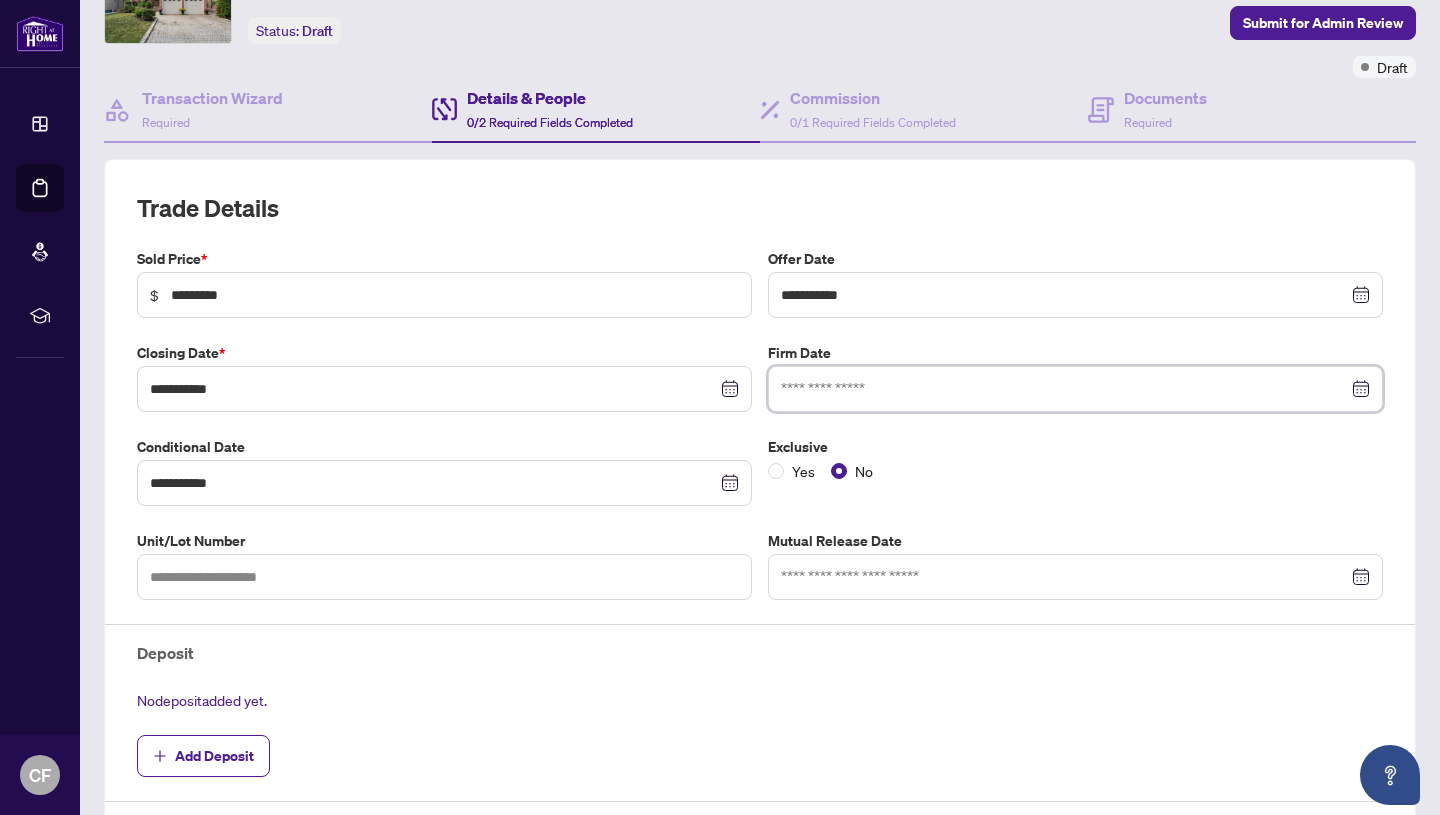 click at bounding box center [1064, 389] 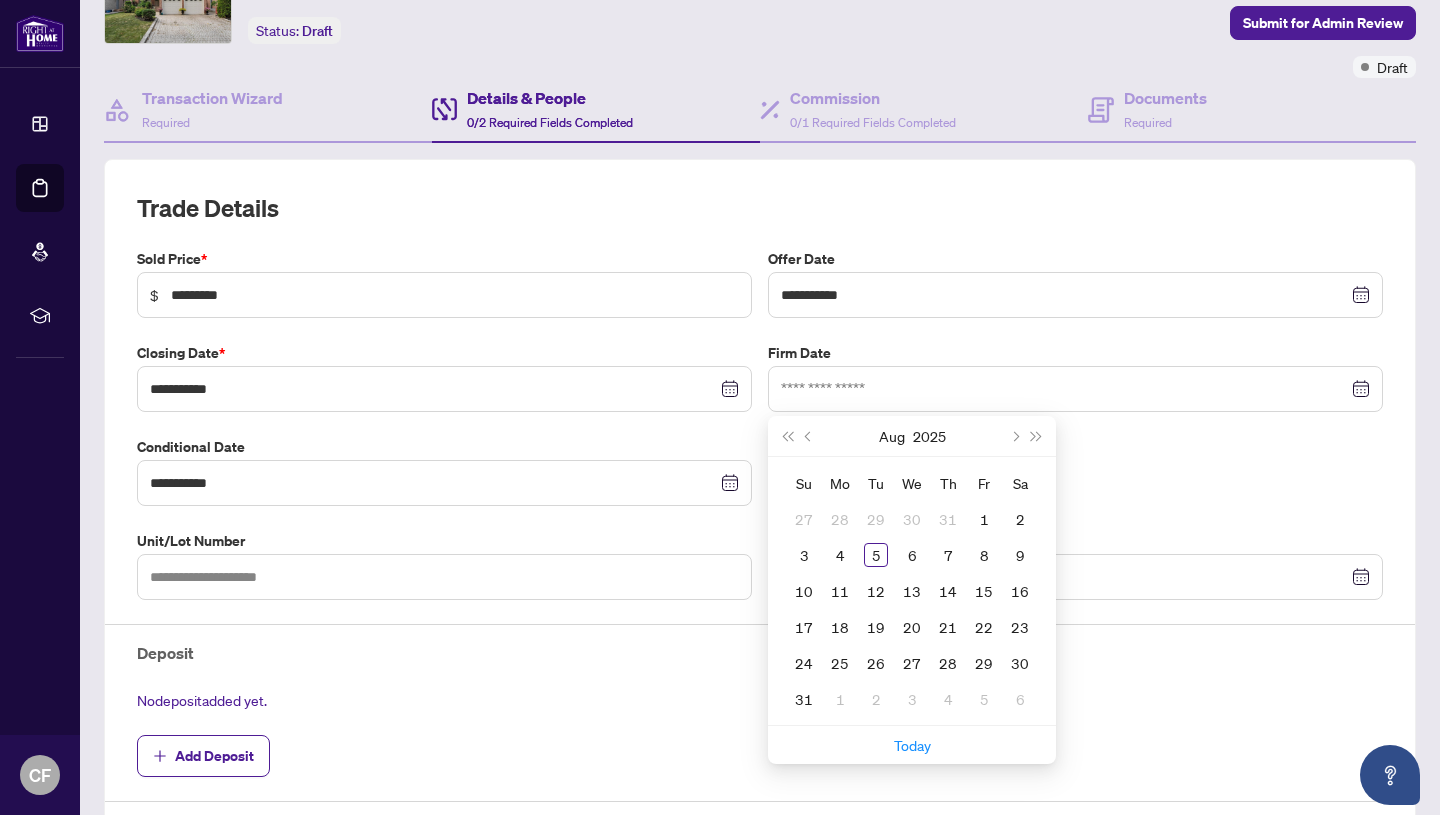 click on "Yes No" at bounding box center [1075, 471] 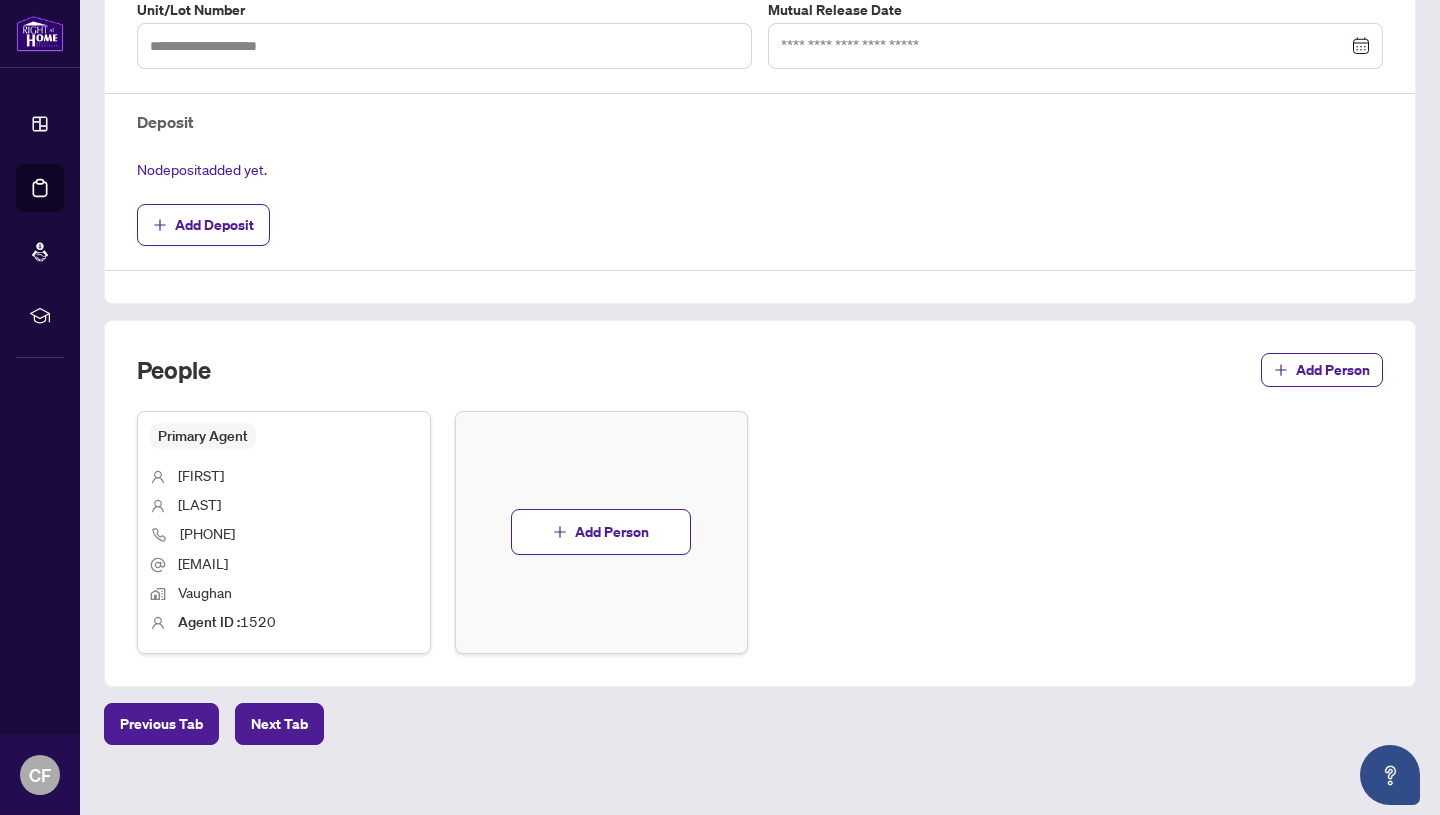 scroll, scrollTop: 667, scrollLeft: 0, axis: vertical 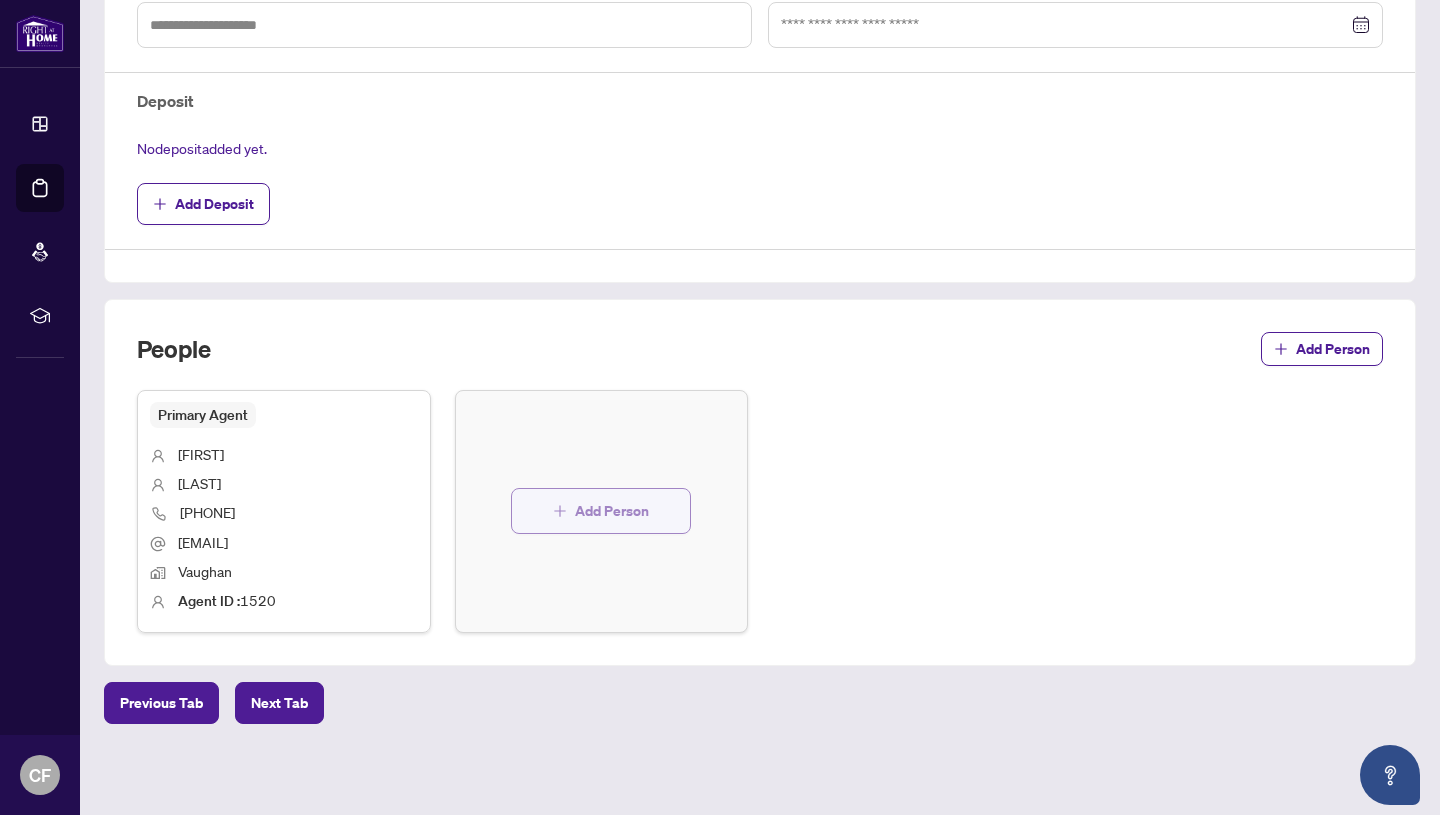 click on "Add Person" at bounding box center (612, 511) 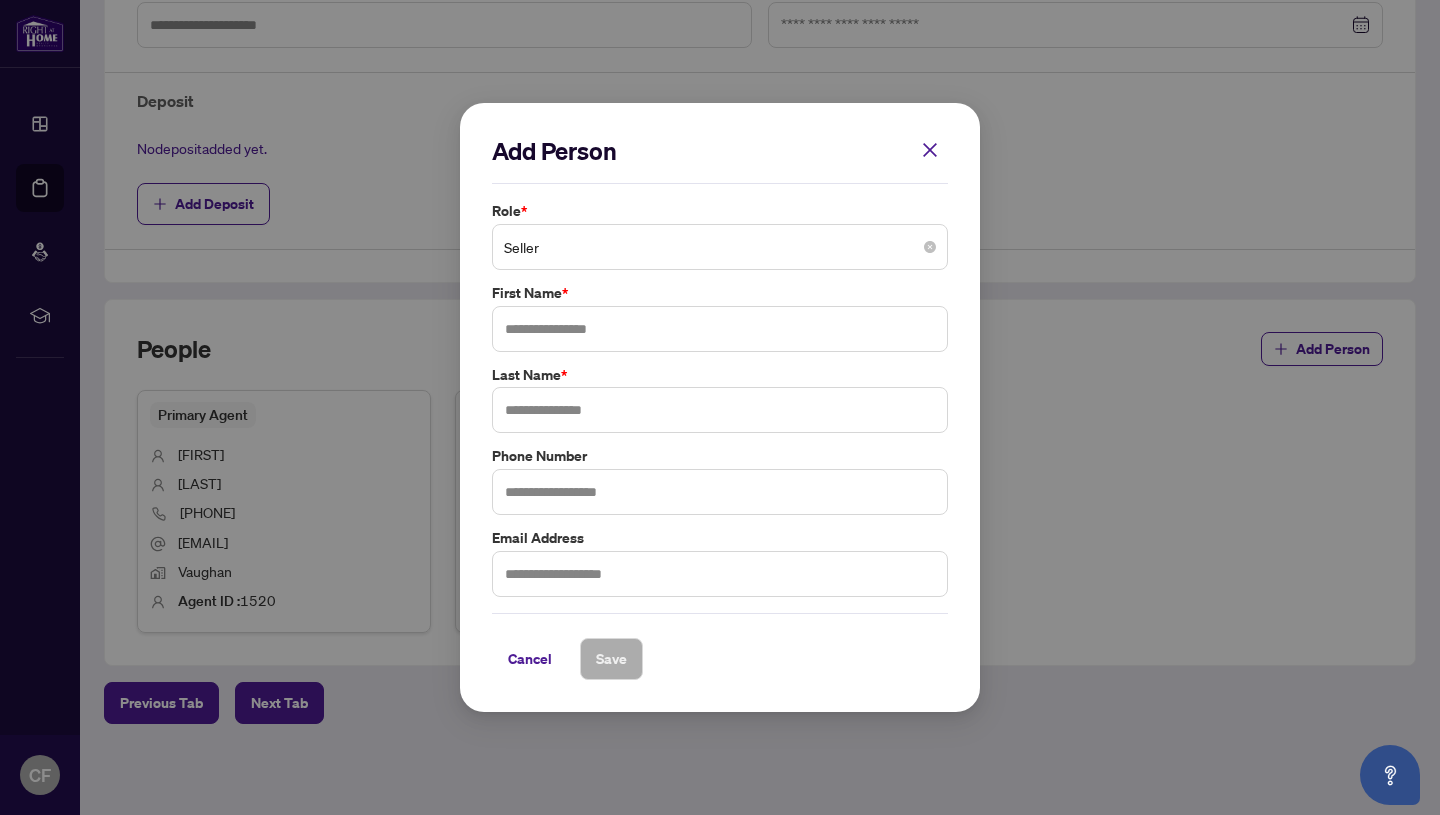 click on "Seller" at bounding box center [720, 247] 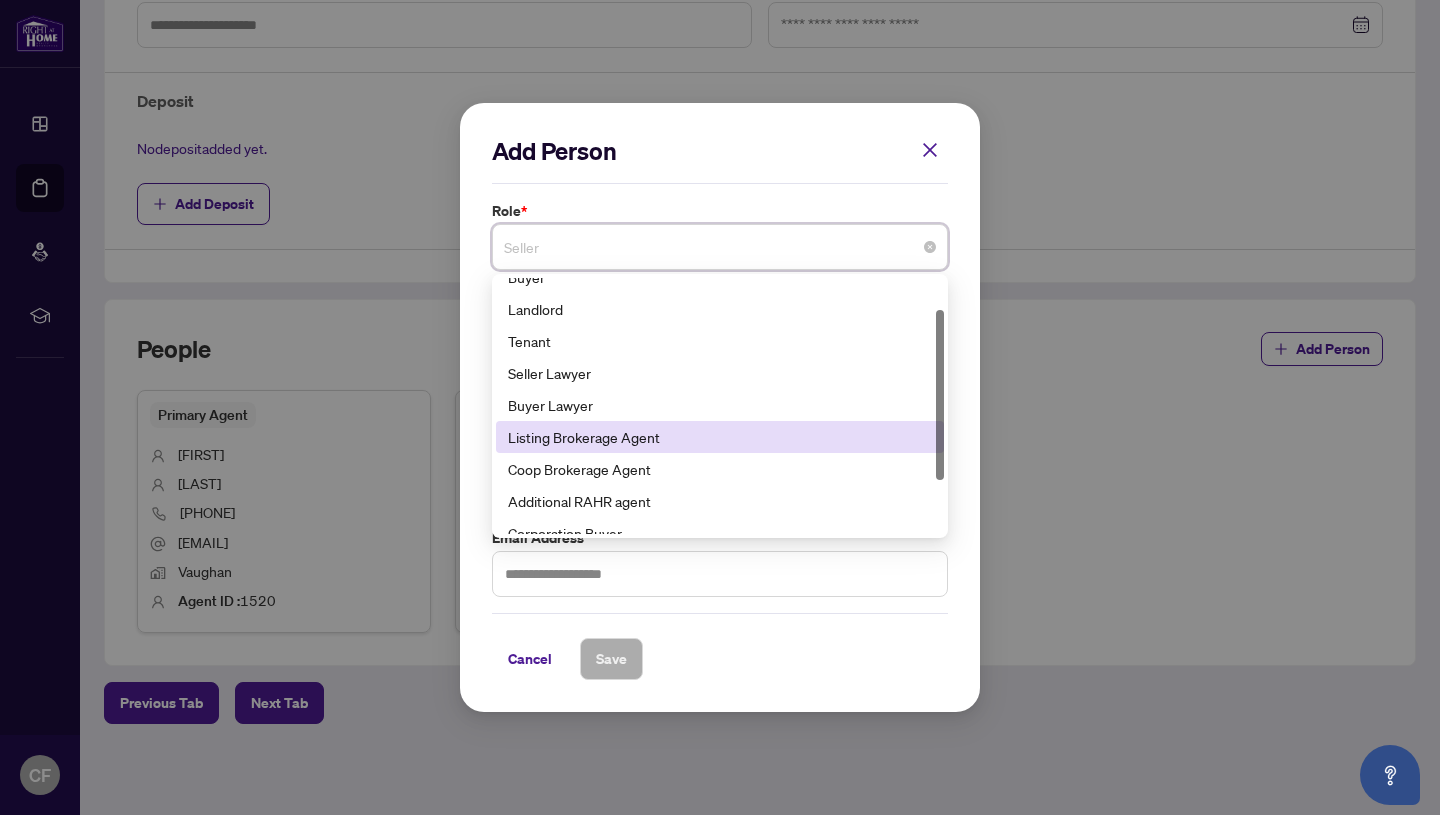 scroll, scrollTop: 53, scrollLeft: 0, axis: vertical 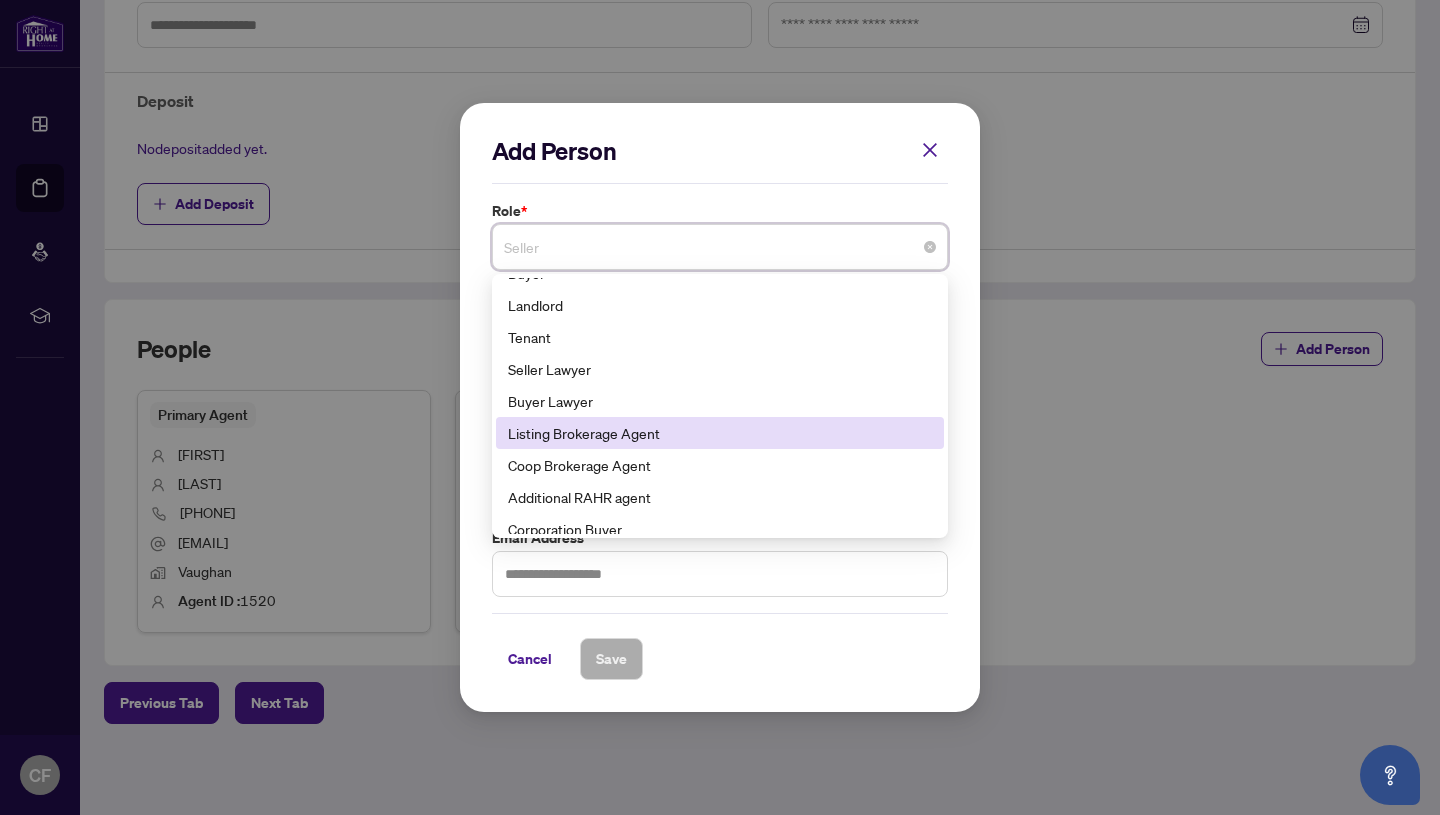 click on "Listing Brokerage Agent" at bounding box center (720, 433) 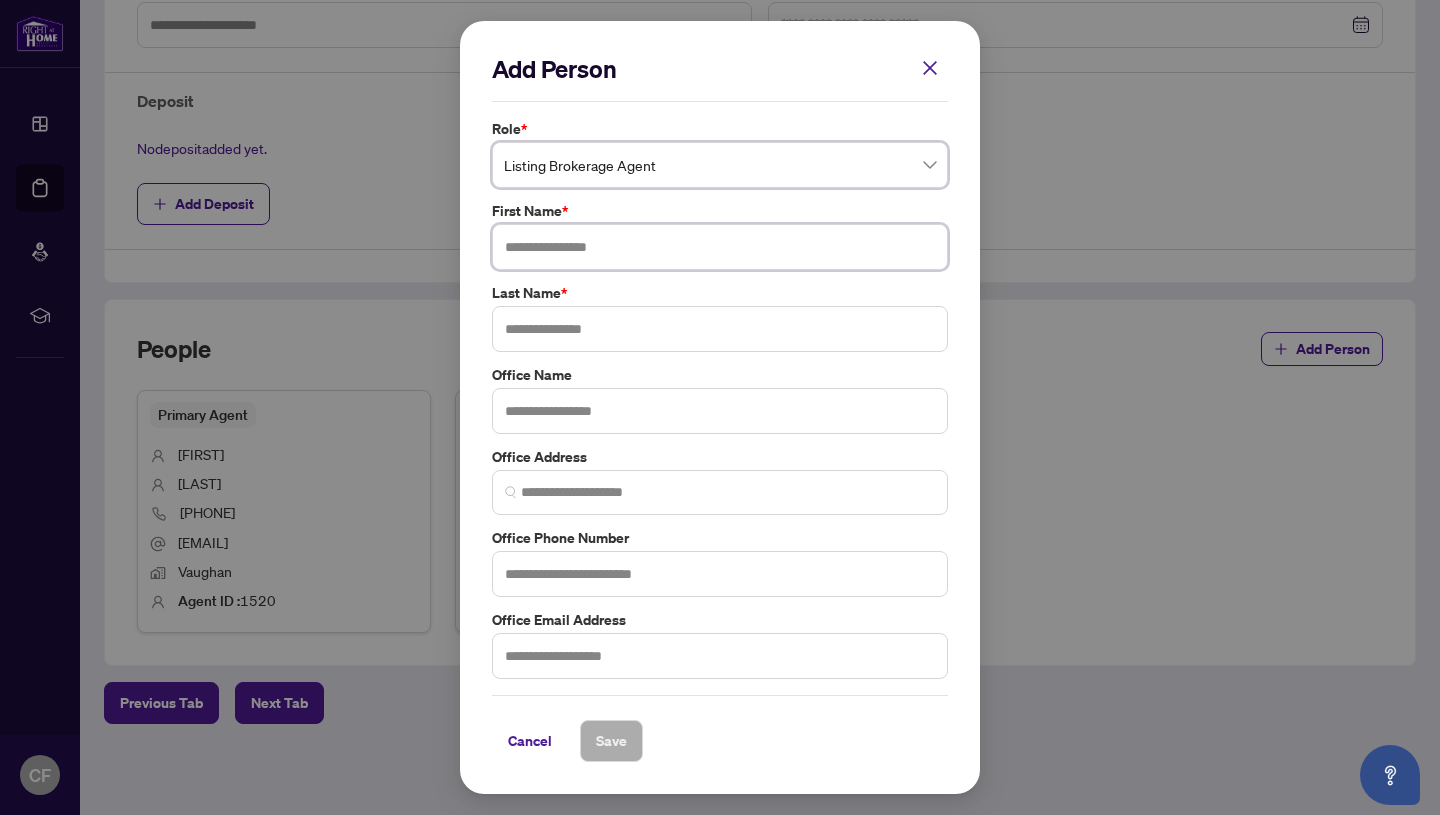 click at bounding box center [720, 247] 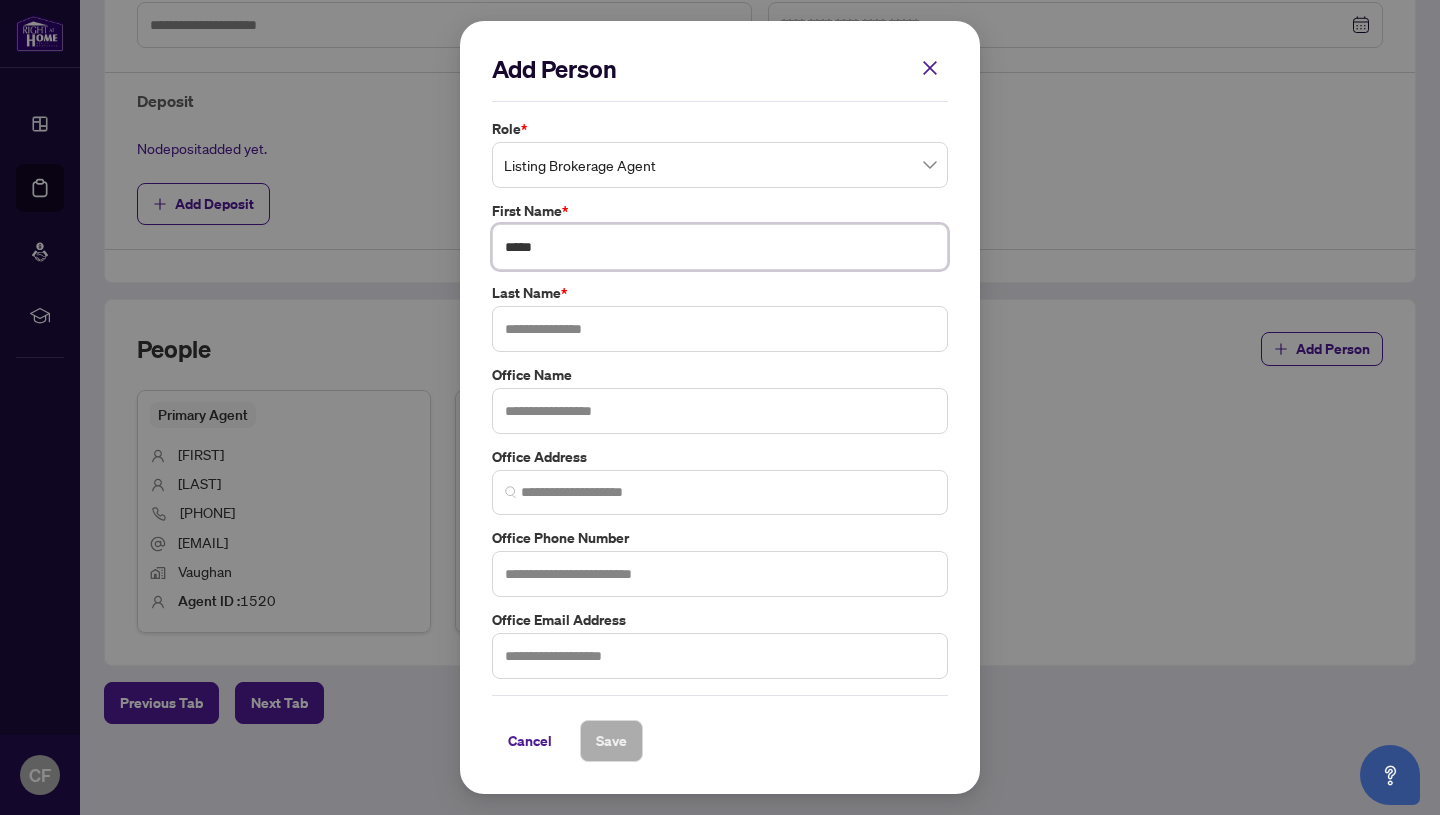 type on "*****" 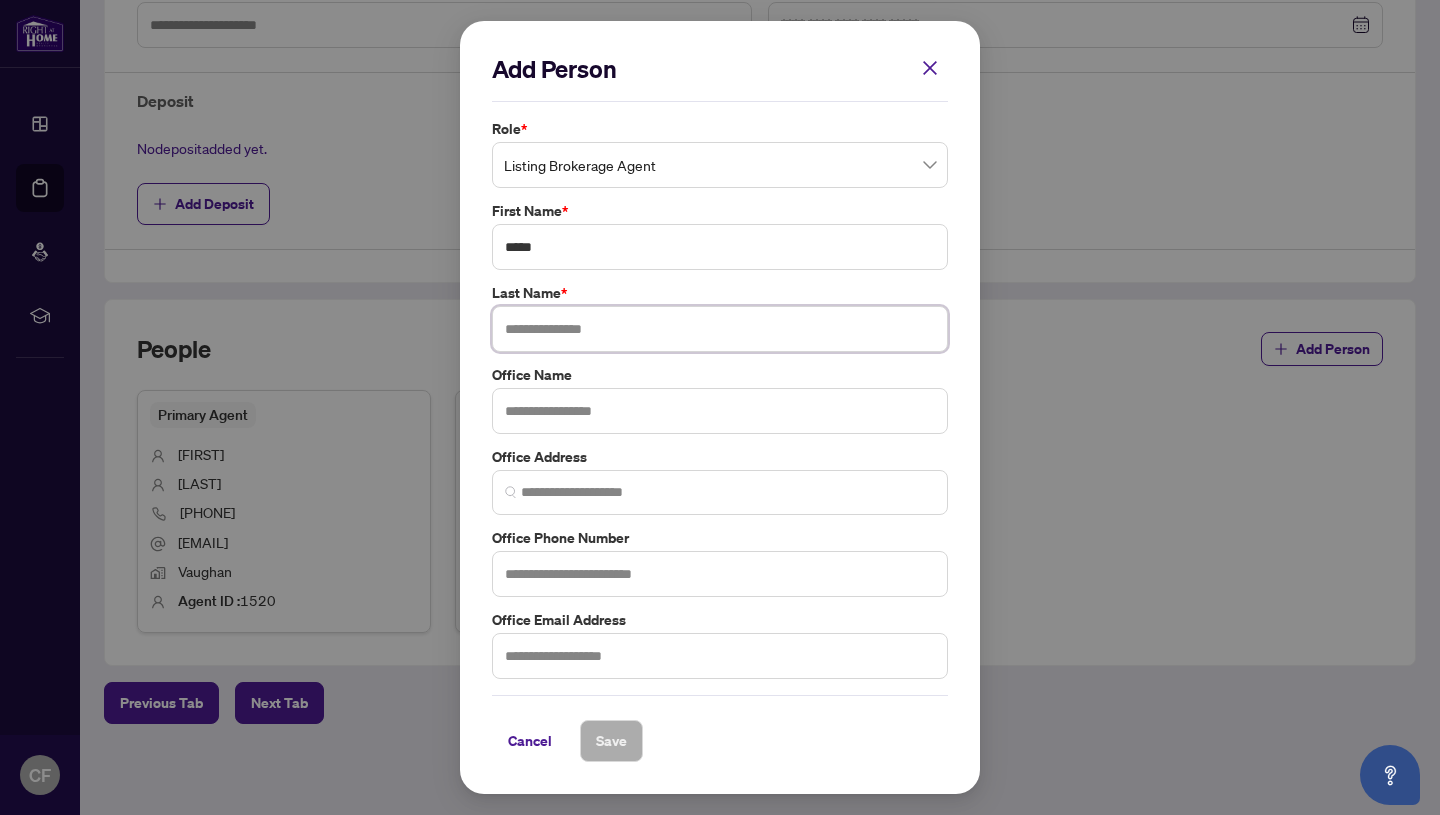 click at bounding box center (720, 329) 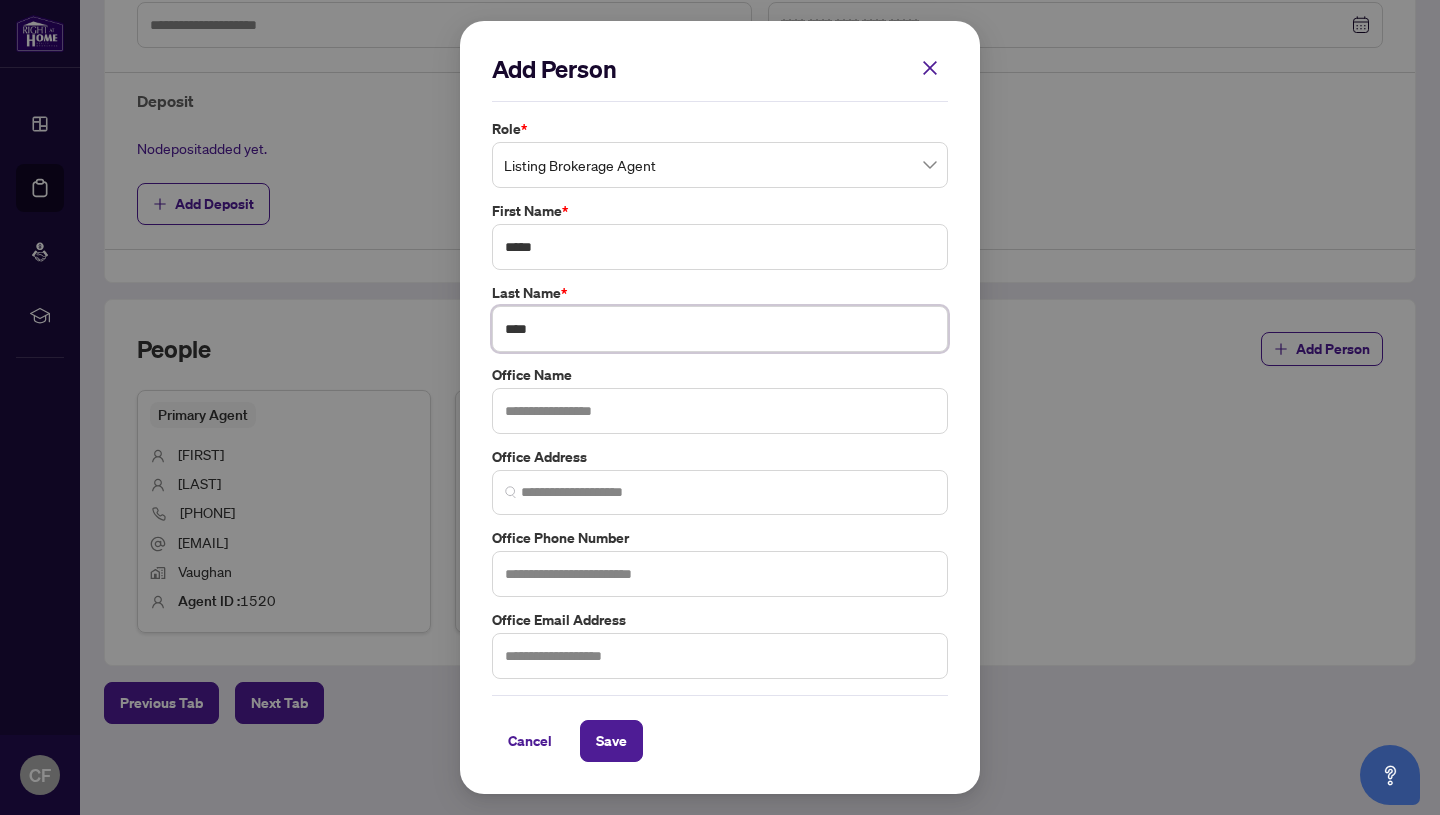 type on "****" 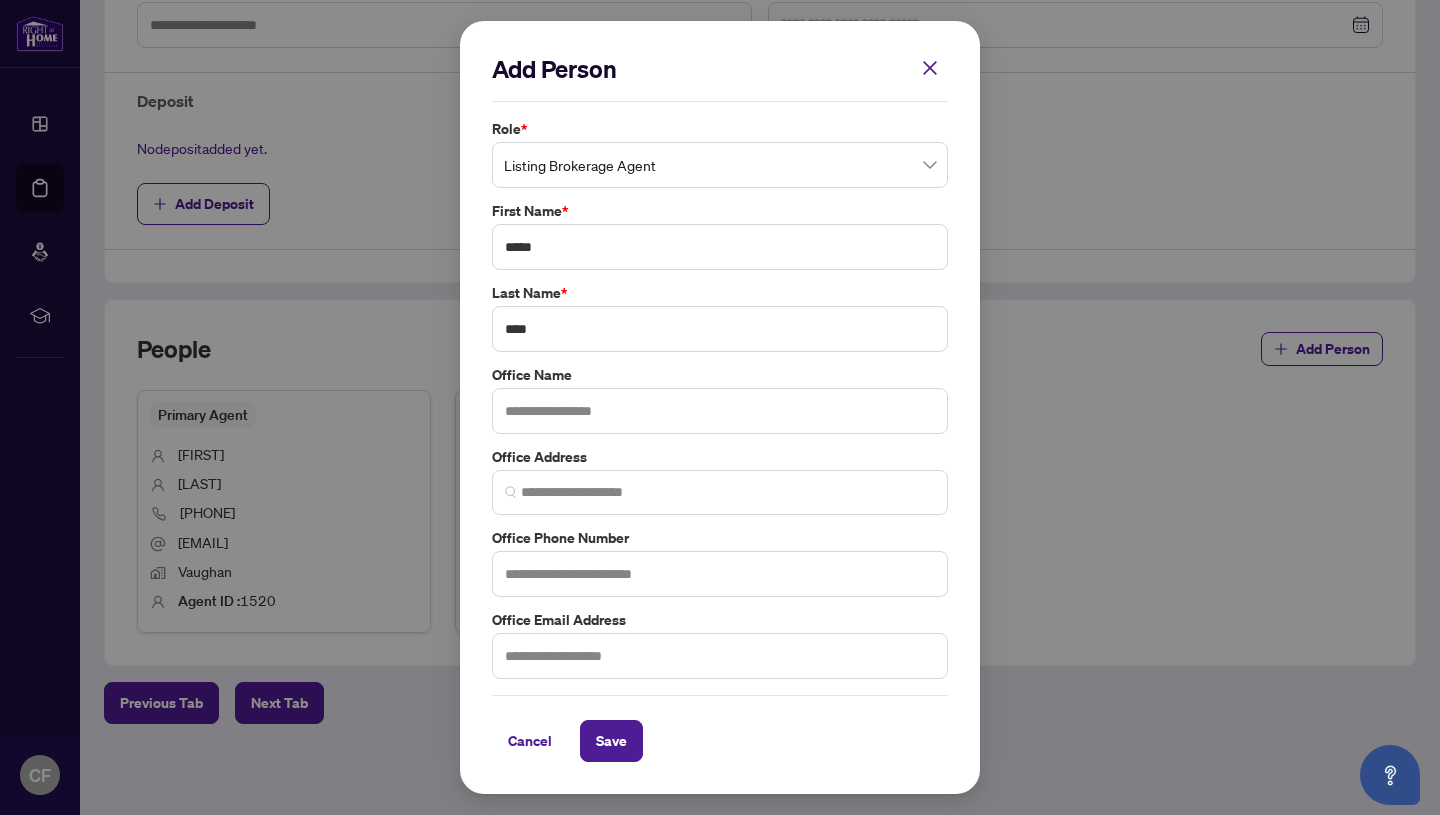 click on "Office Name" at bounding box center (720, 375) 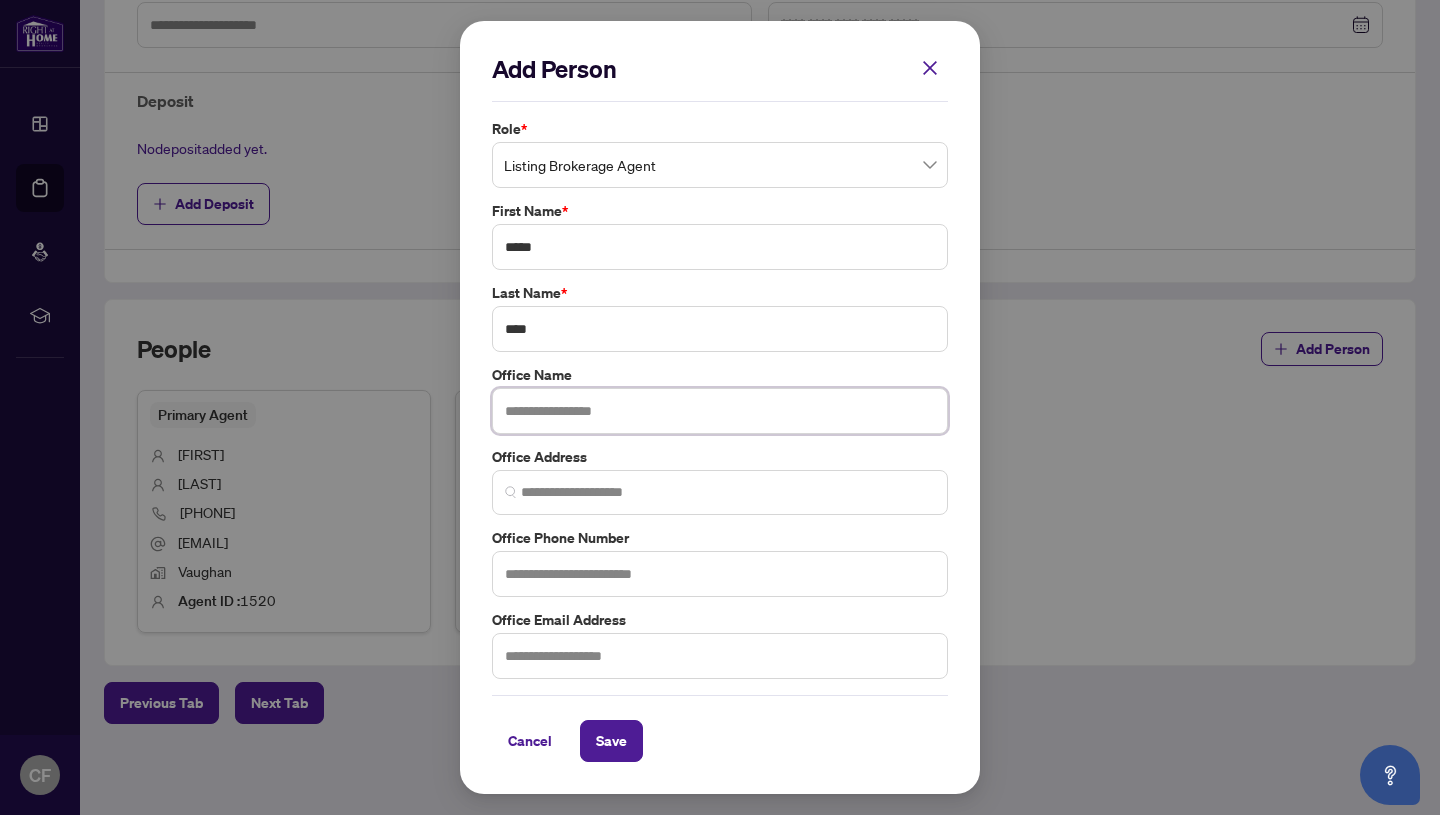 click at bounding box center [720, 411] 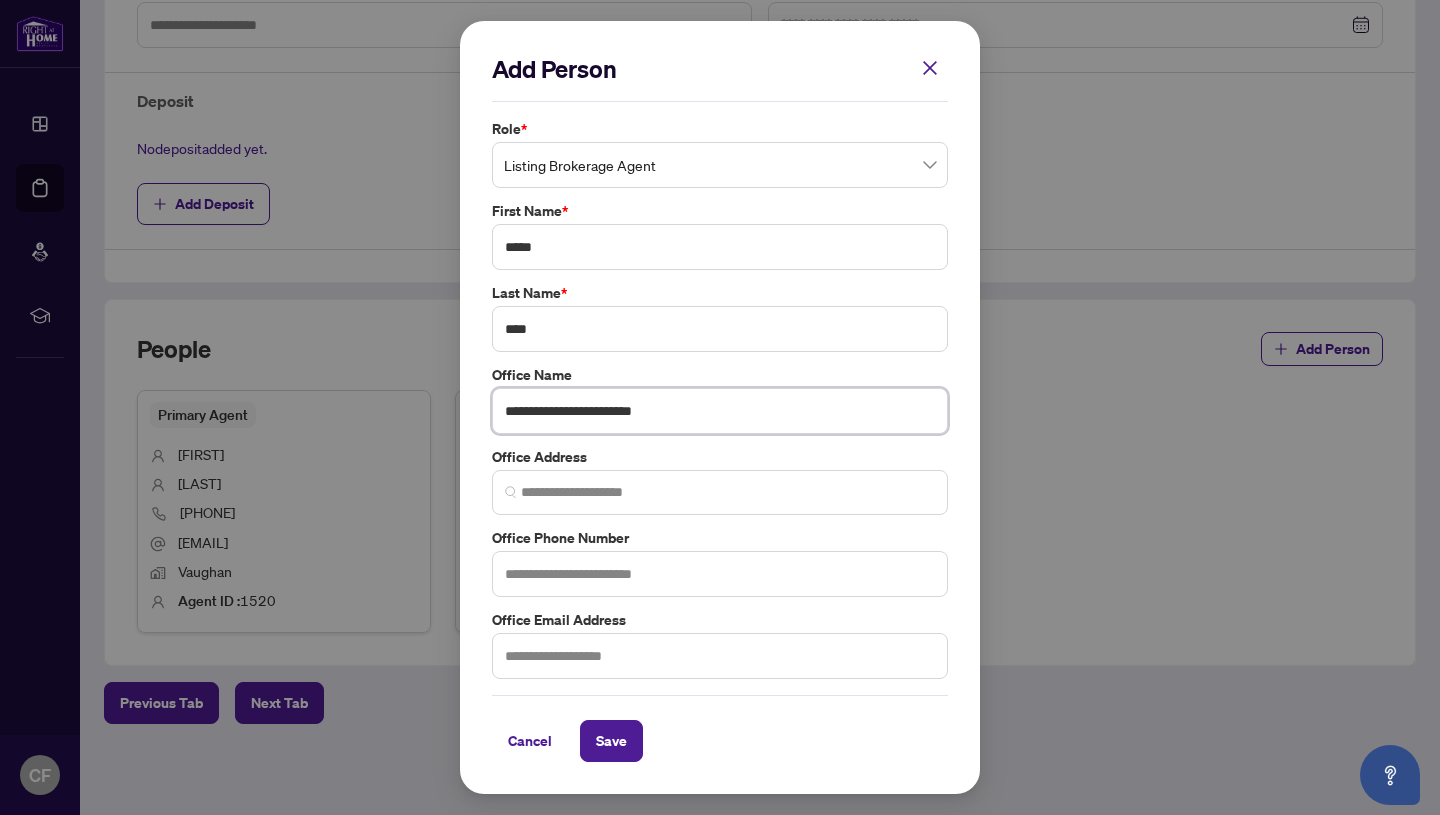 type on "**********" 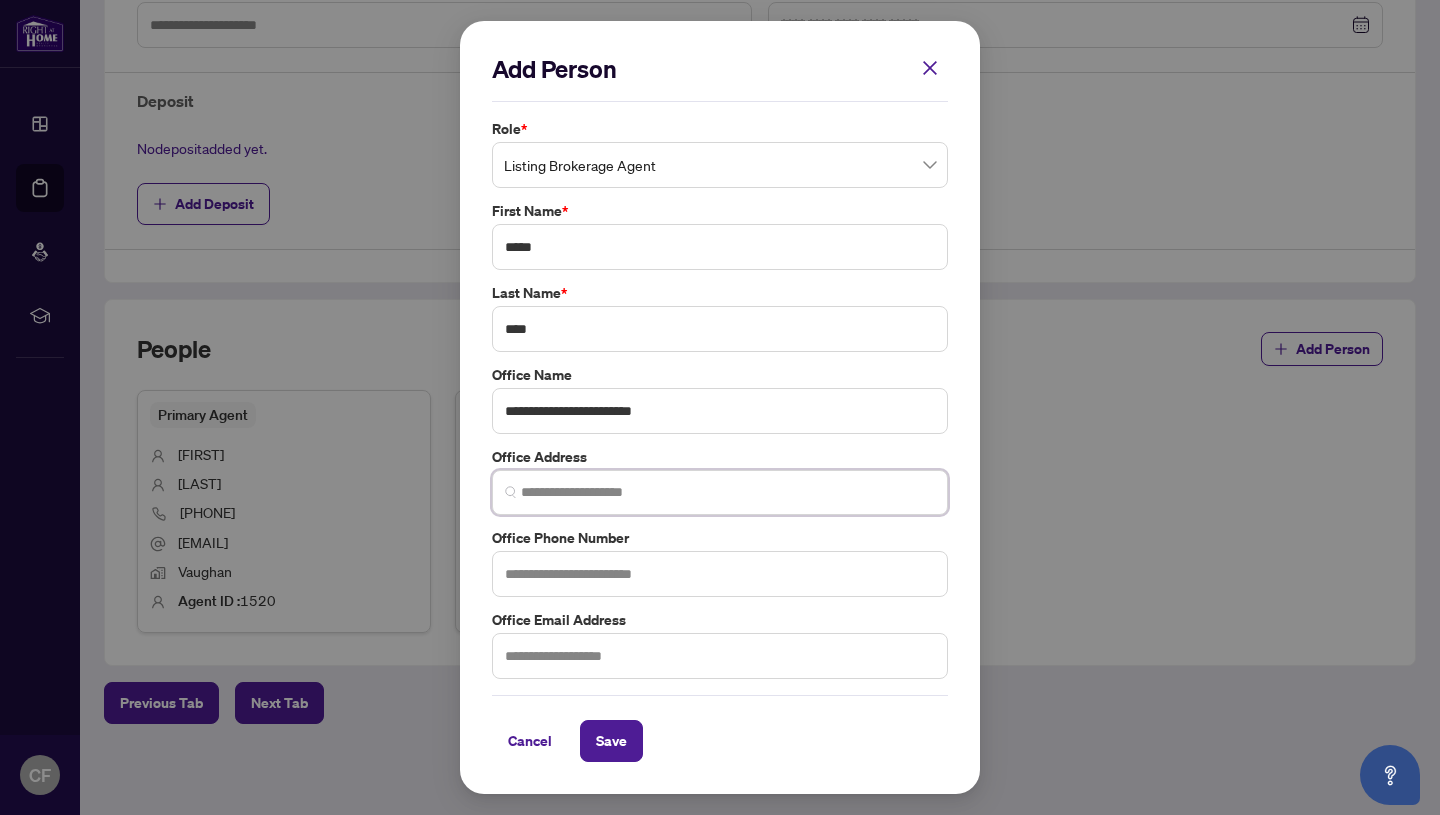 click at bounding box center [728, 492] 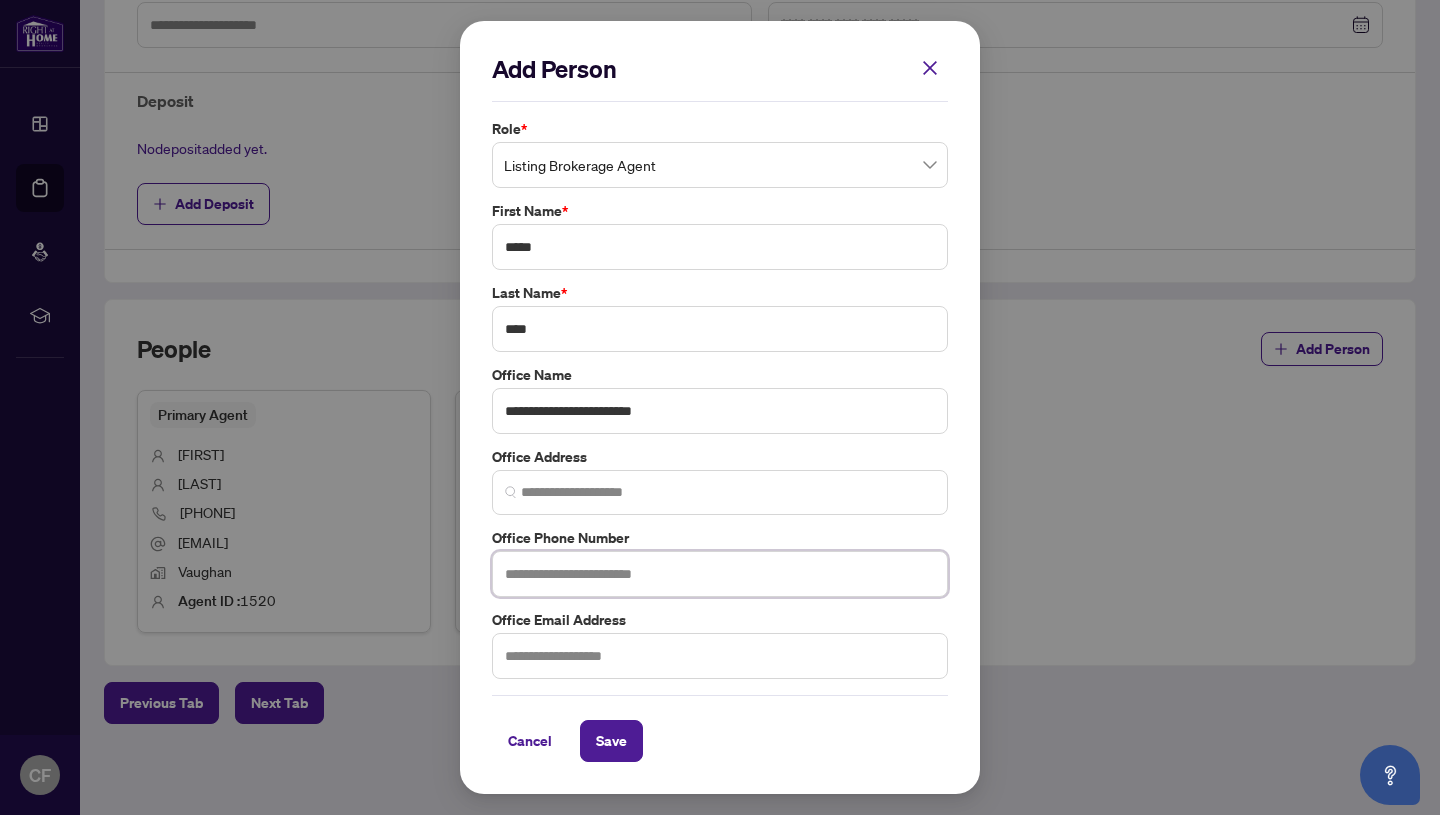 click at bounding box center [720, 574] 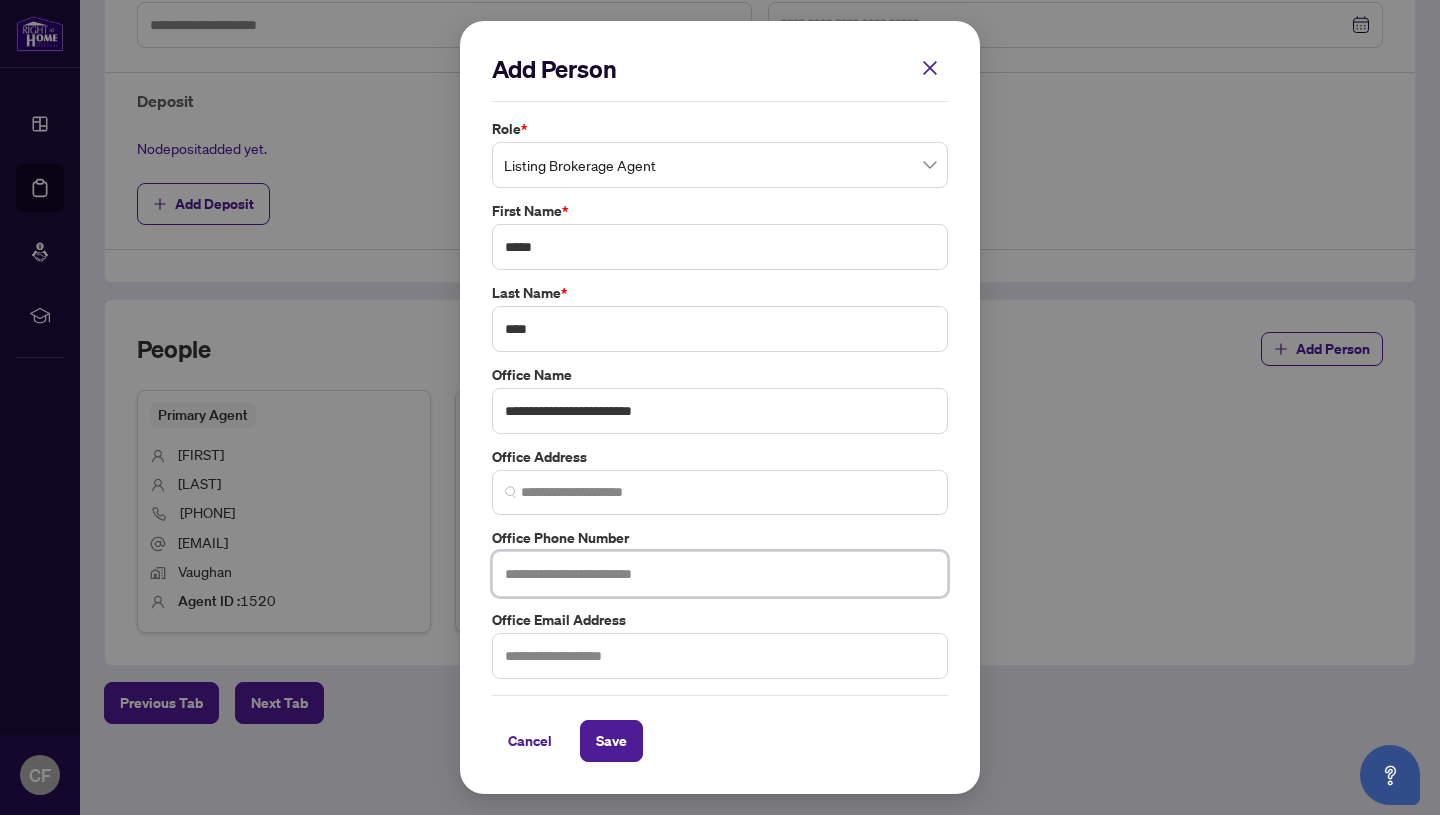 paste on "**********" 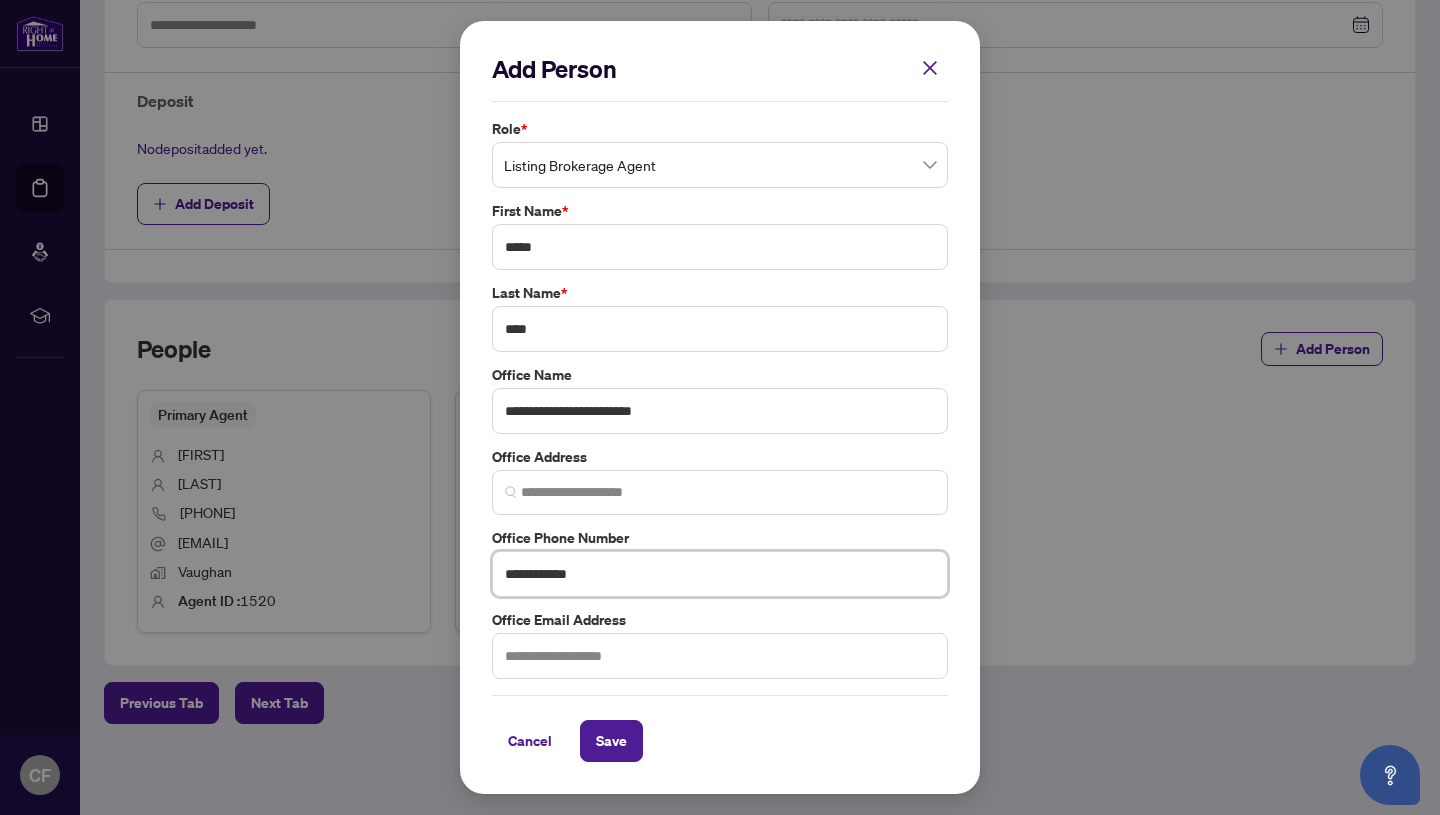 type on "**********" 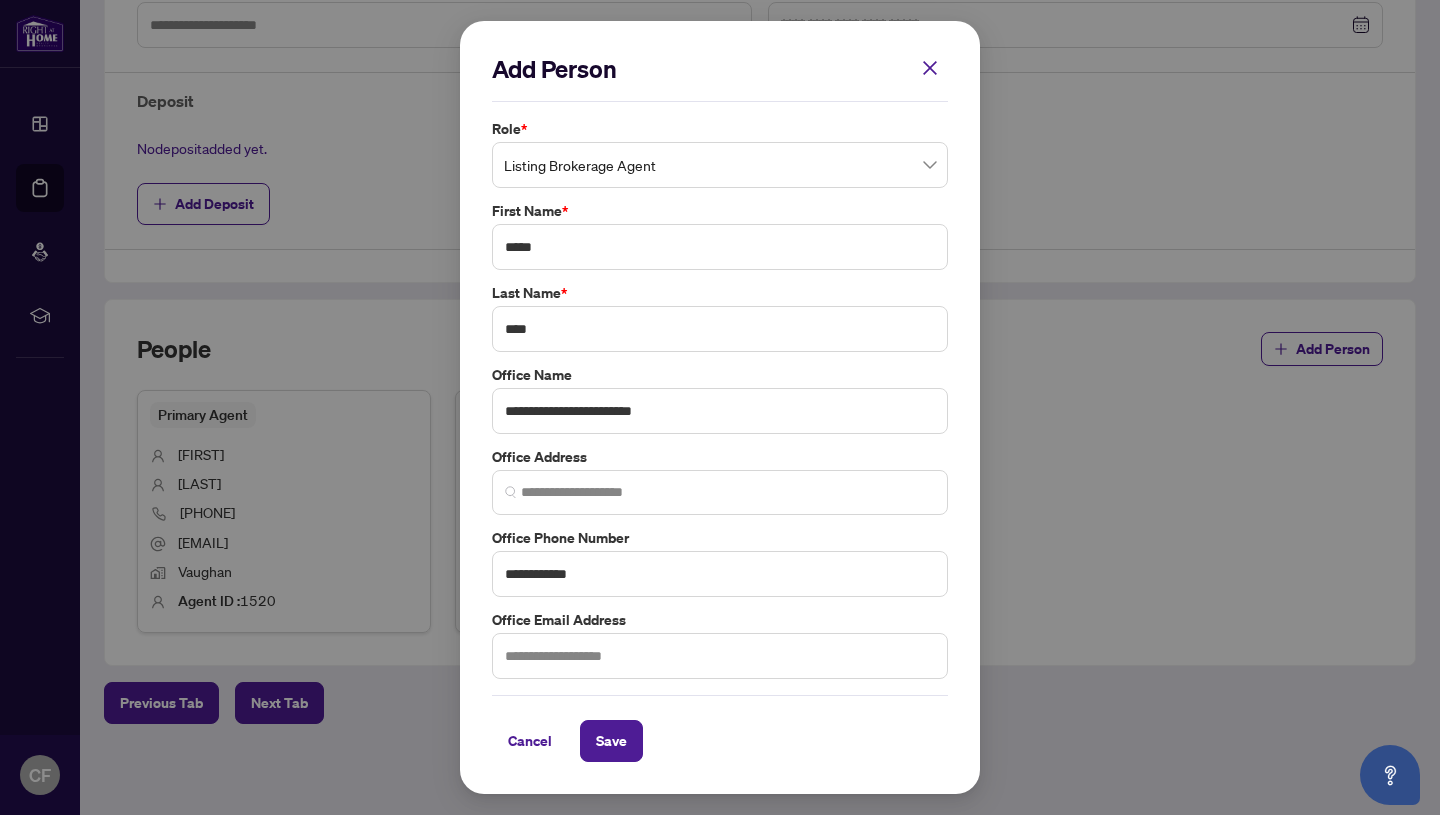 click on "Office Phone Number" at bounding box center [720, 538] 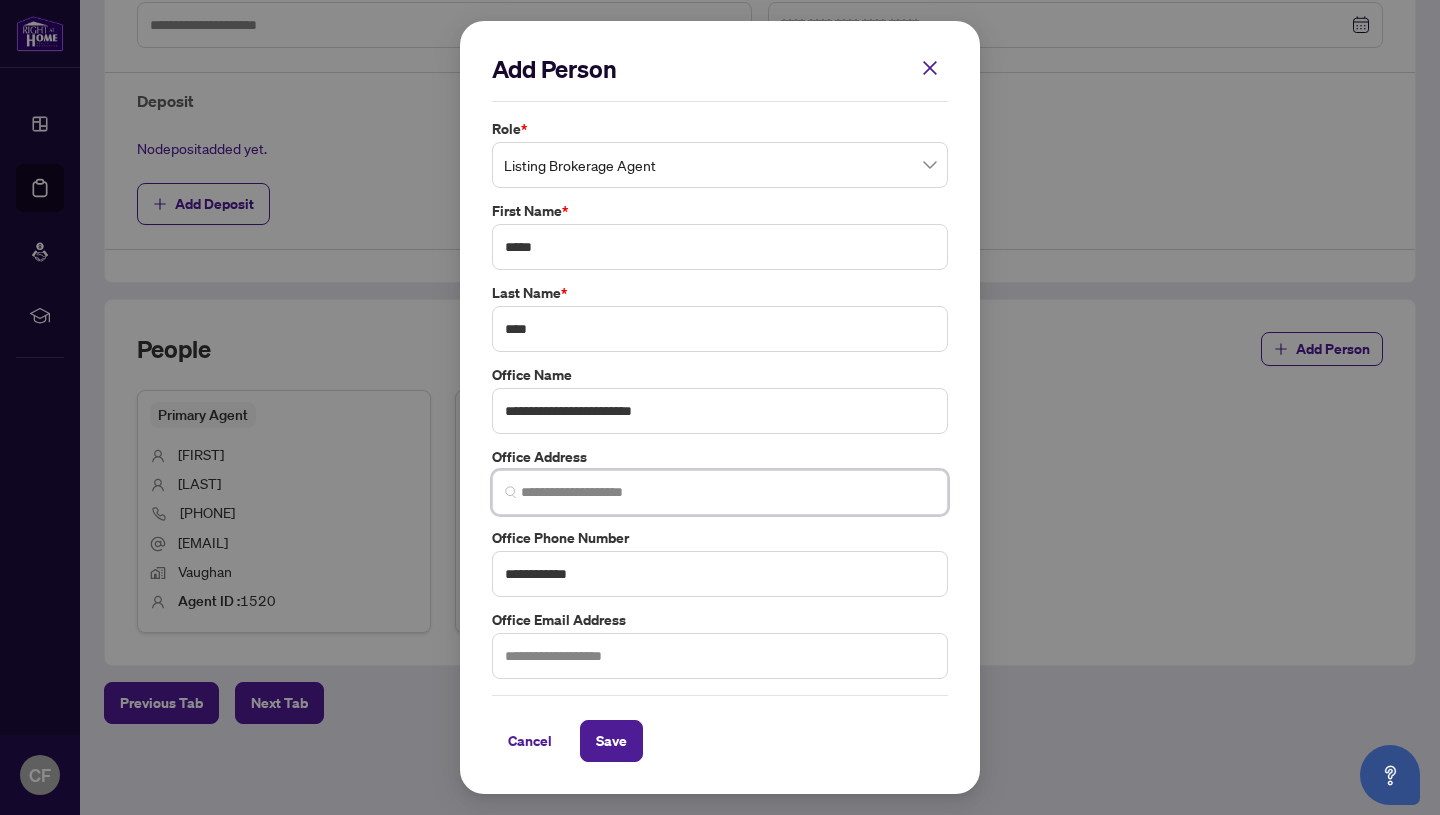 click at bounding box center [728, 492] 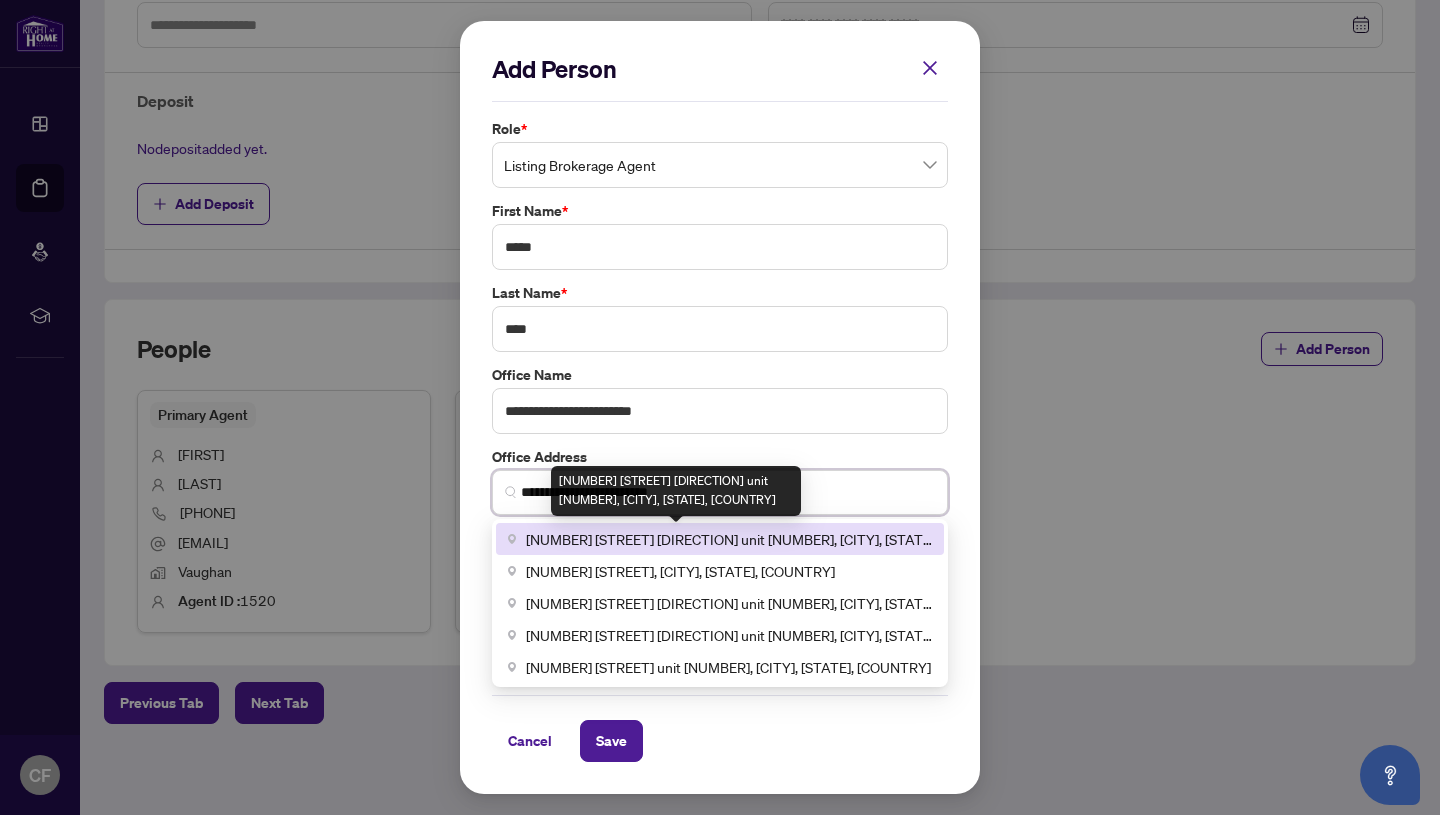 click on "[NUMBER] [STREET] [DIRECTION] unit [NUMBER], [CITY], [STATE], [COUNTRY]" at bounding box center [729, 539] 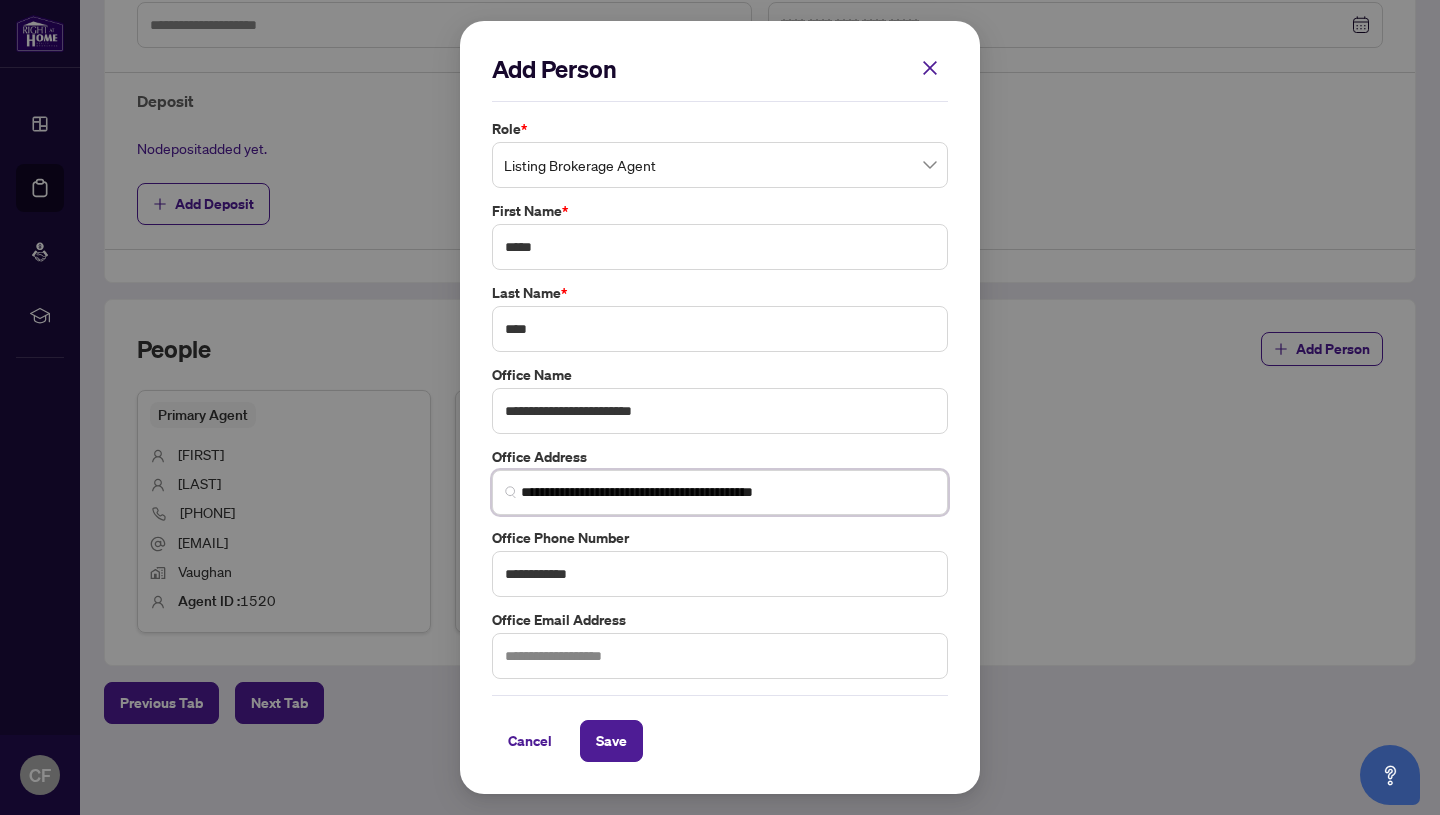 type on "**********" 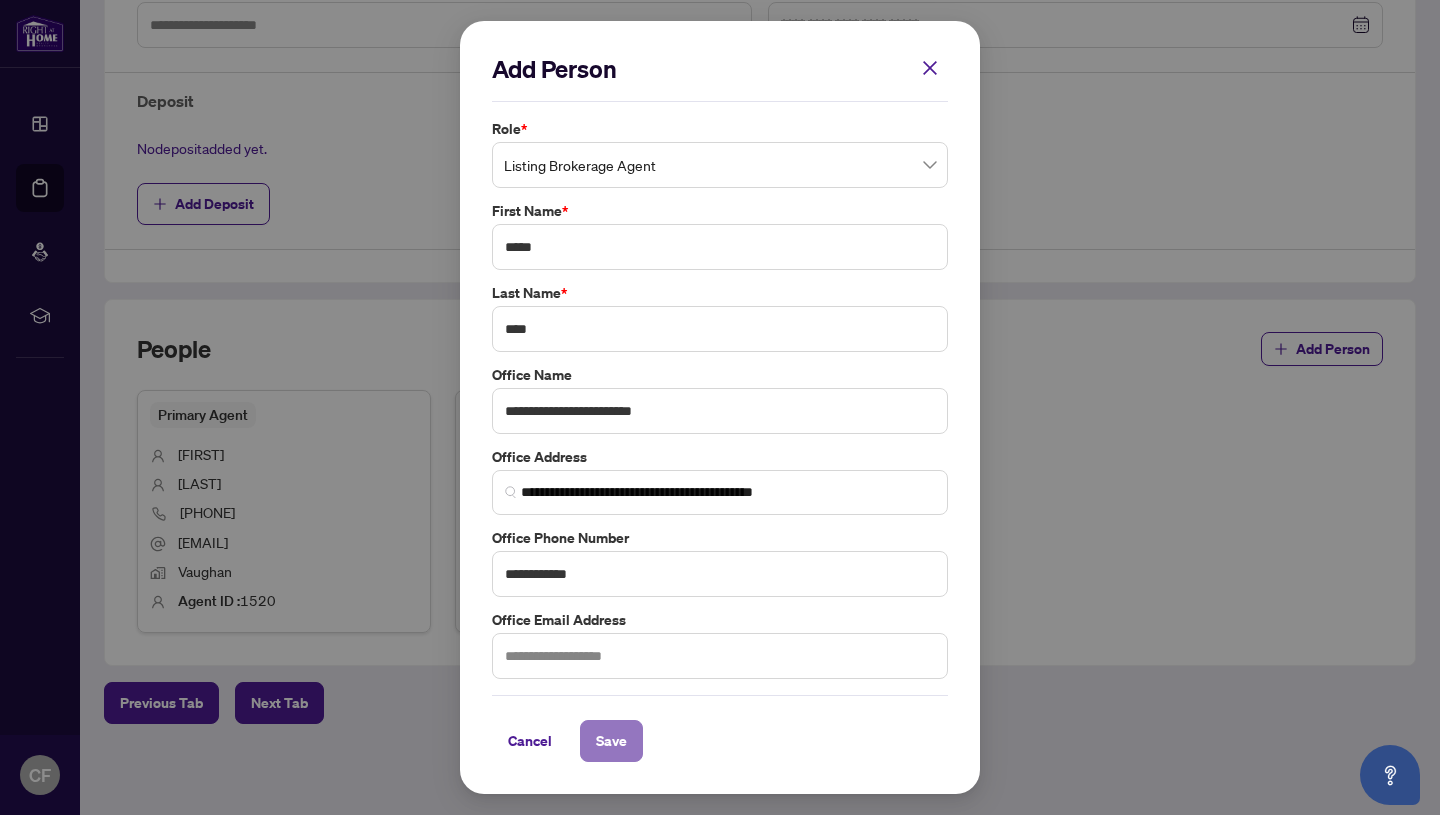 click on "Save" at bounding box center (611, 741) 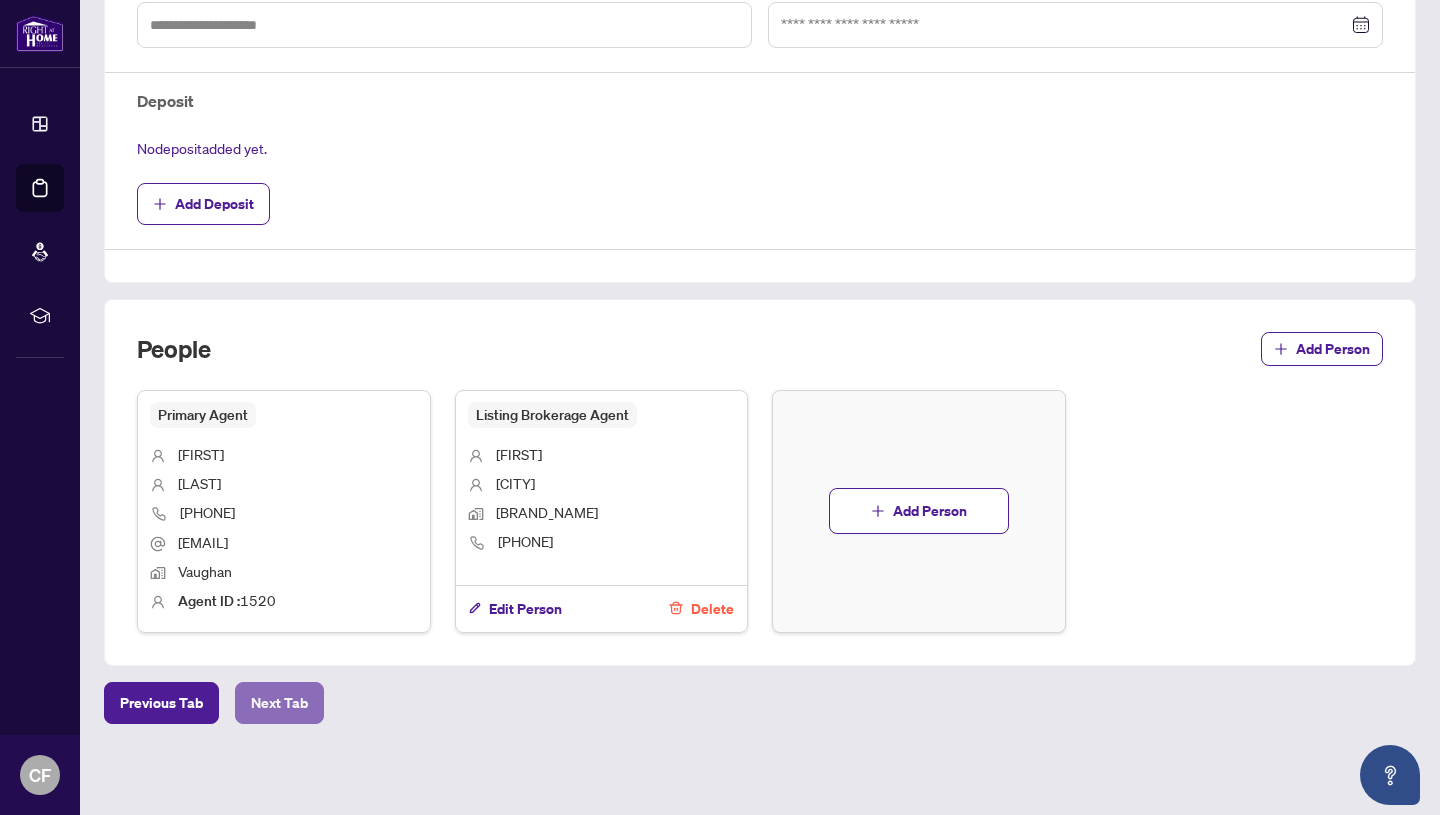 click on "Next Tab" at bounding box center [279, 703] 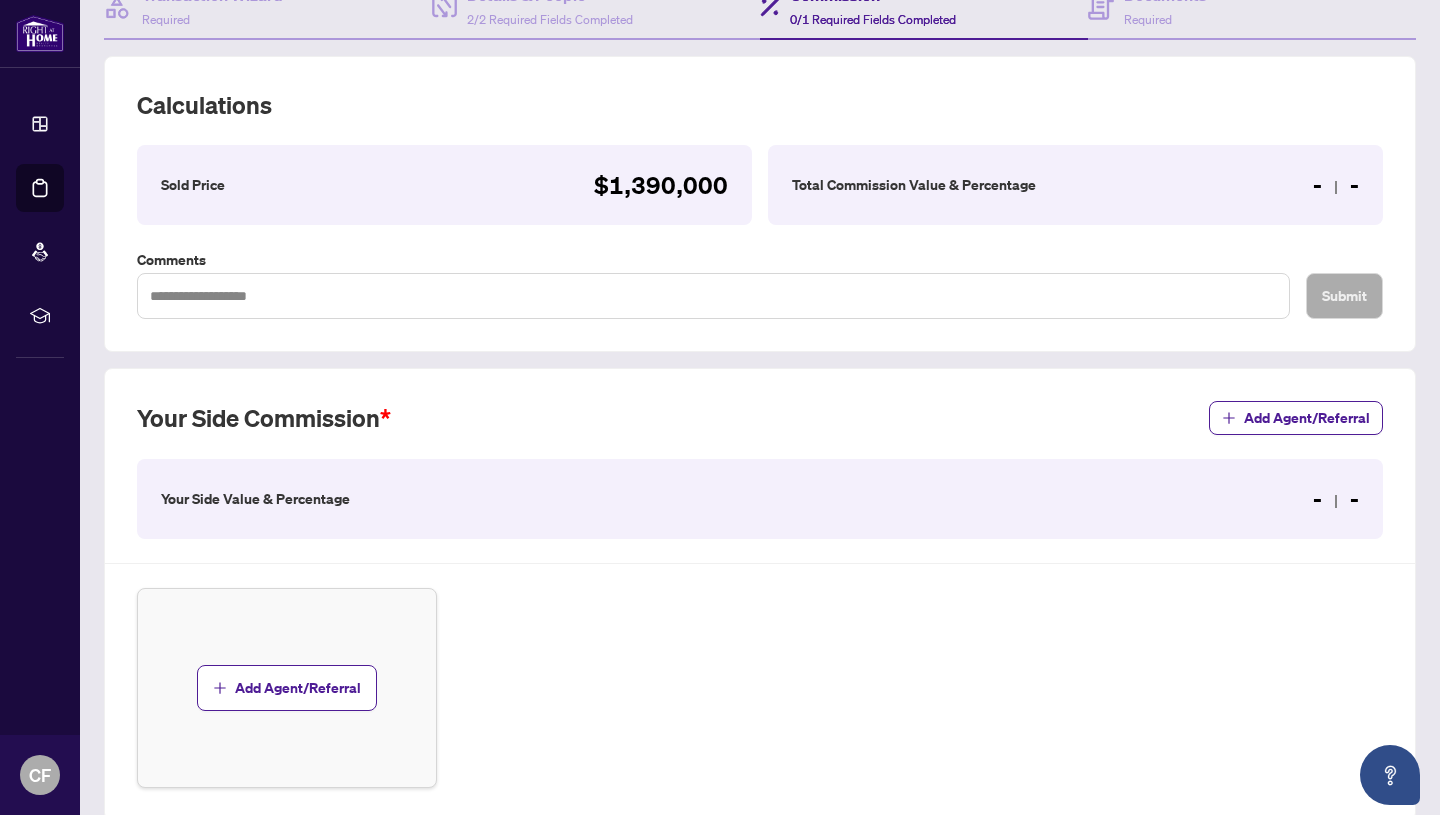 scroll, scrollTop: 219, scrollLeft: 0, axis: vertical 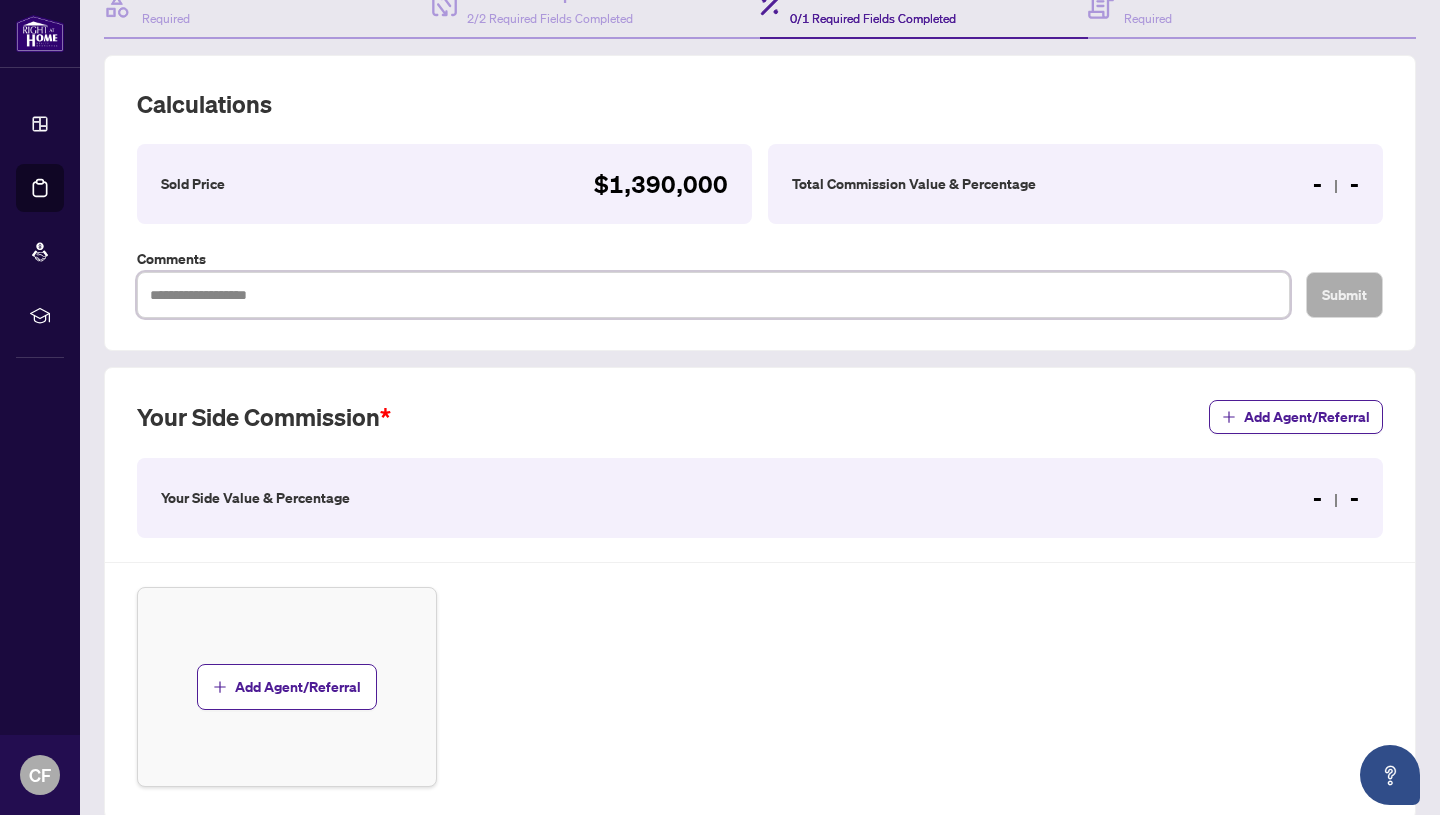 click at bounding box center (713, 295) 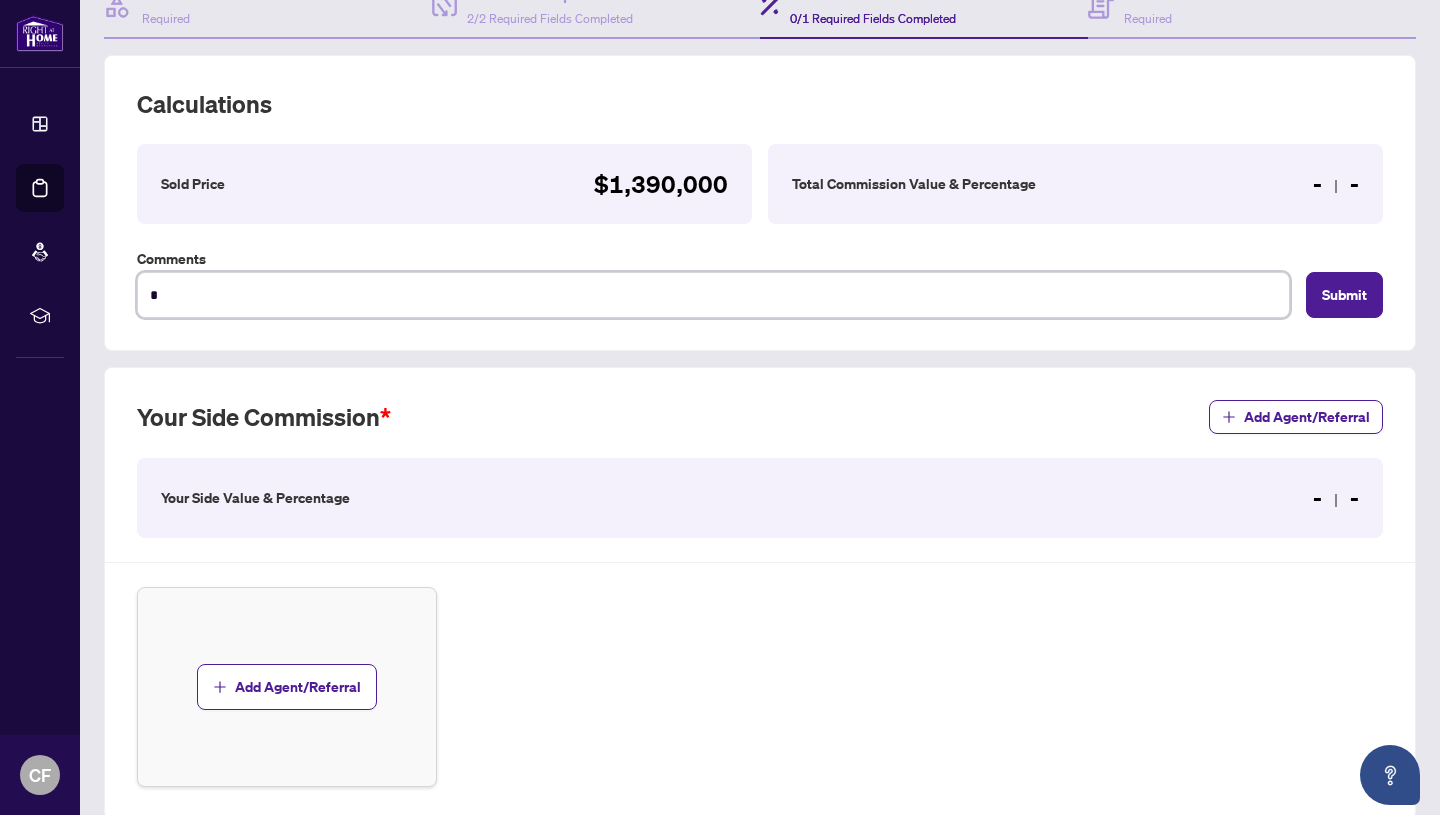 type on "*" 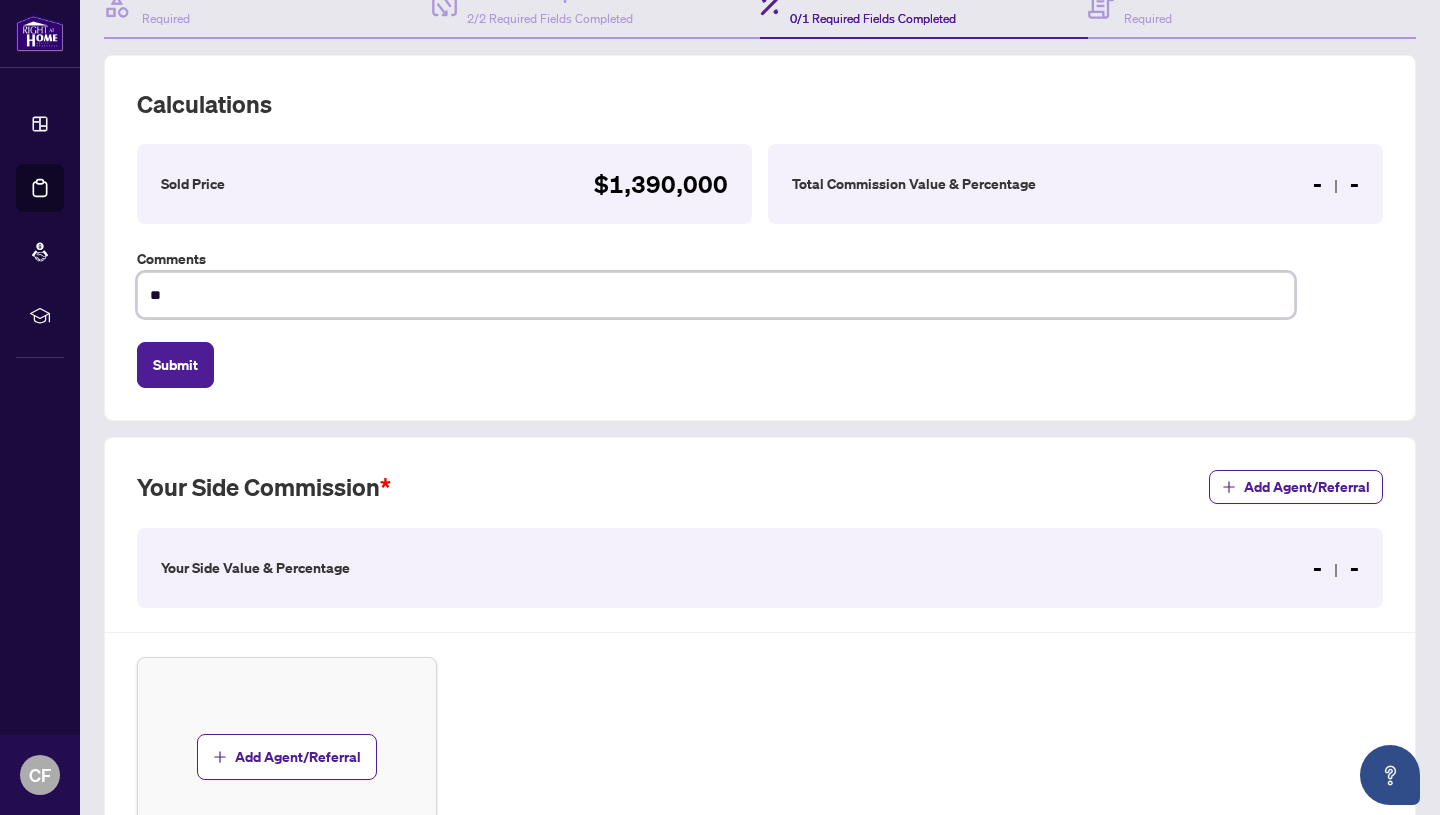 type on "***" 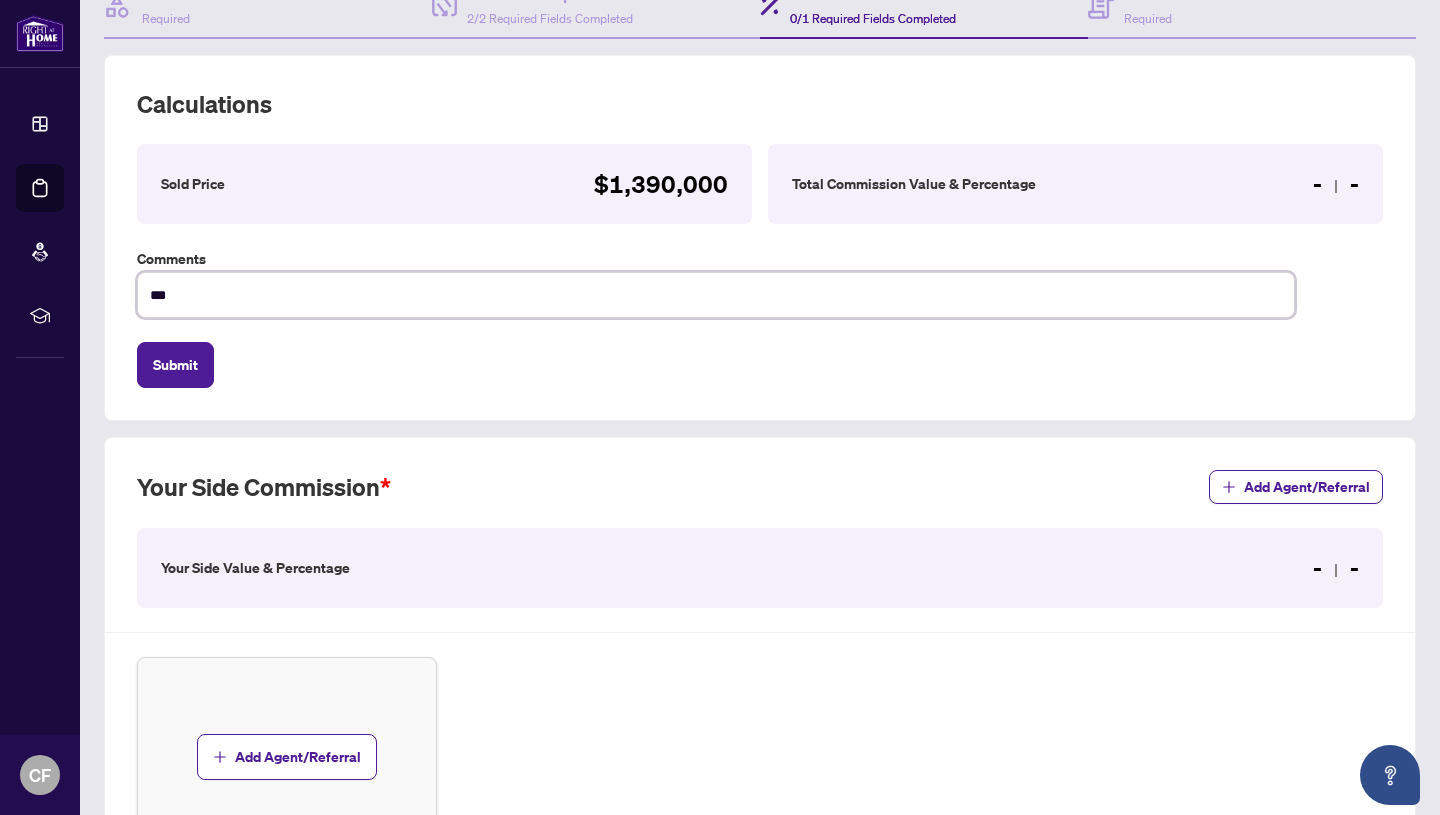 type on "****" 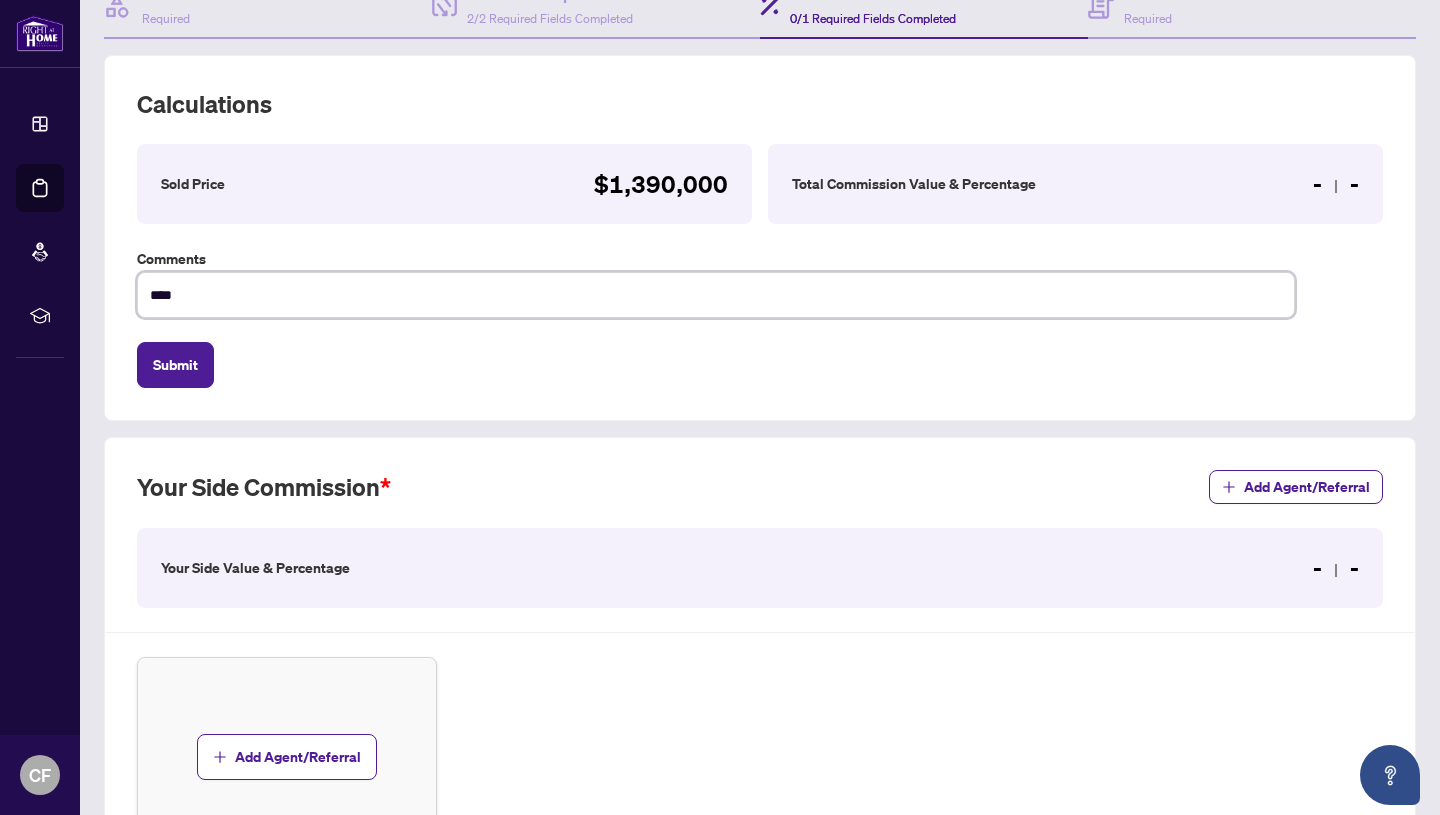 type on "*****" 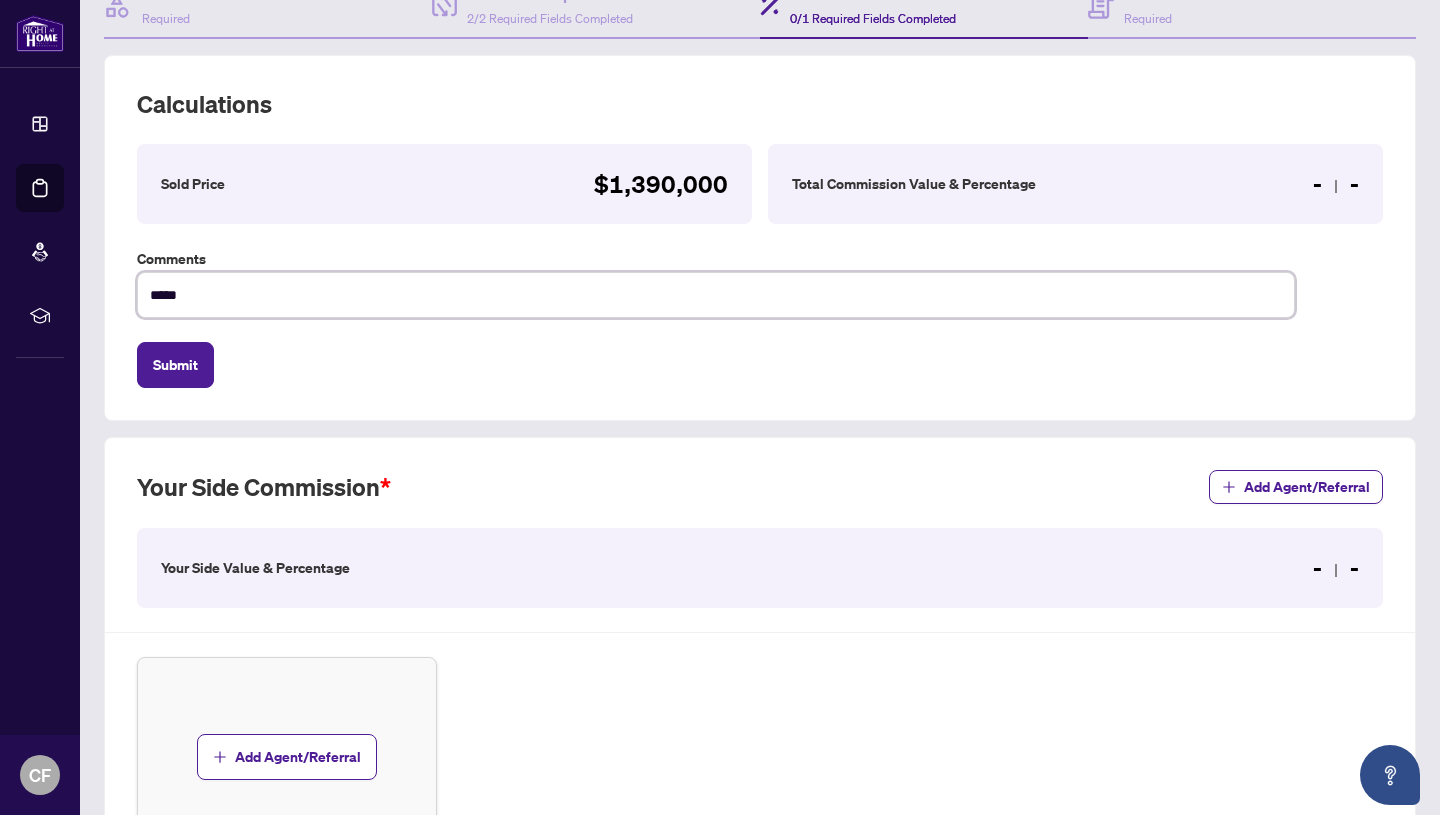 type on "******" 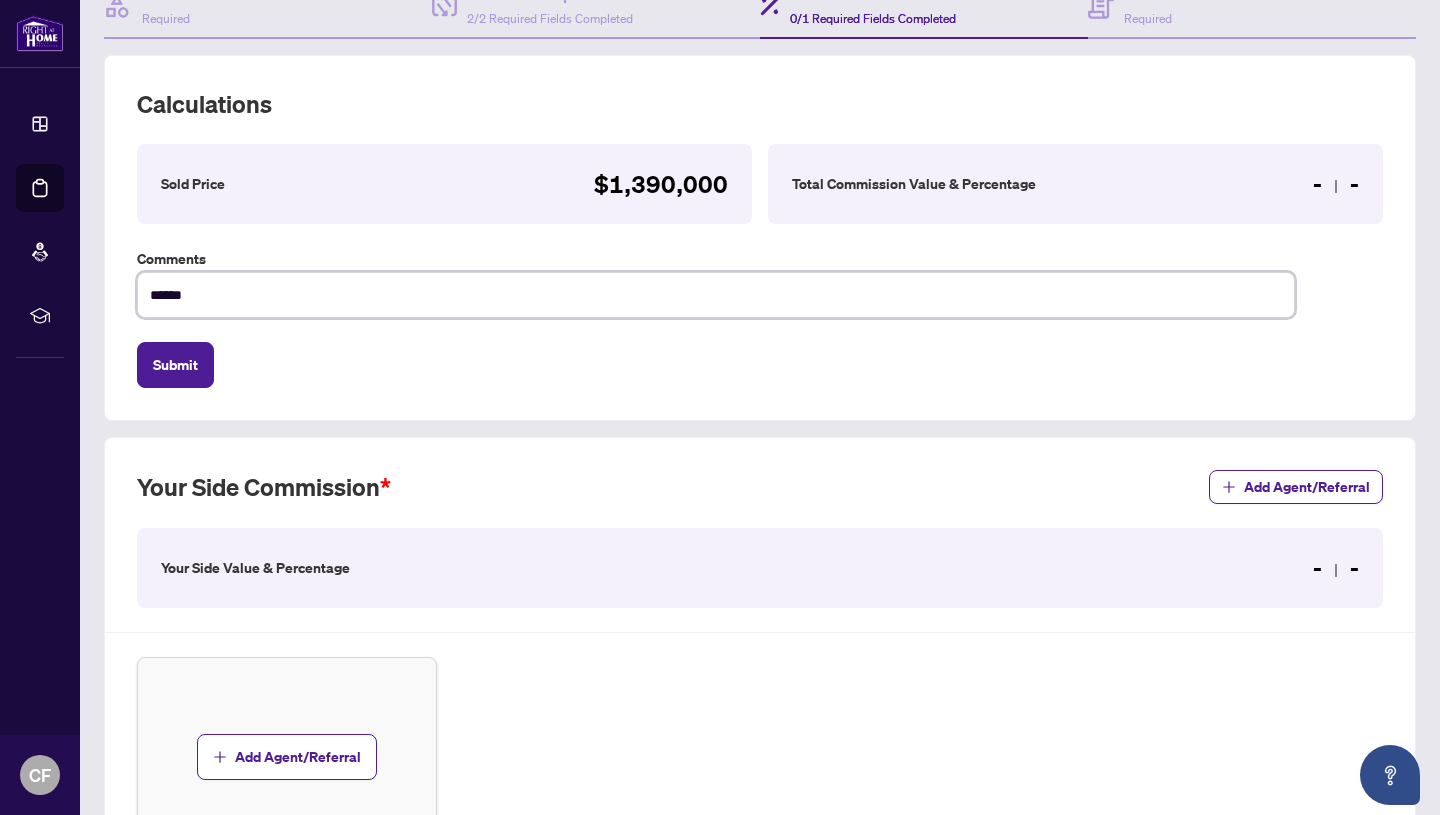 type on "******" 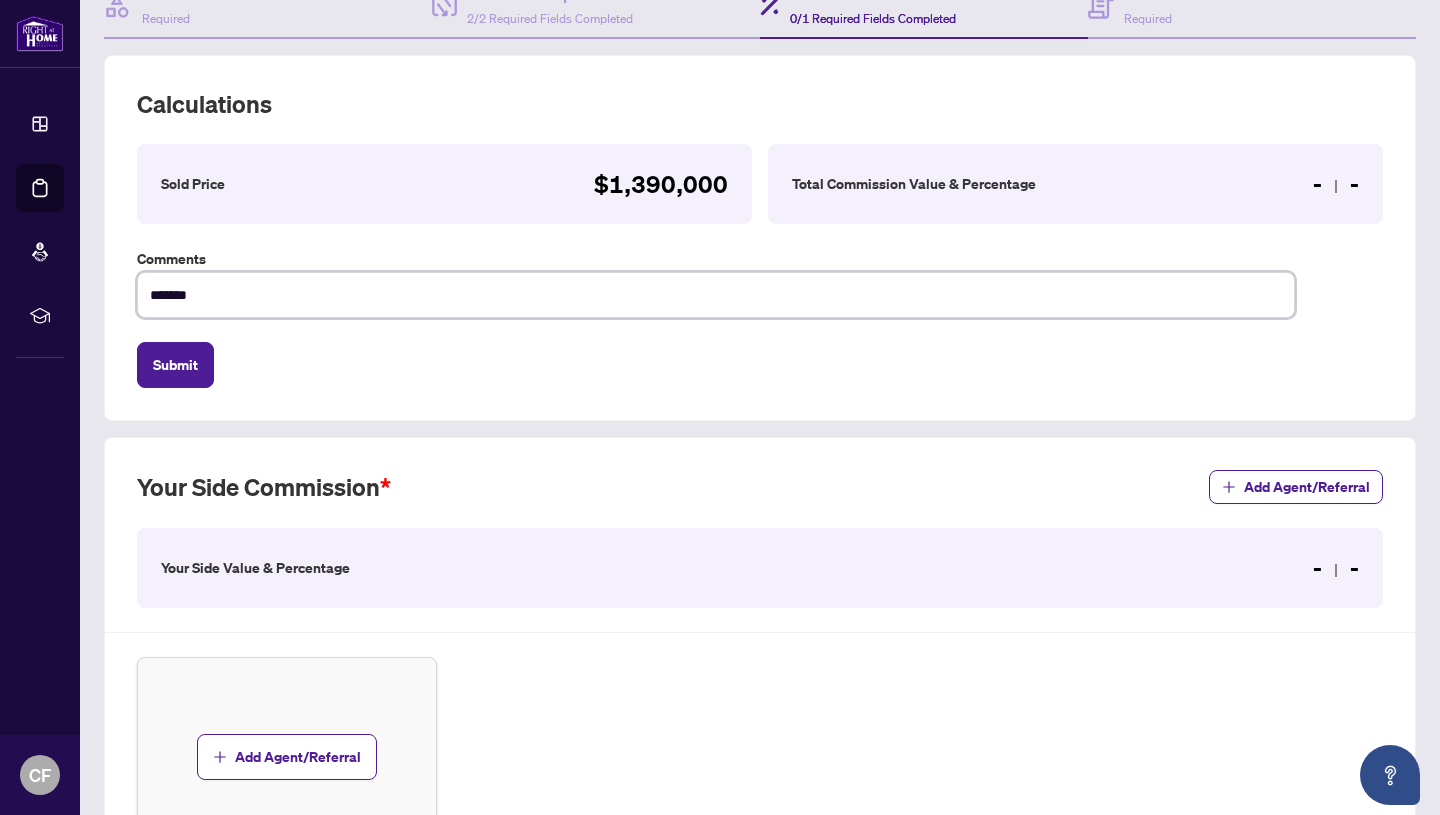 type on "******" 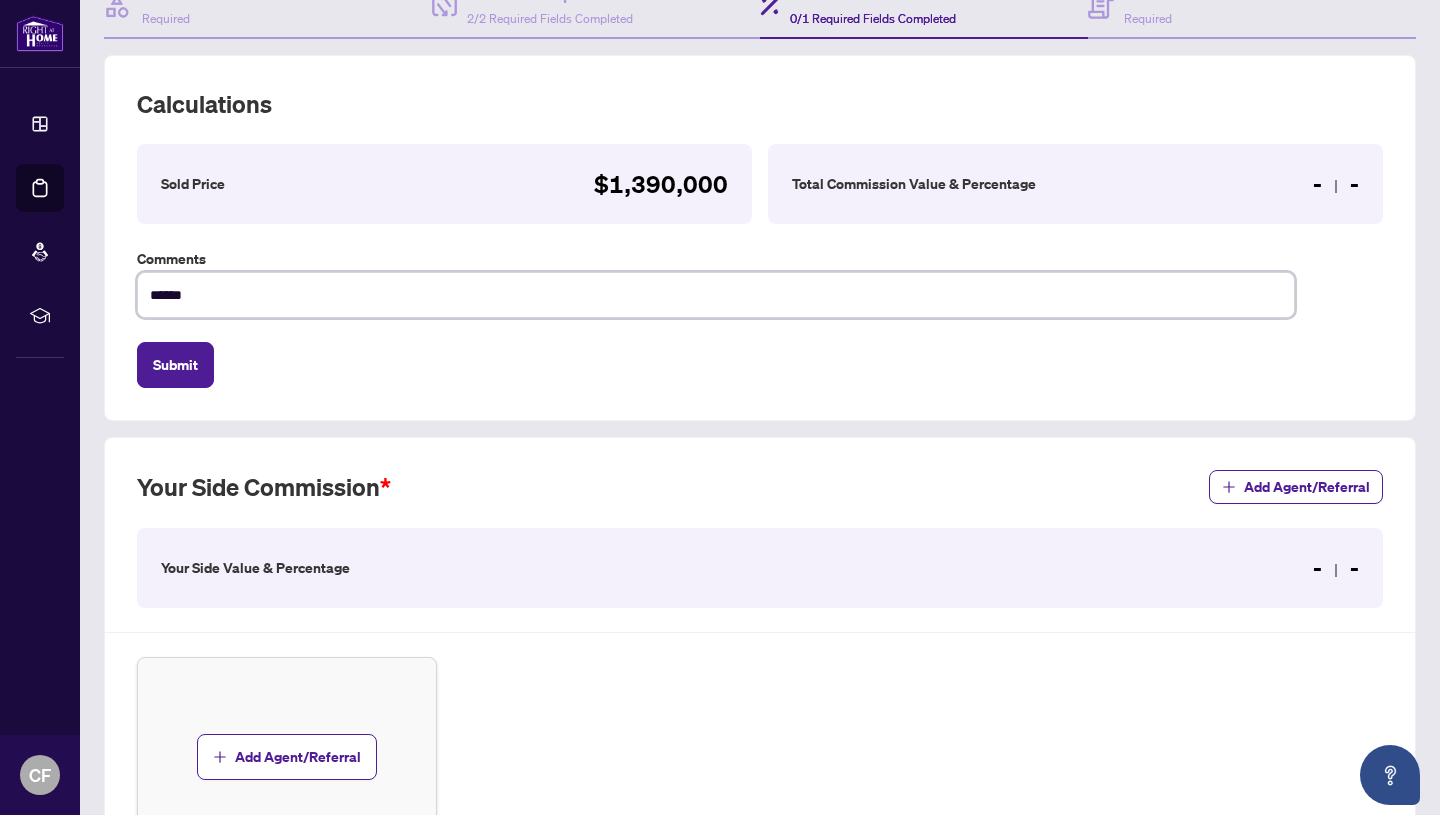 type on "*****" 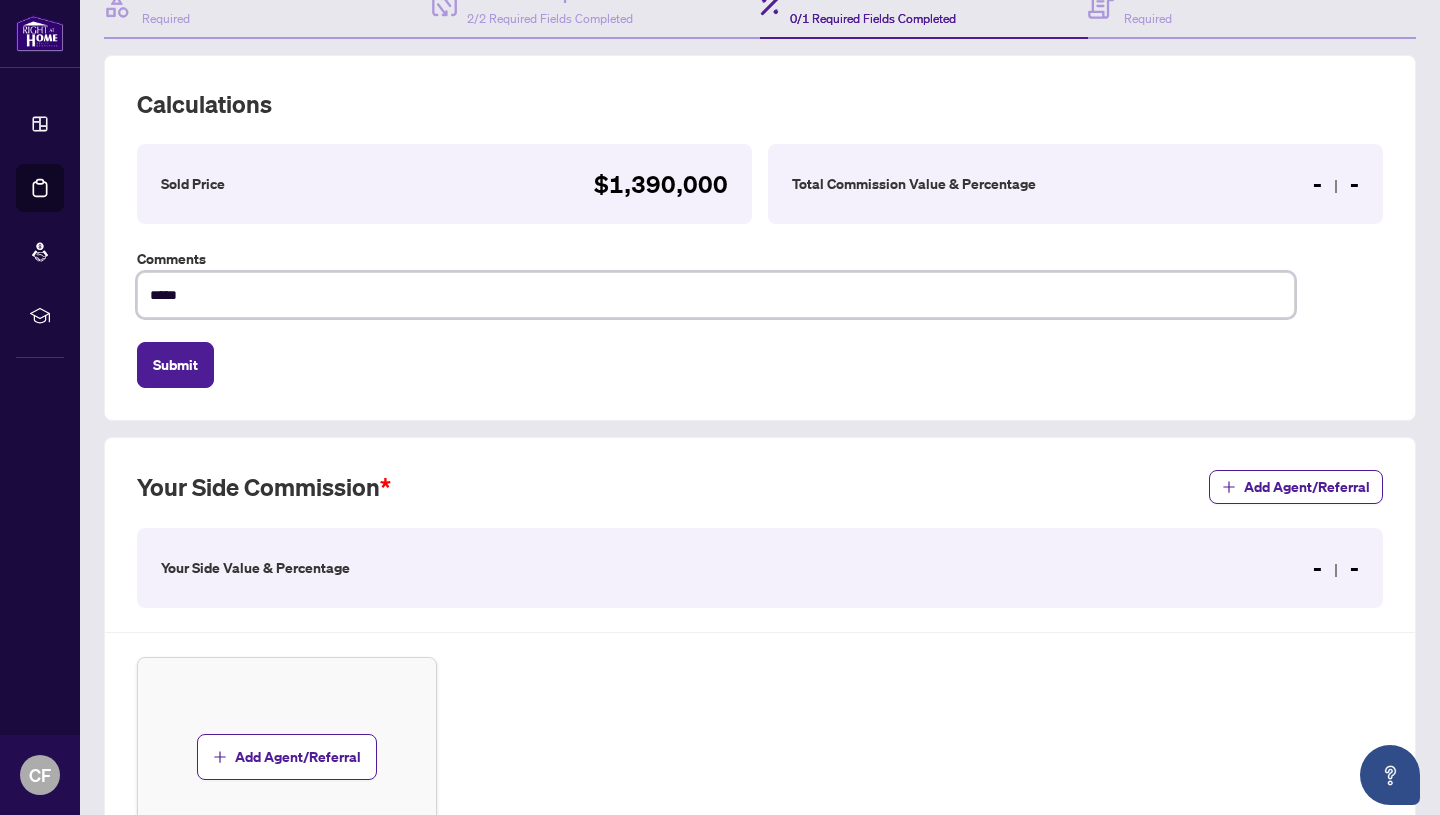 type on "******" 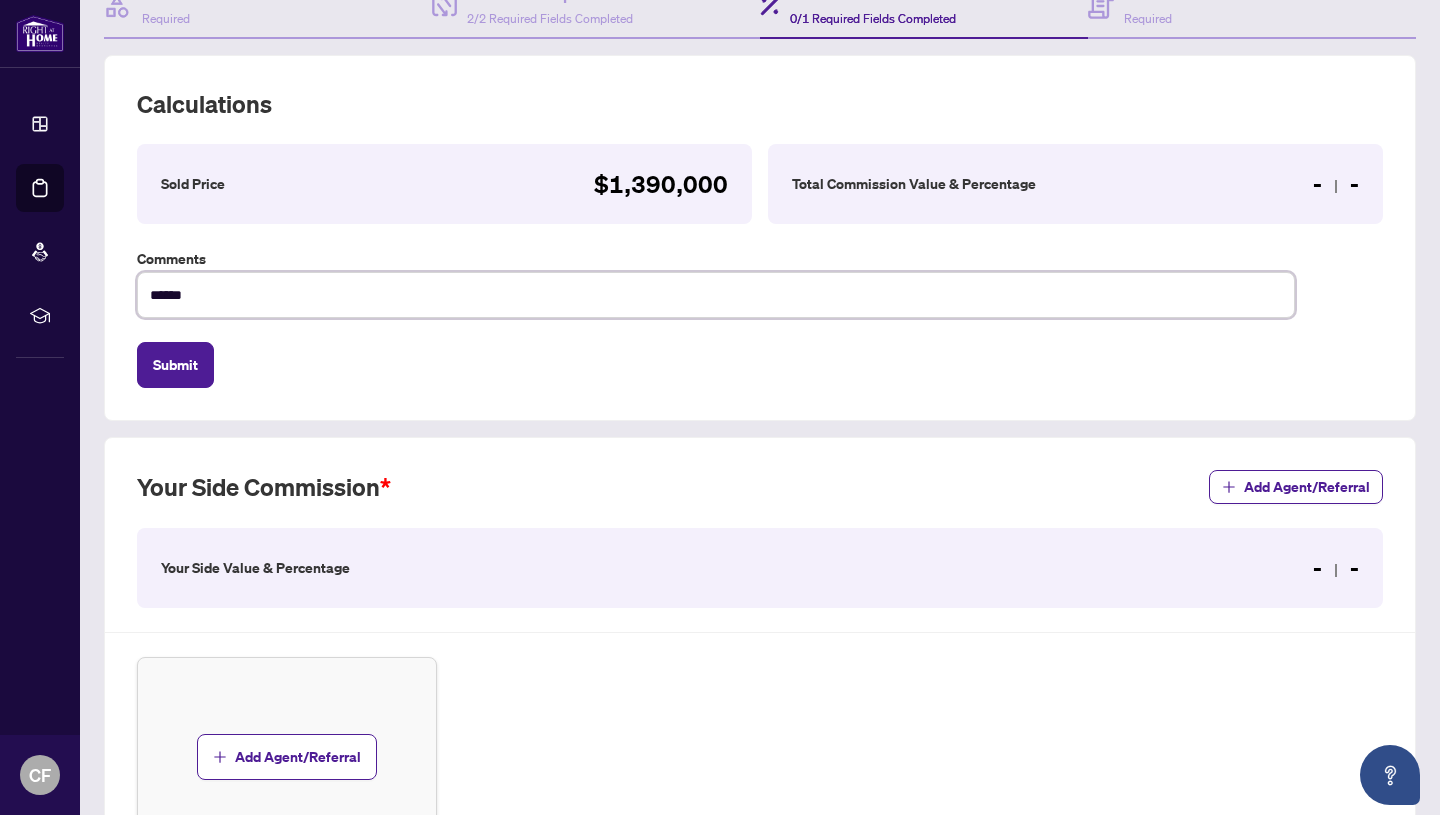 type on "******" 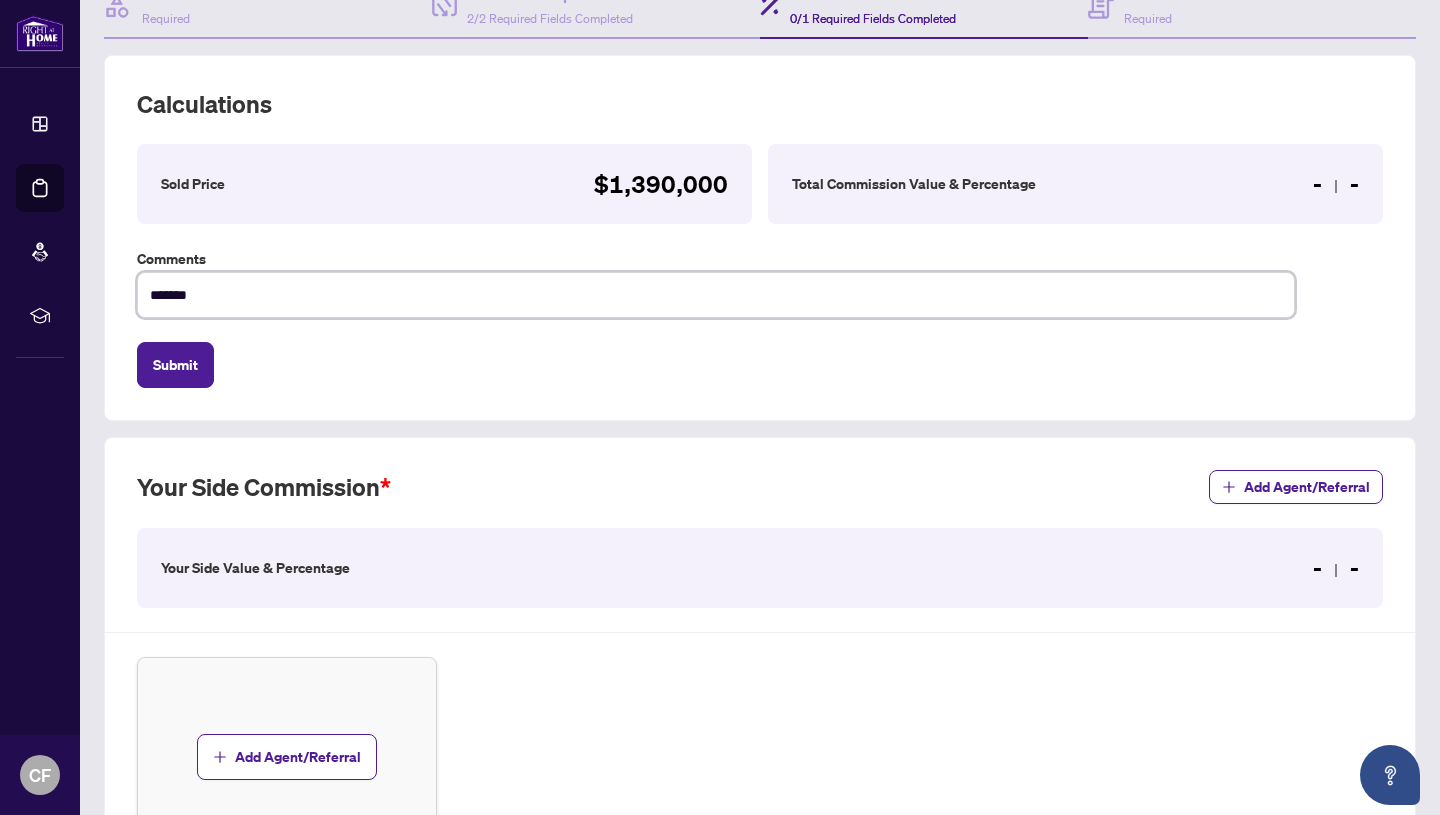 type on "********" 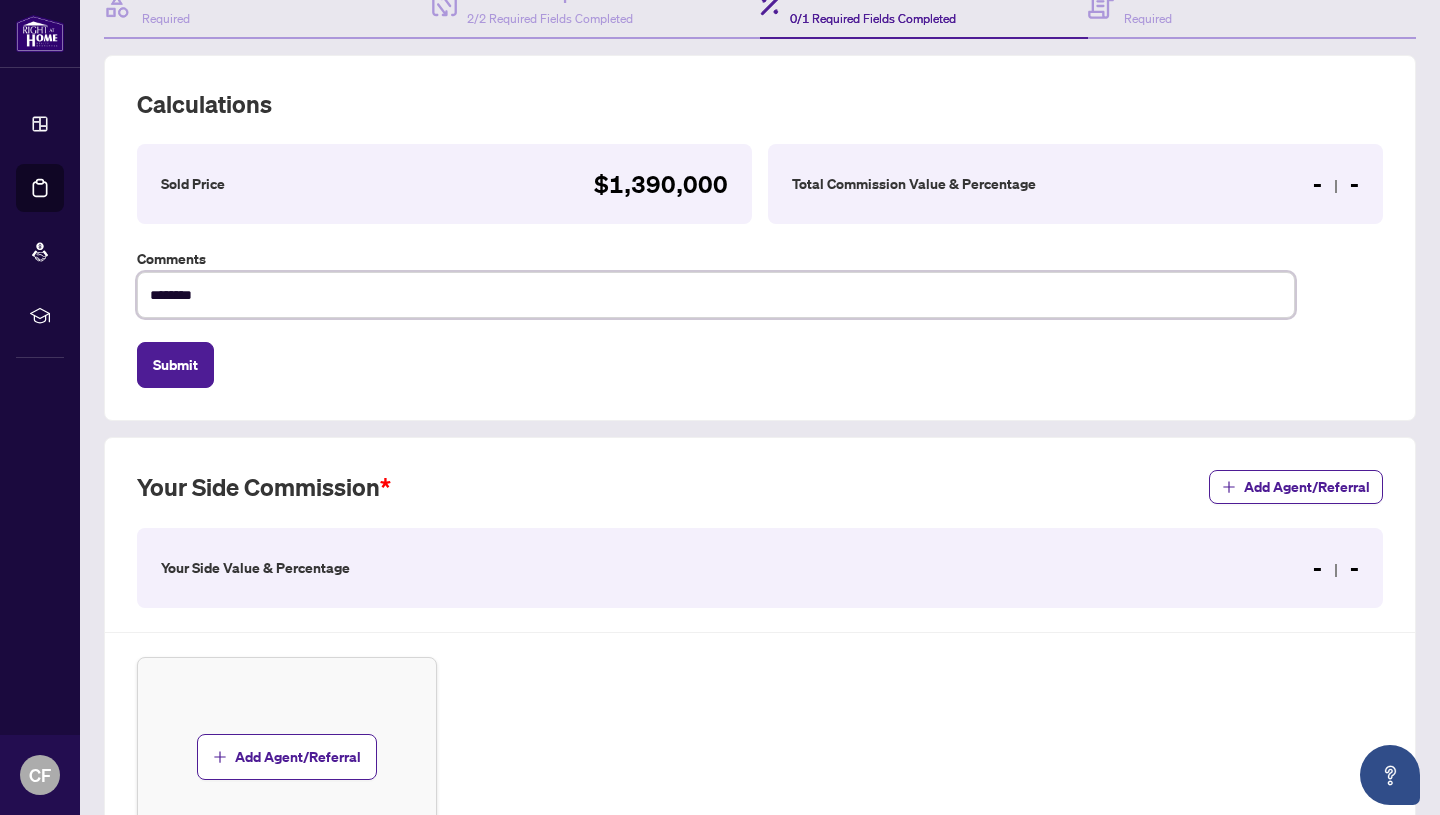 type on "*********" 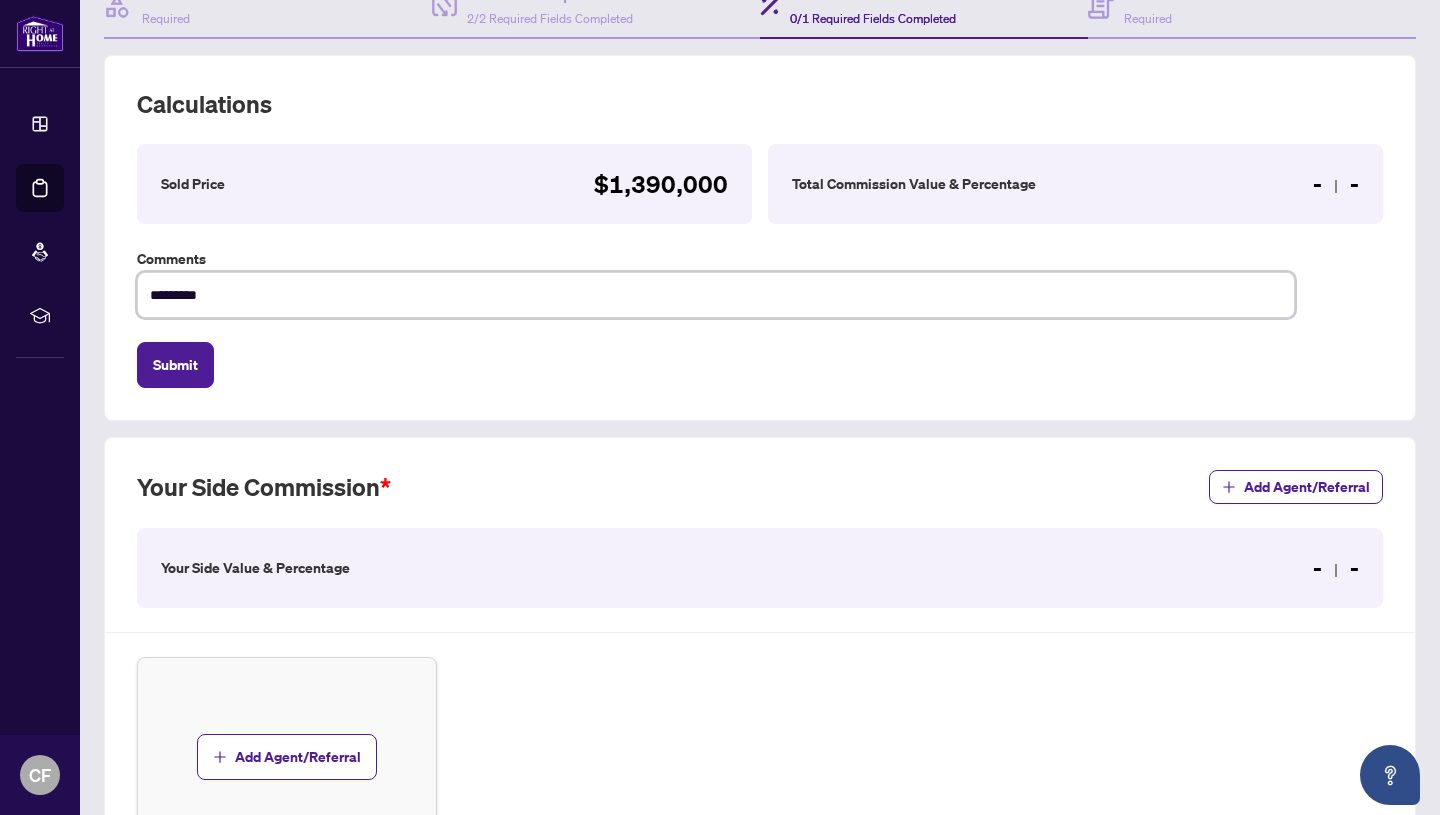 type on "**********" 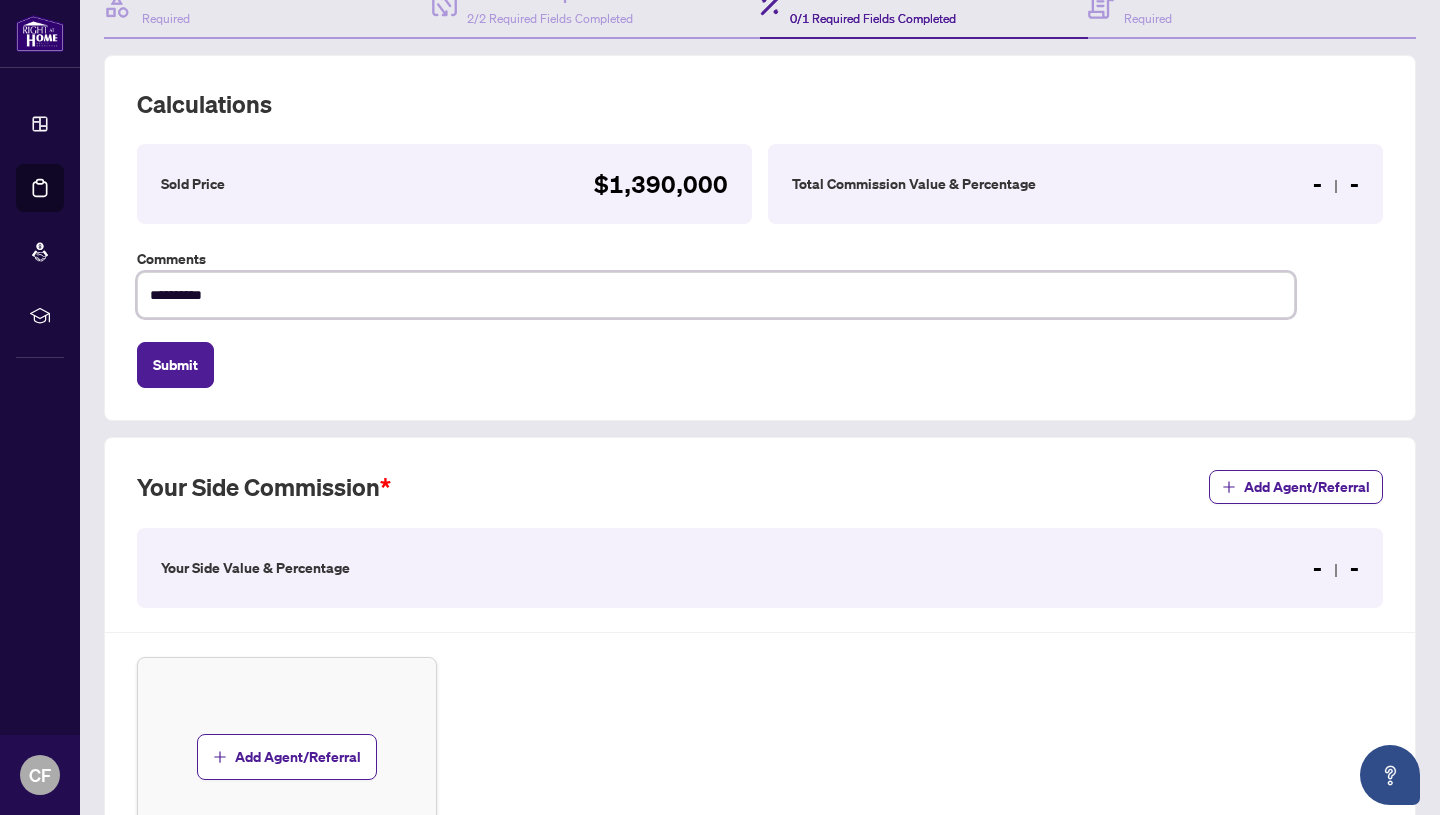 type on "**********" 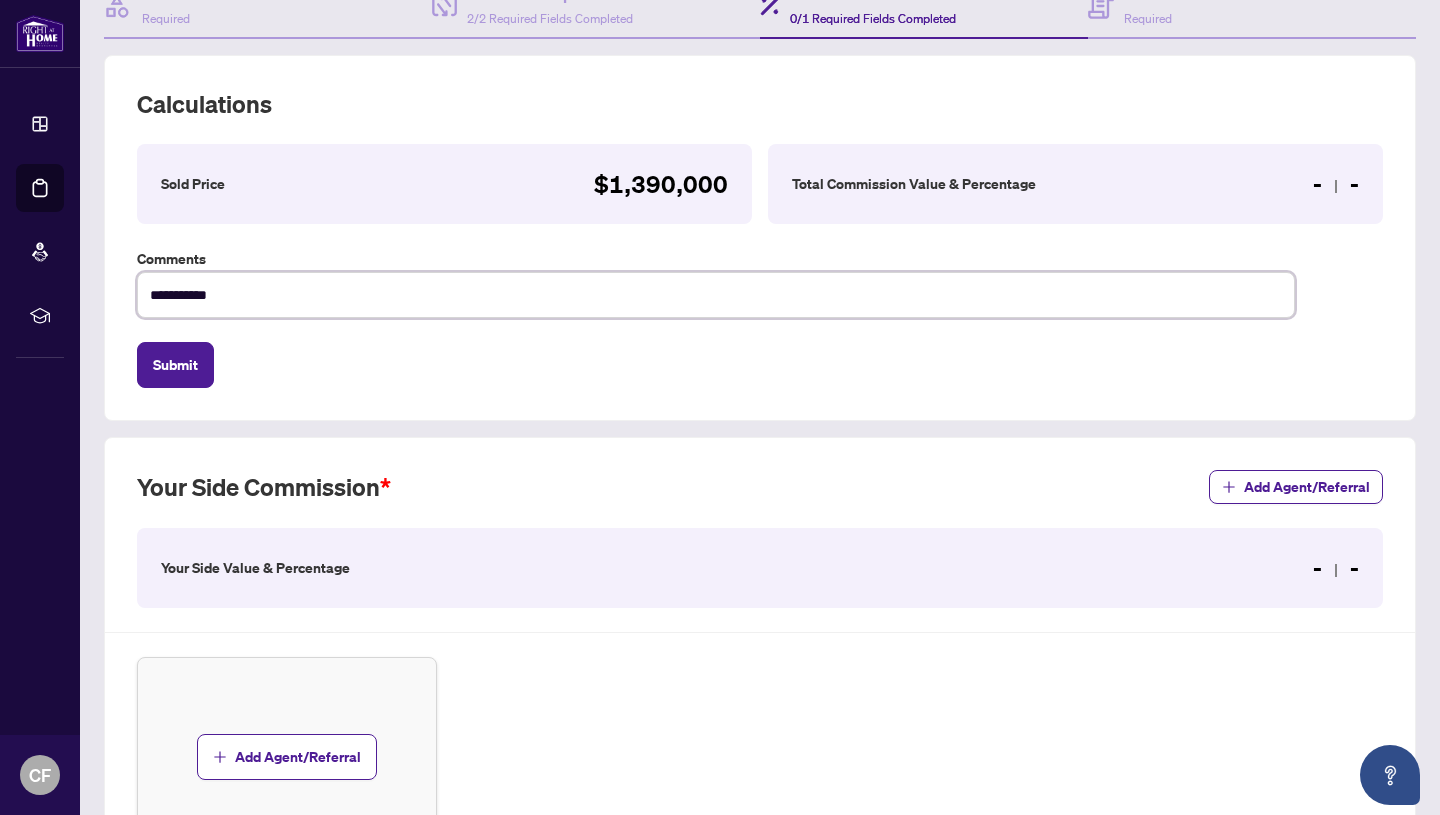 type on "**********" 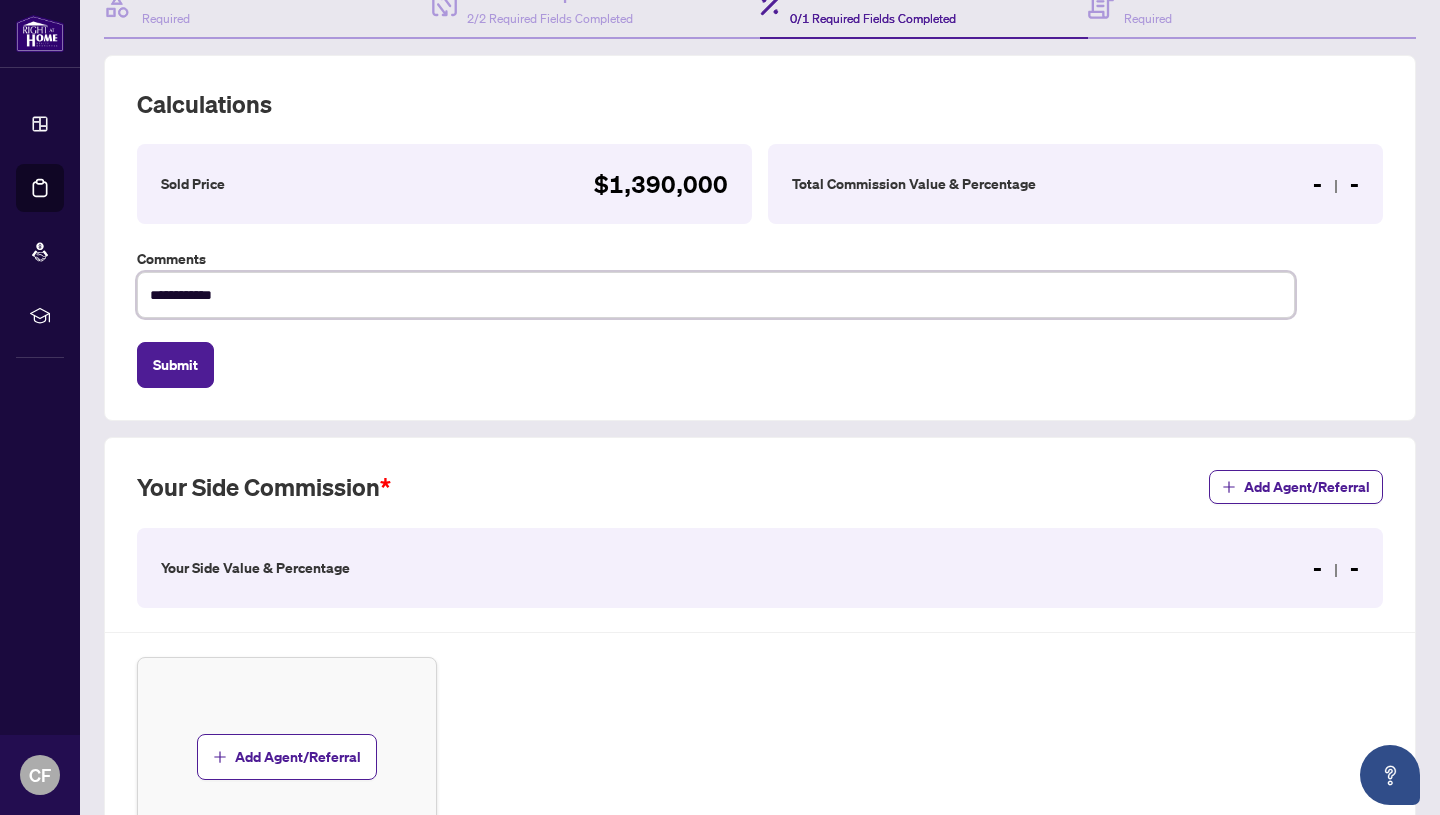type on "**********" 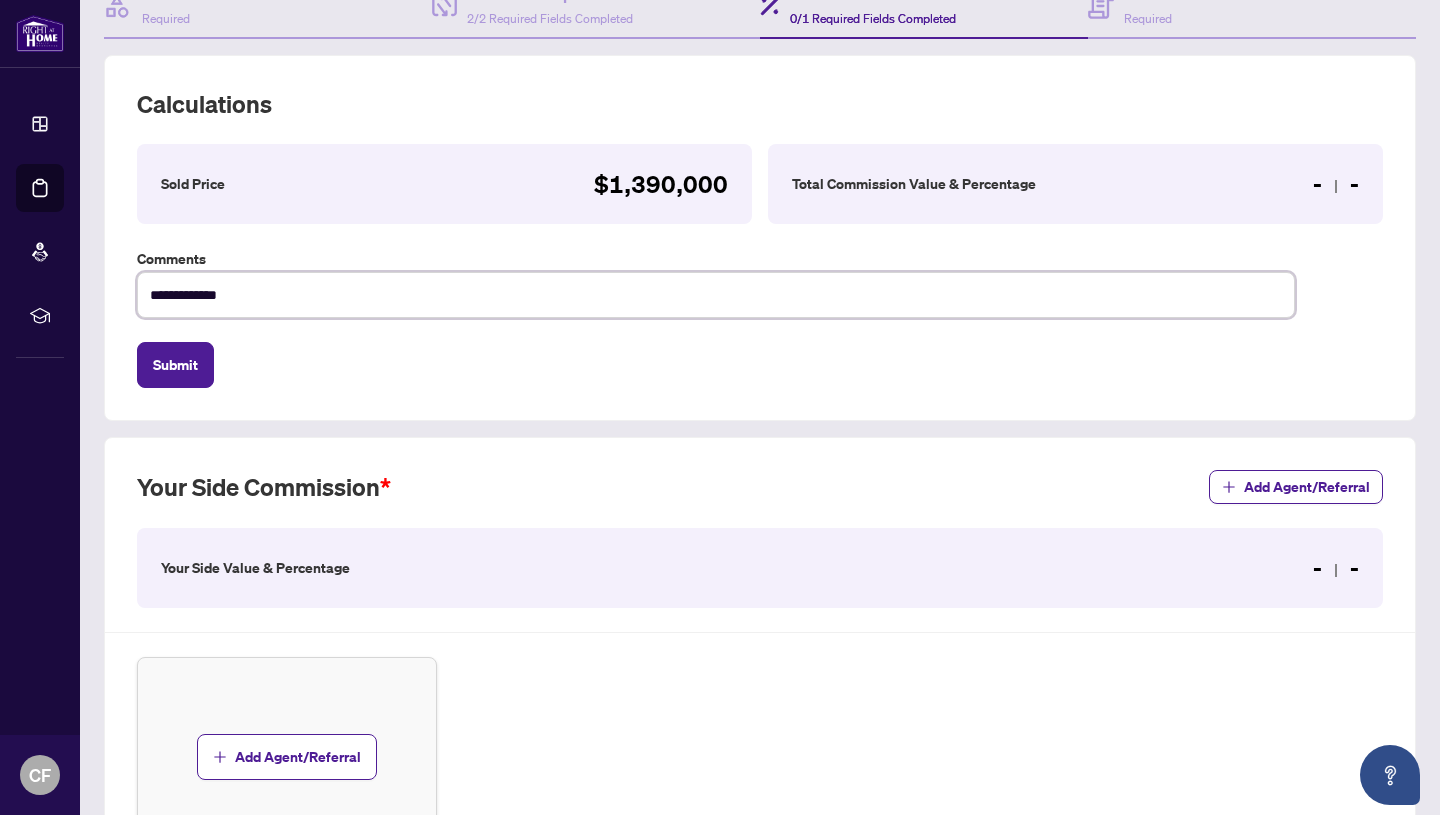 type on "**********" 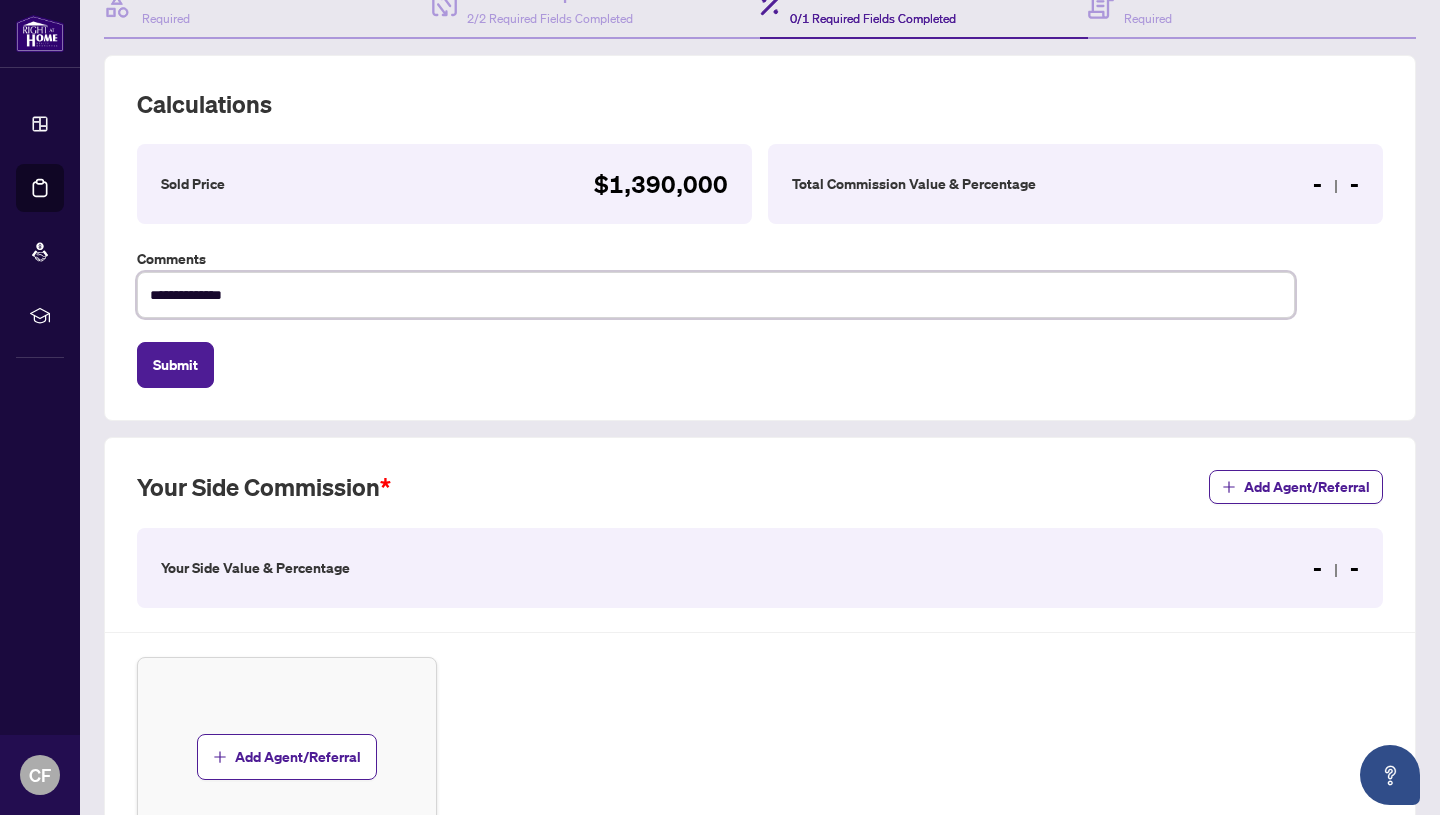 type on "**********" 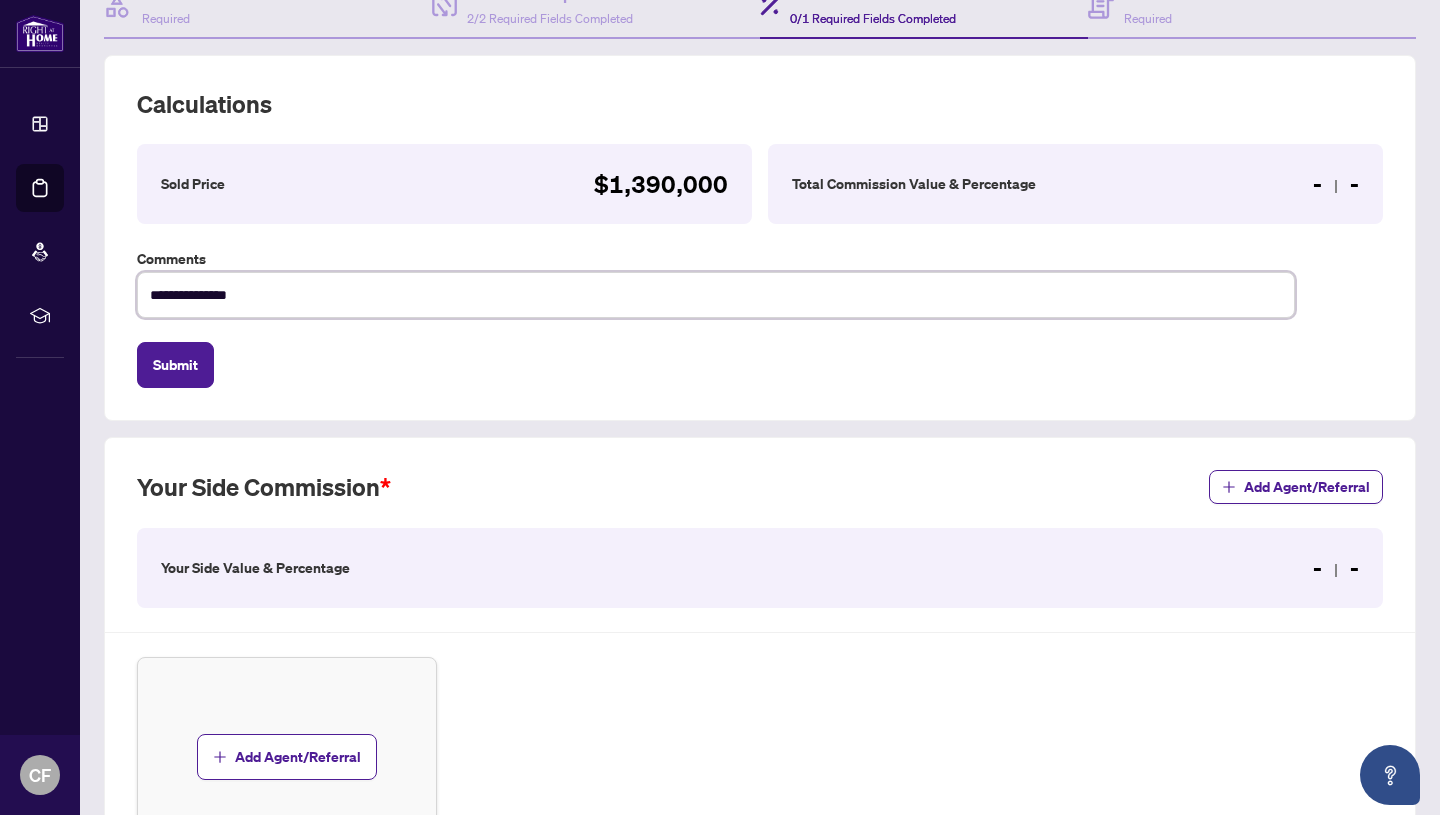 type on "**********" 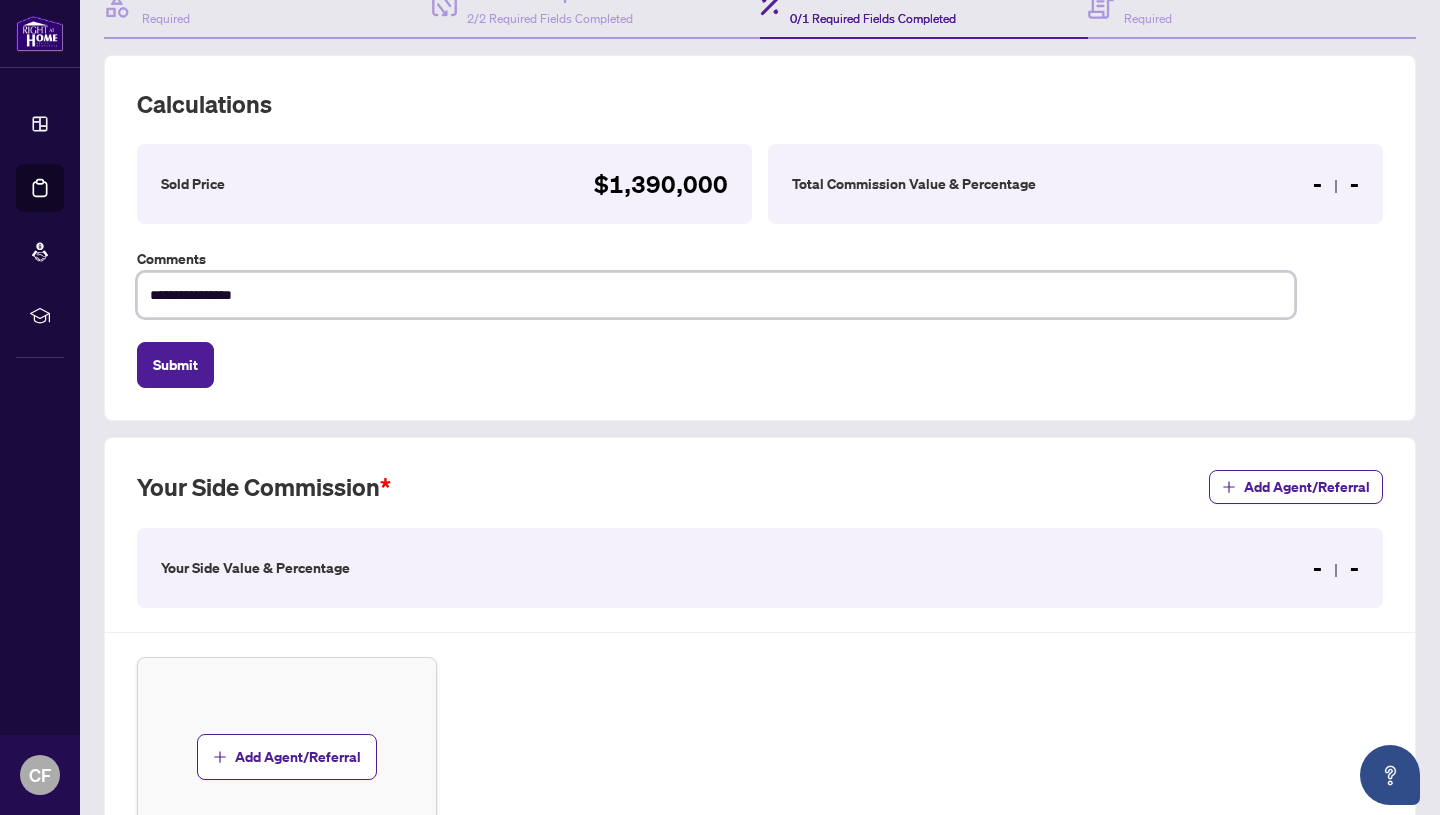 type on "**********" 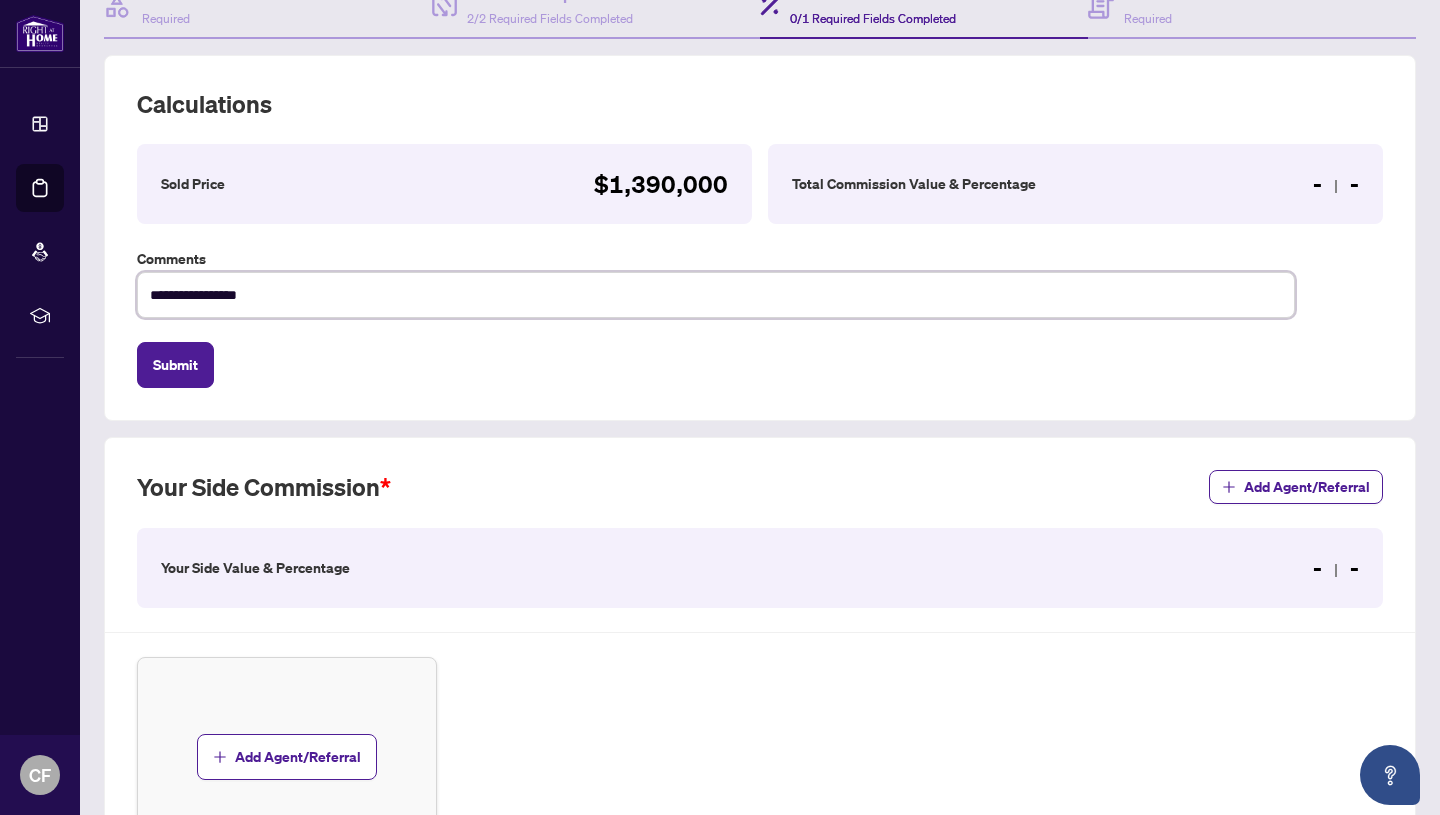 type on "**********" 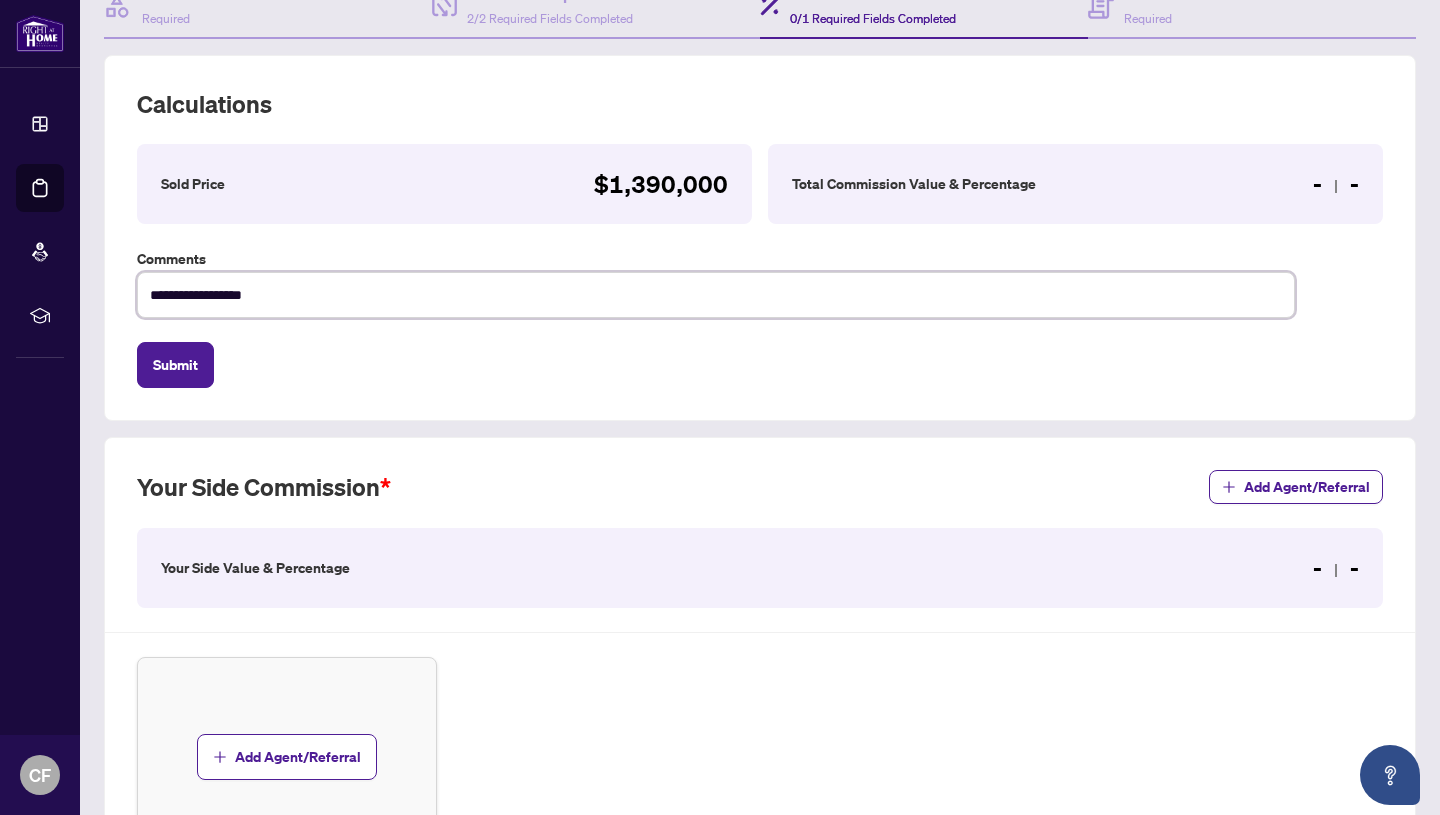 type on "**********" 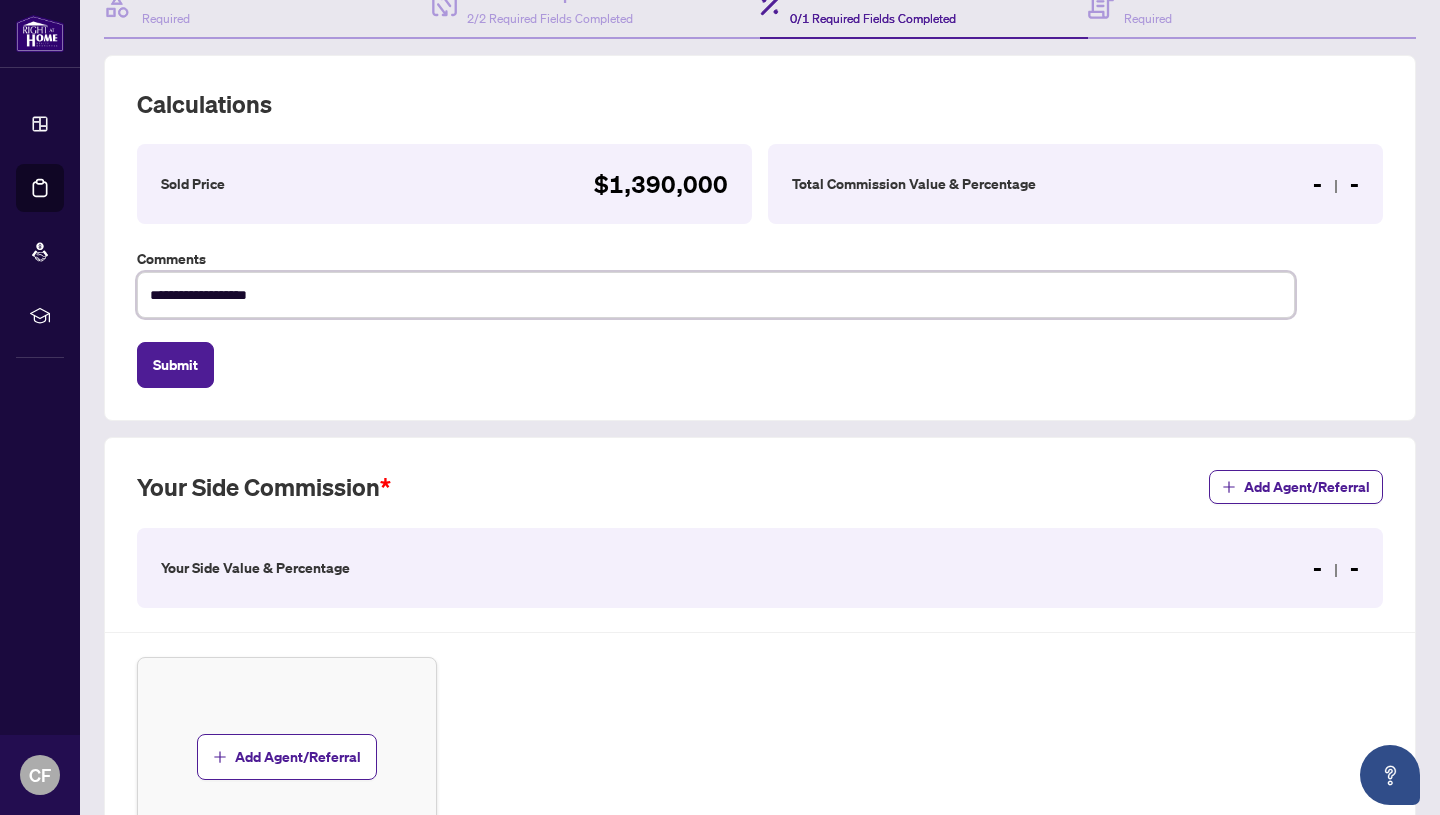 type on "**********" 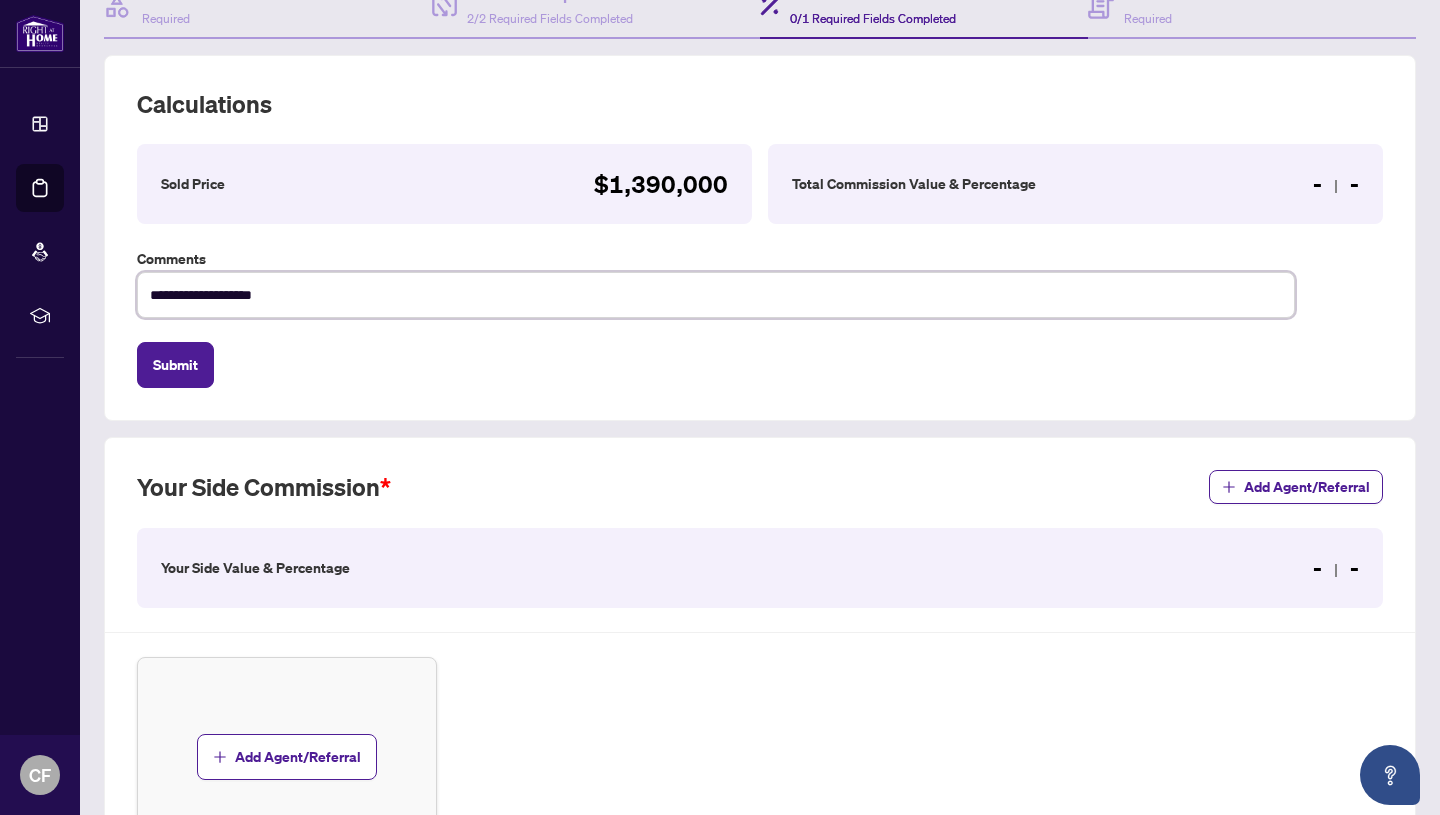 type on "**********" 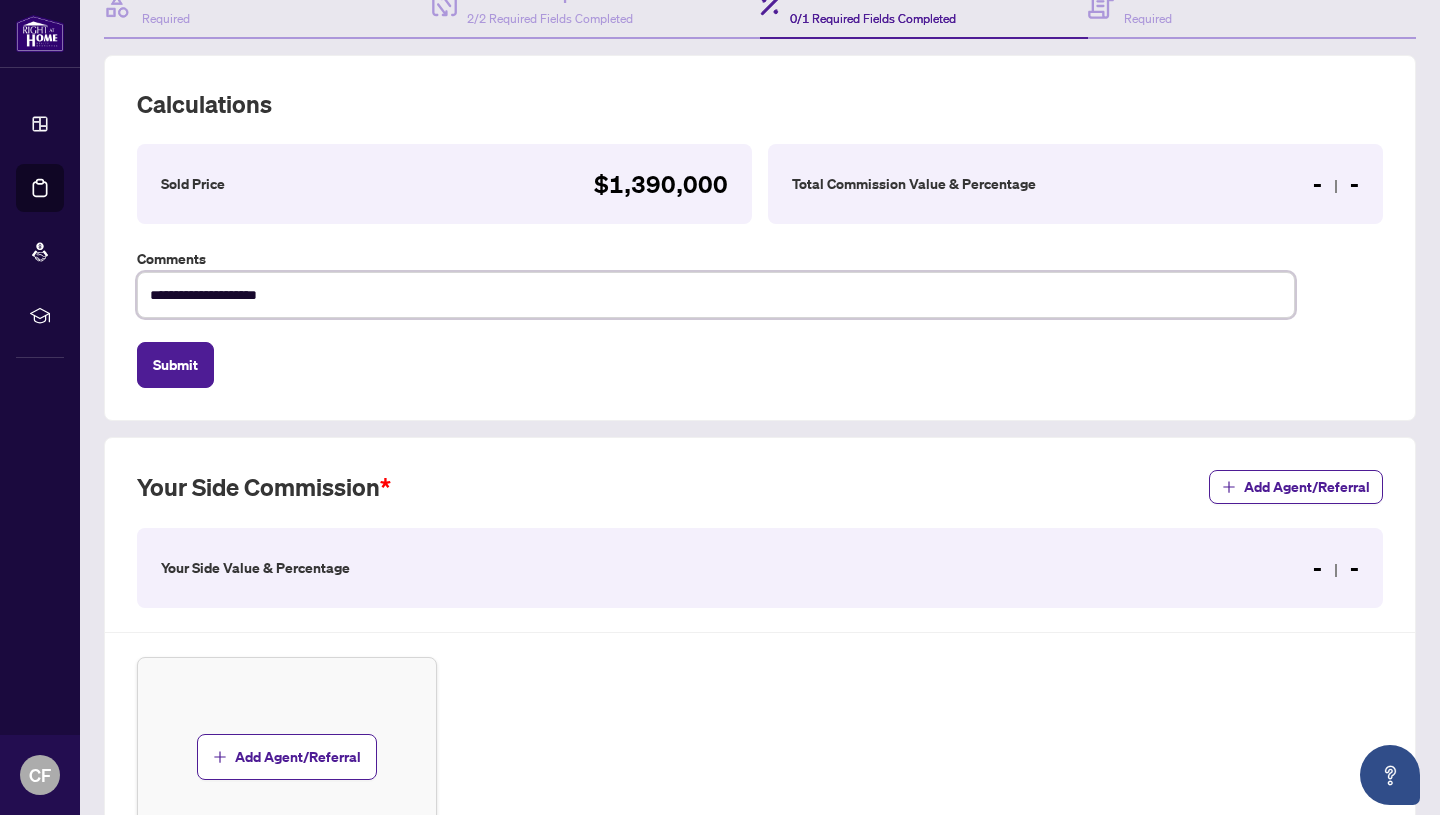 type on "**********" 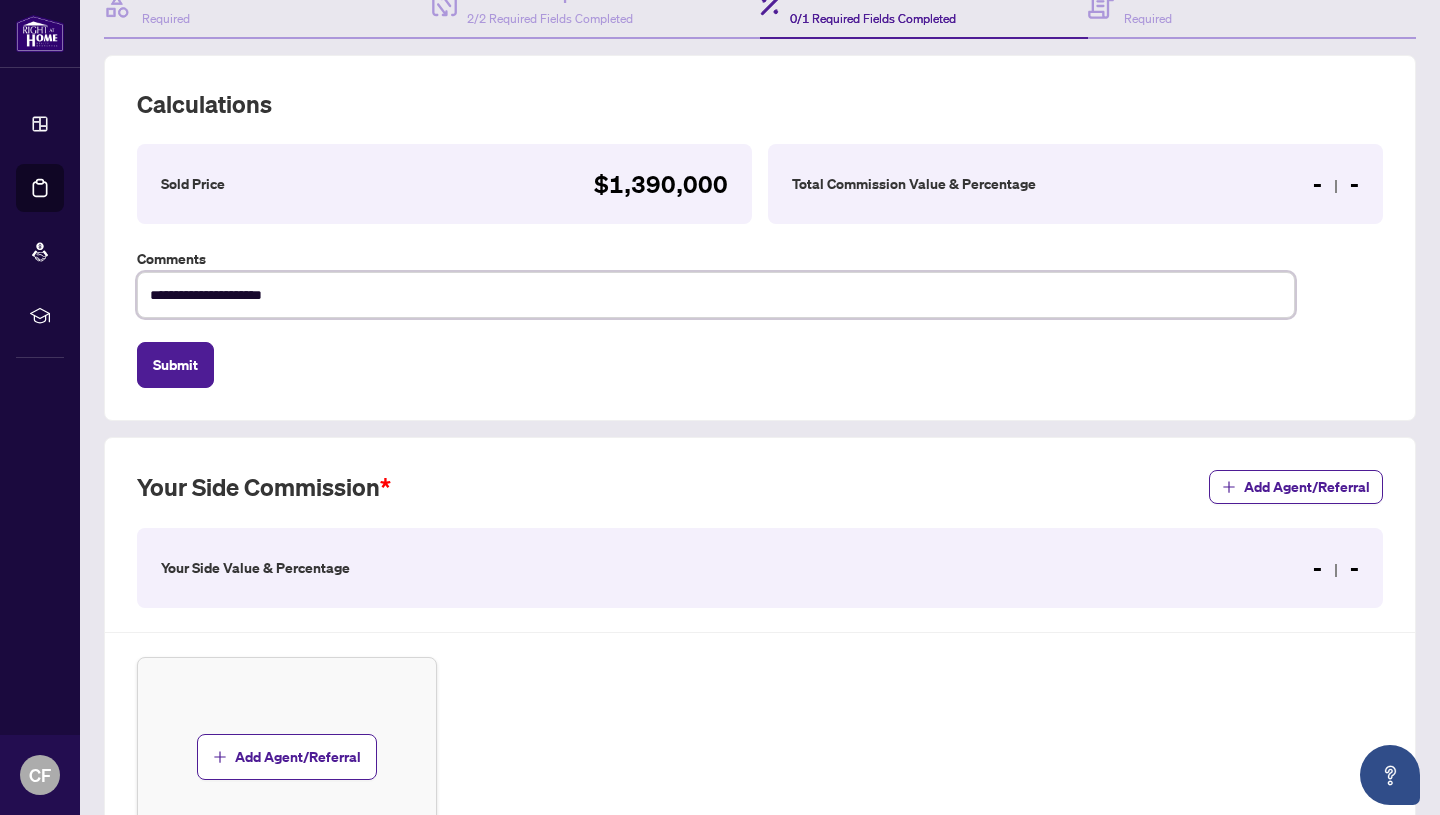 type on "**********" 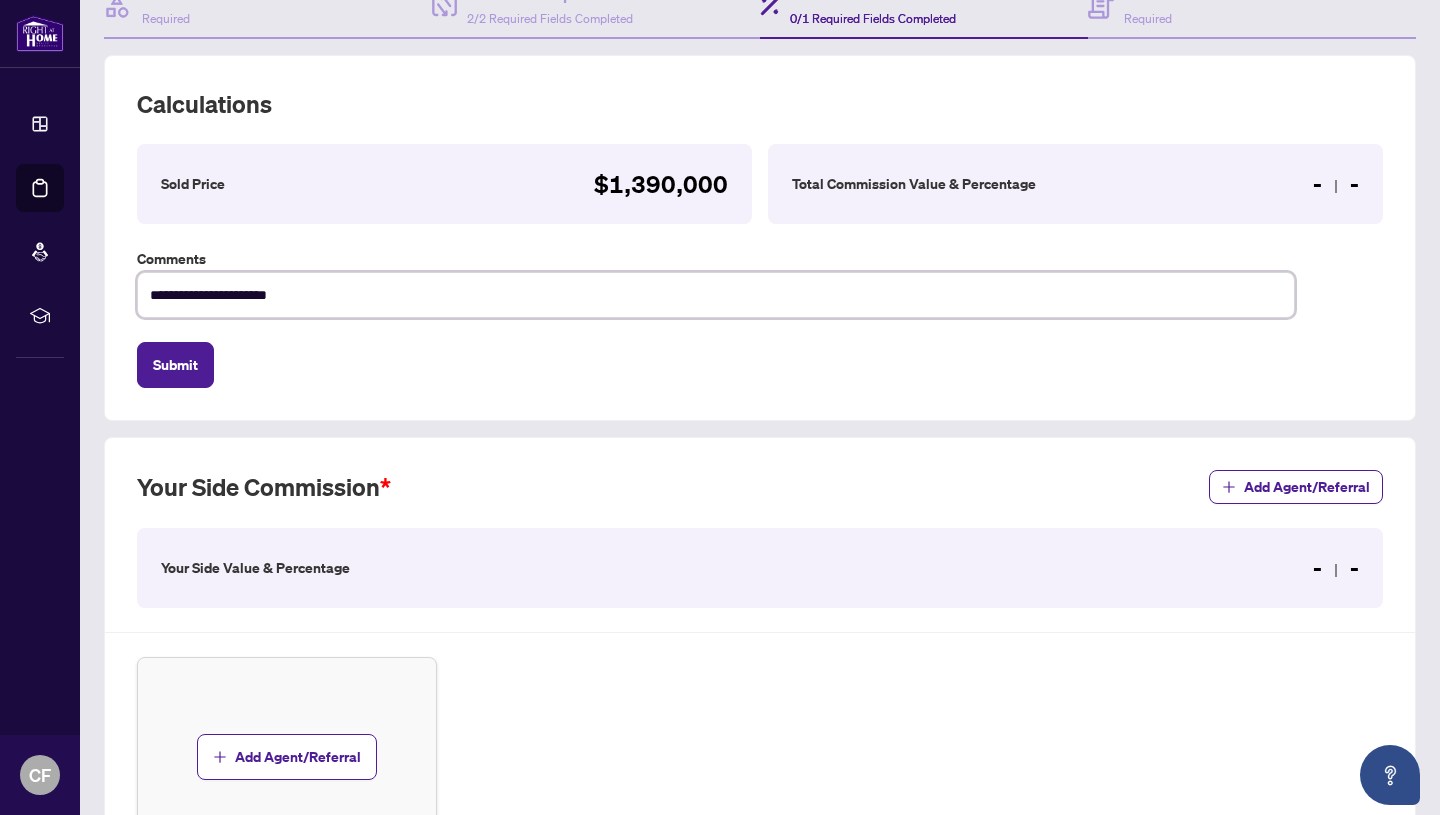 type on "**********" 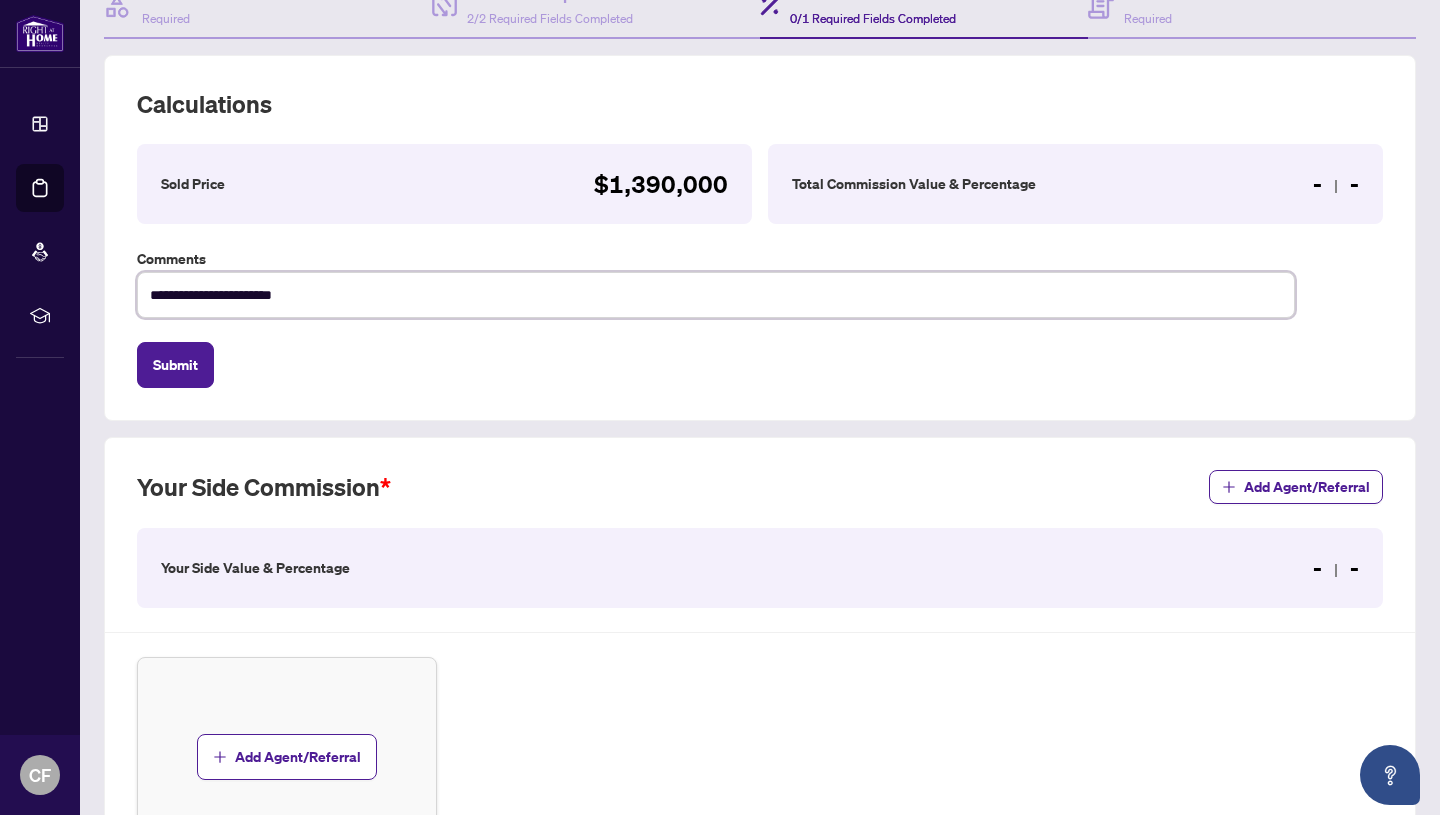 type on "**********" 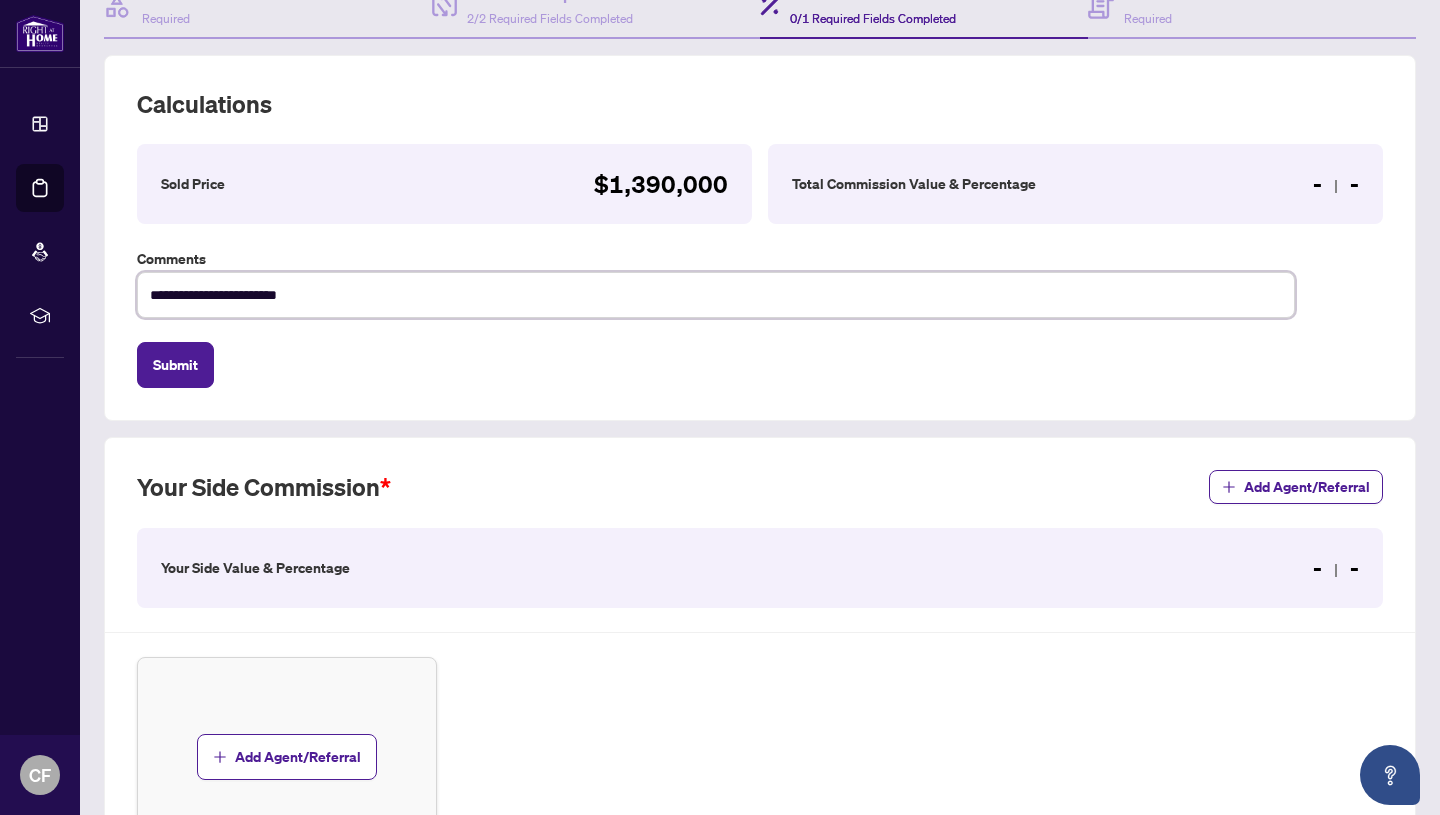 type on "**********" 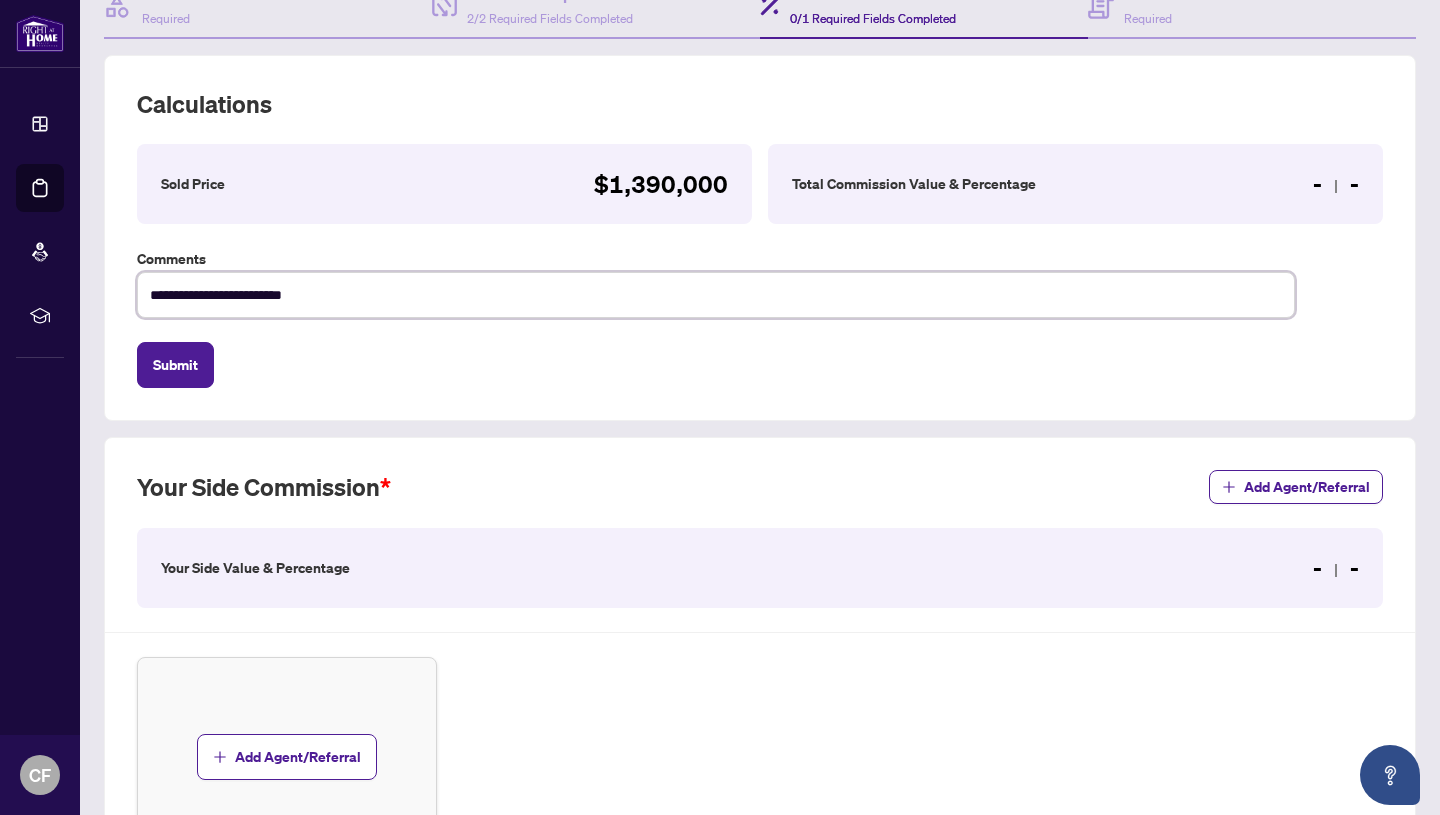 type on "**********" 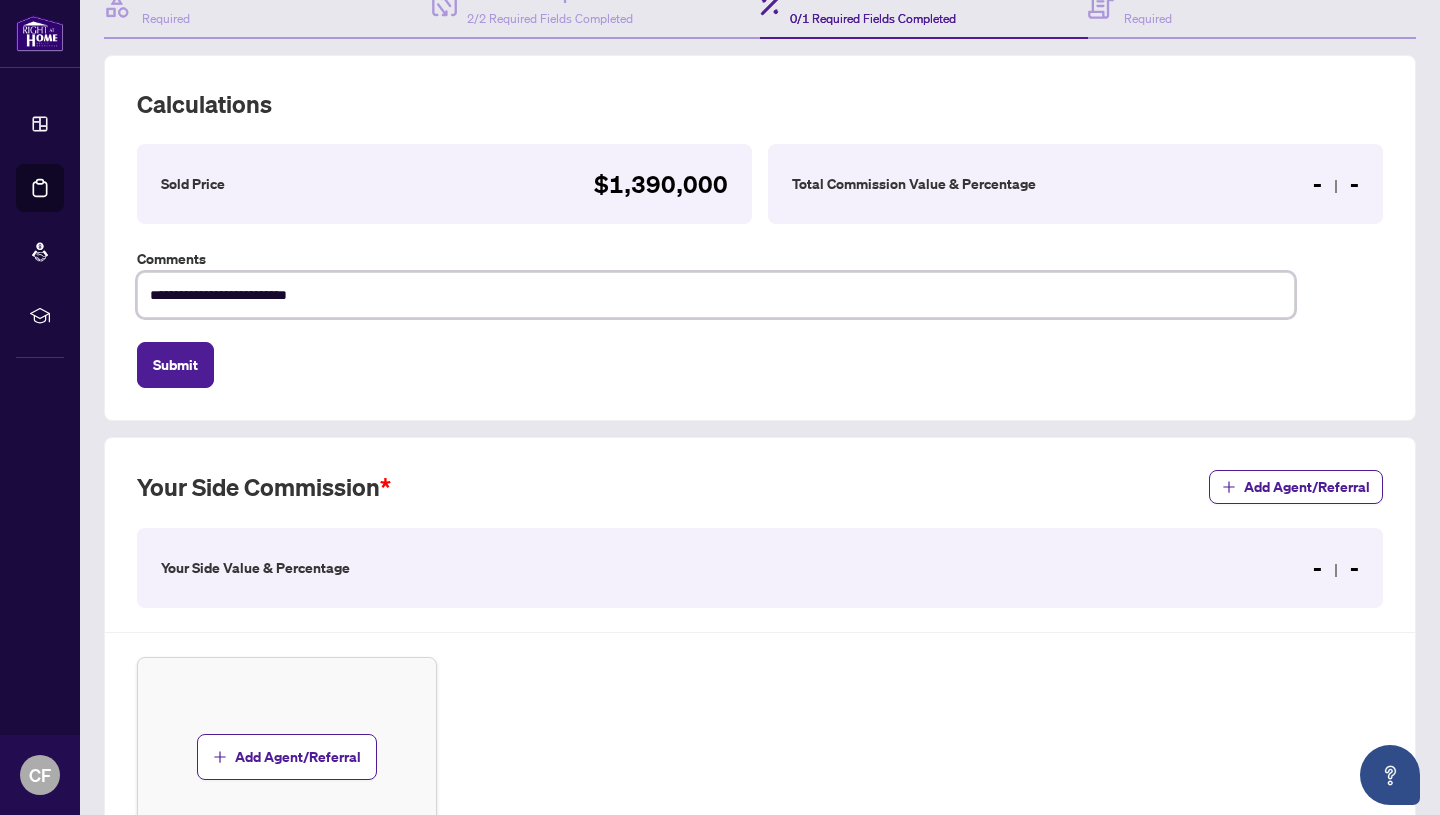 type on "**********" 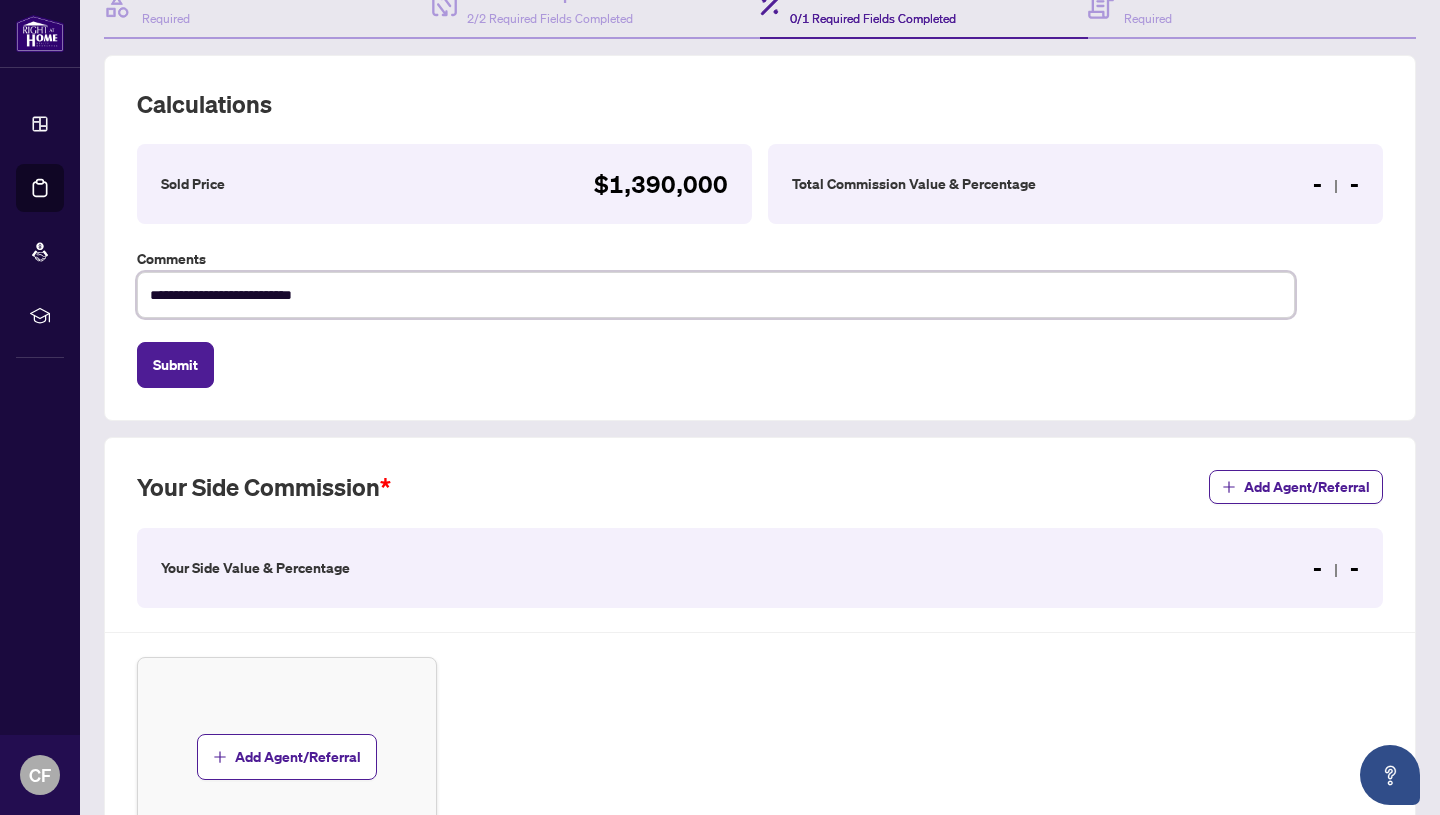 type on "**********" 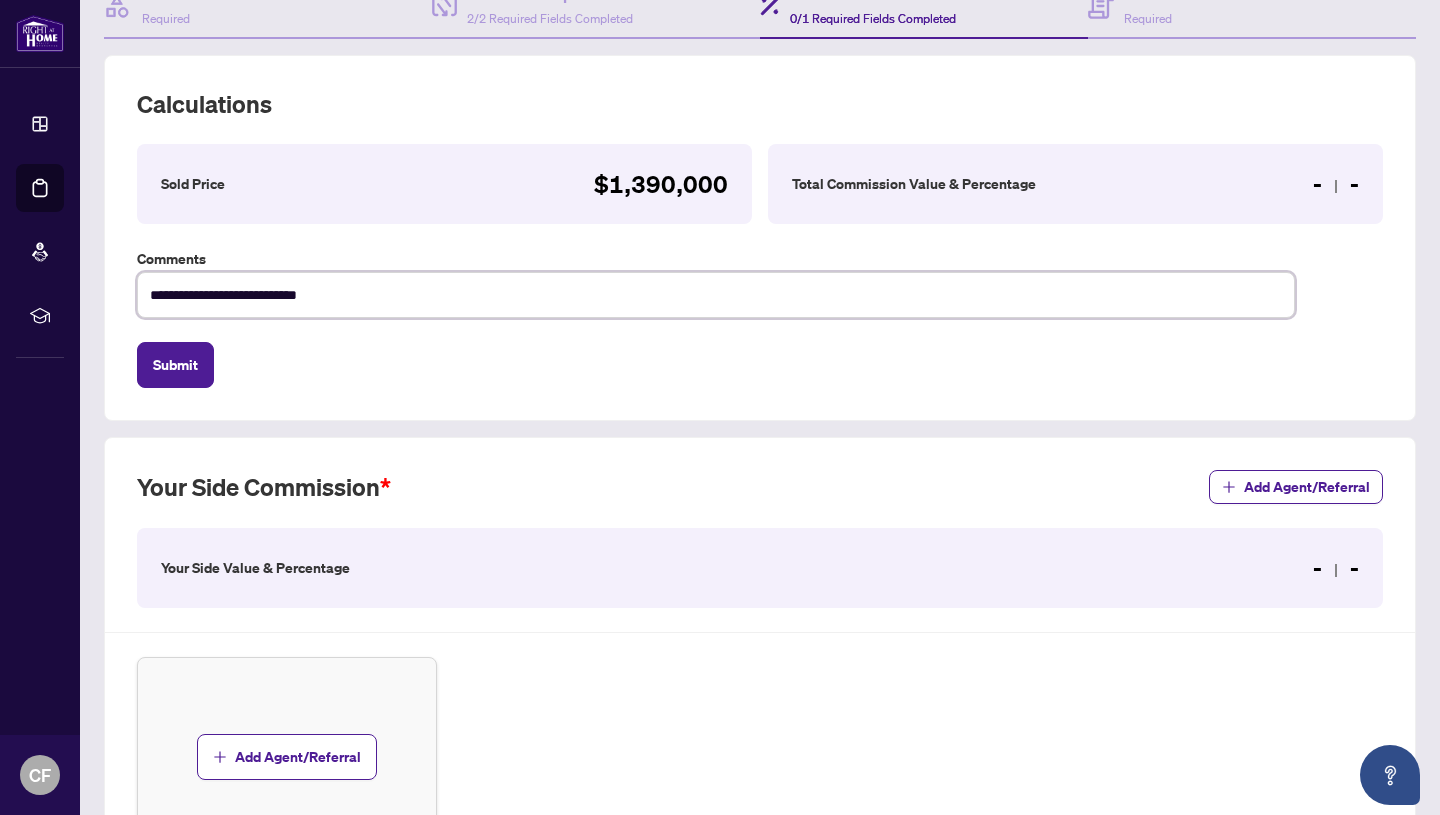 type on "**********" 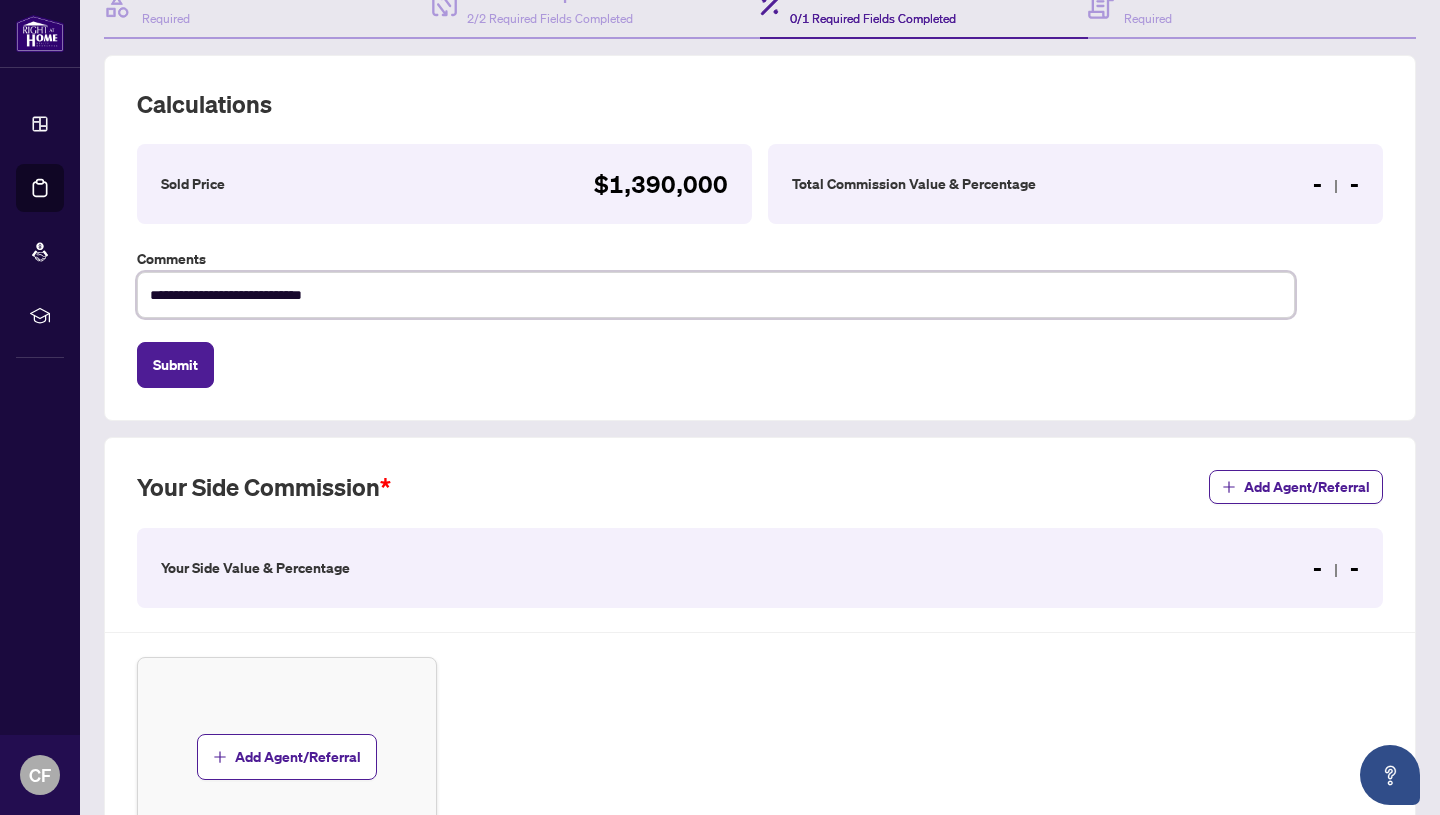 type on "**********" 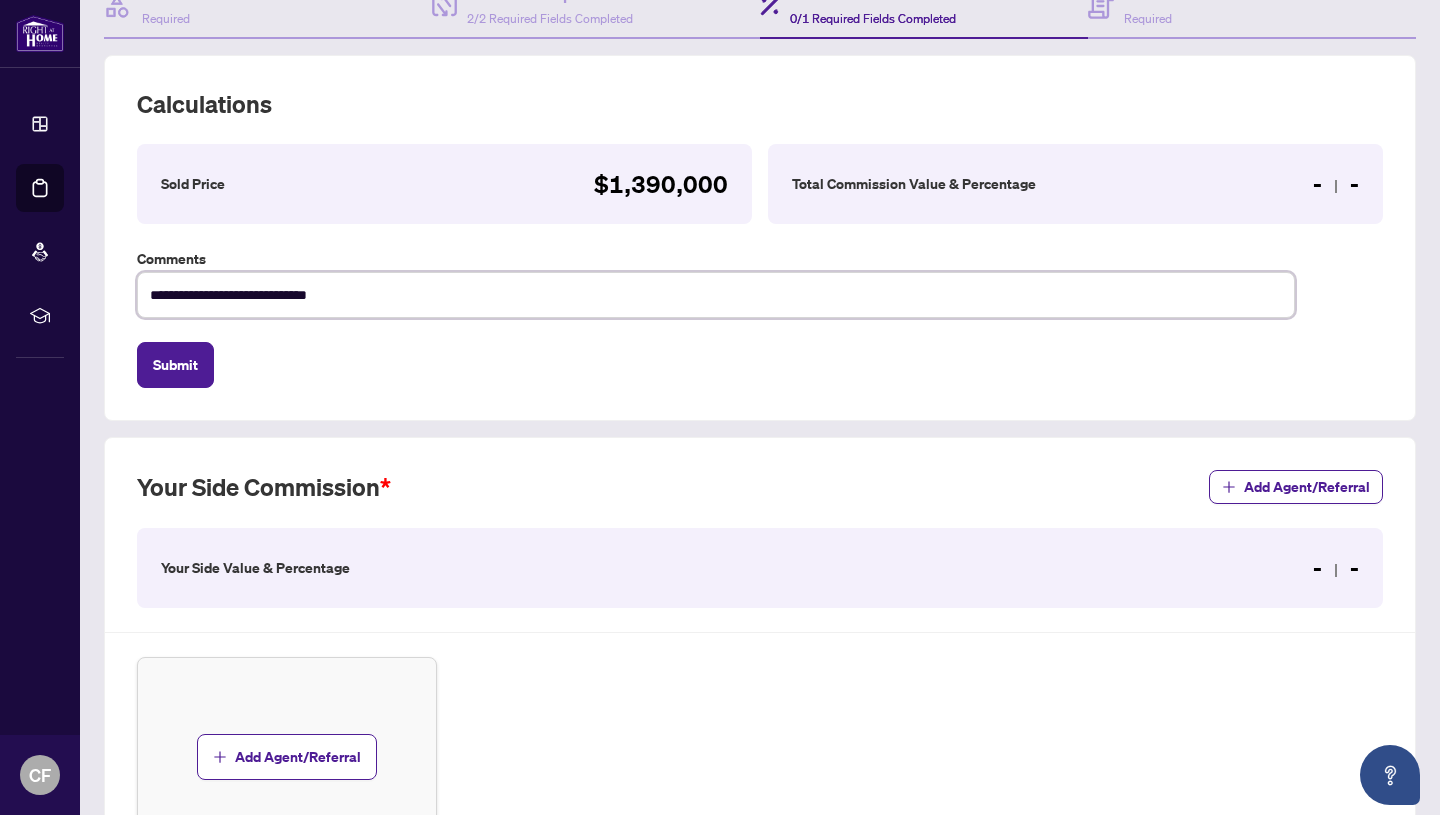 type on "**********" 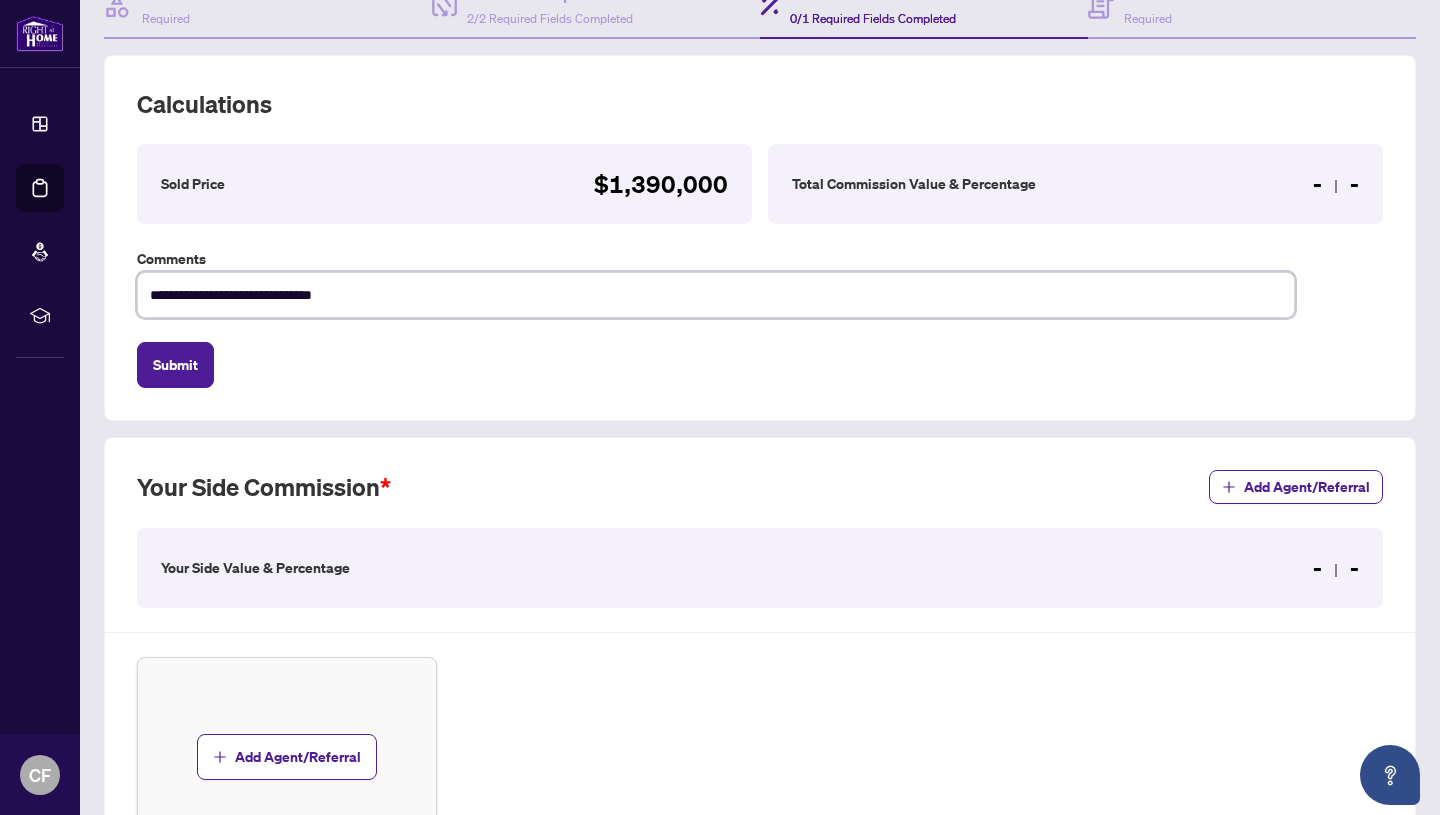 type on "**********" 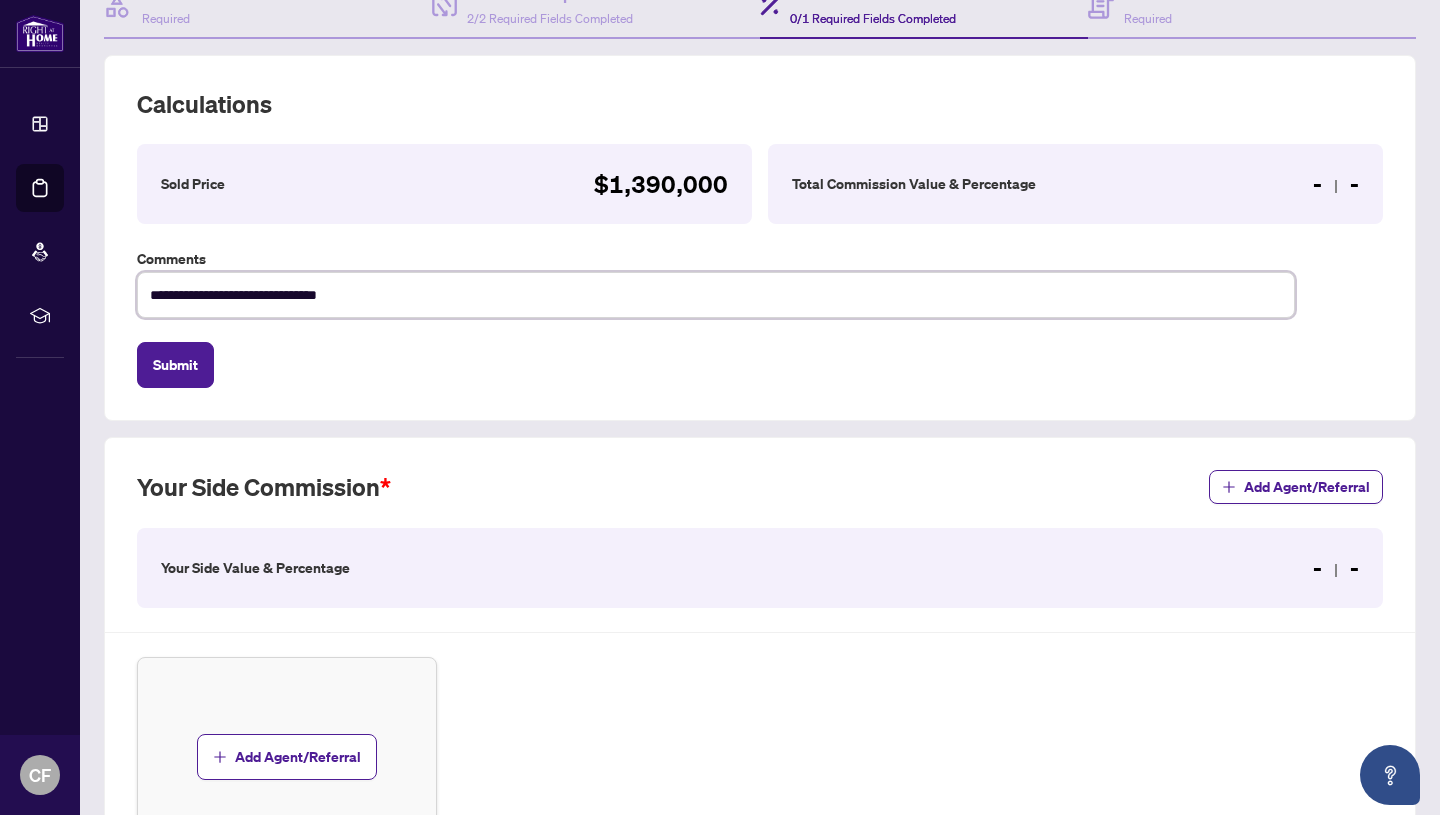 type on "**********" 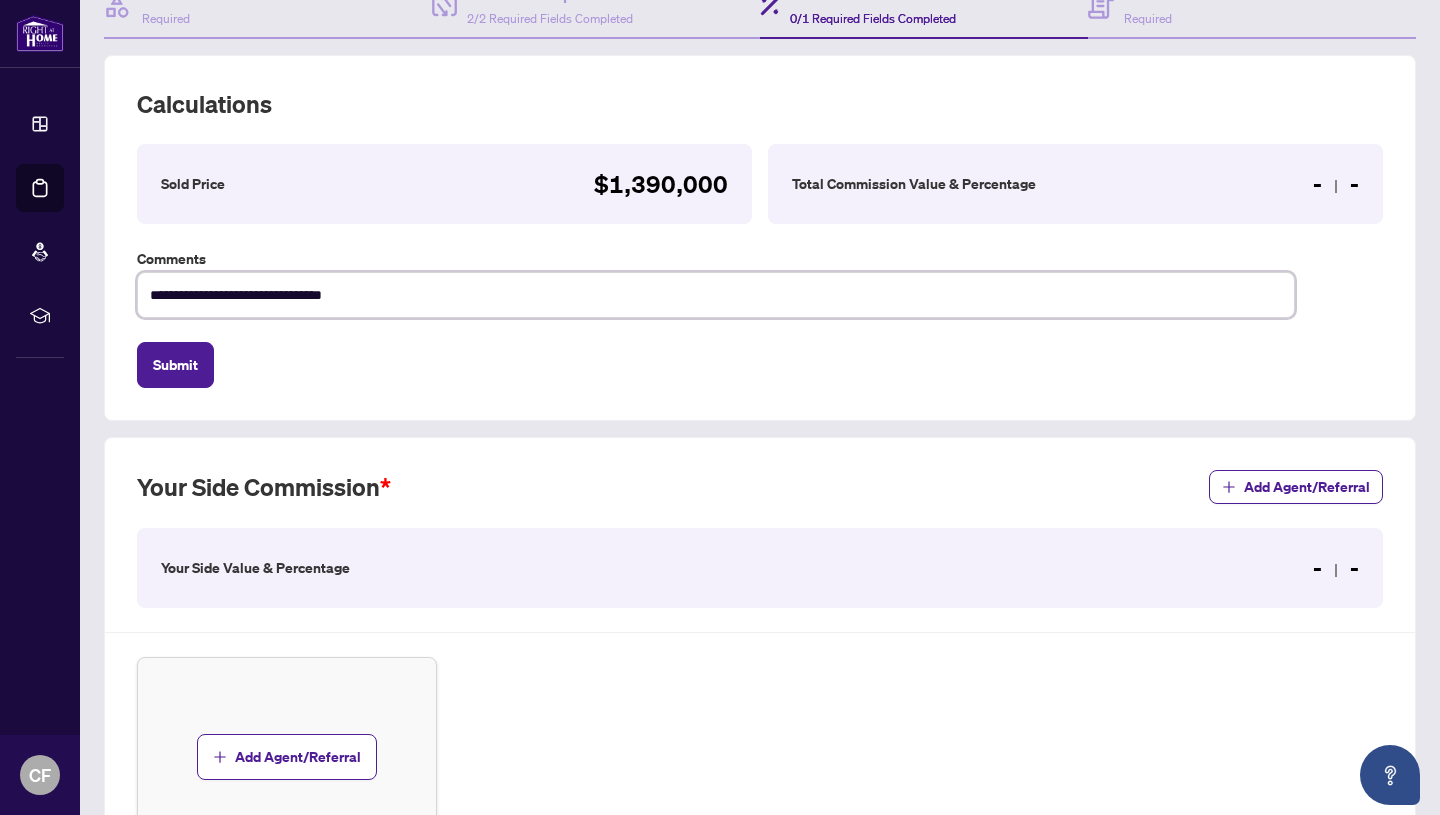 type on "**********" 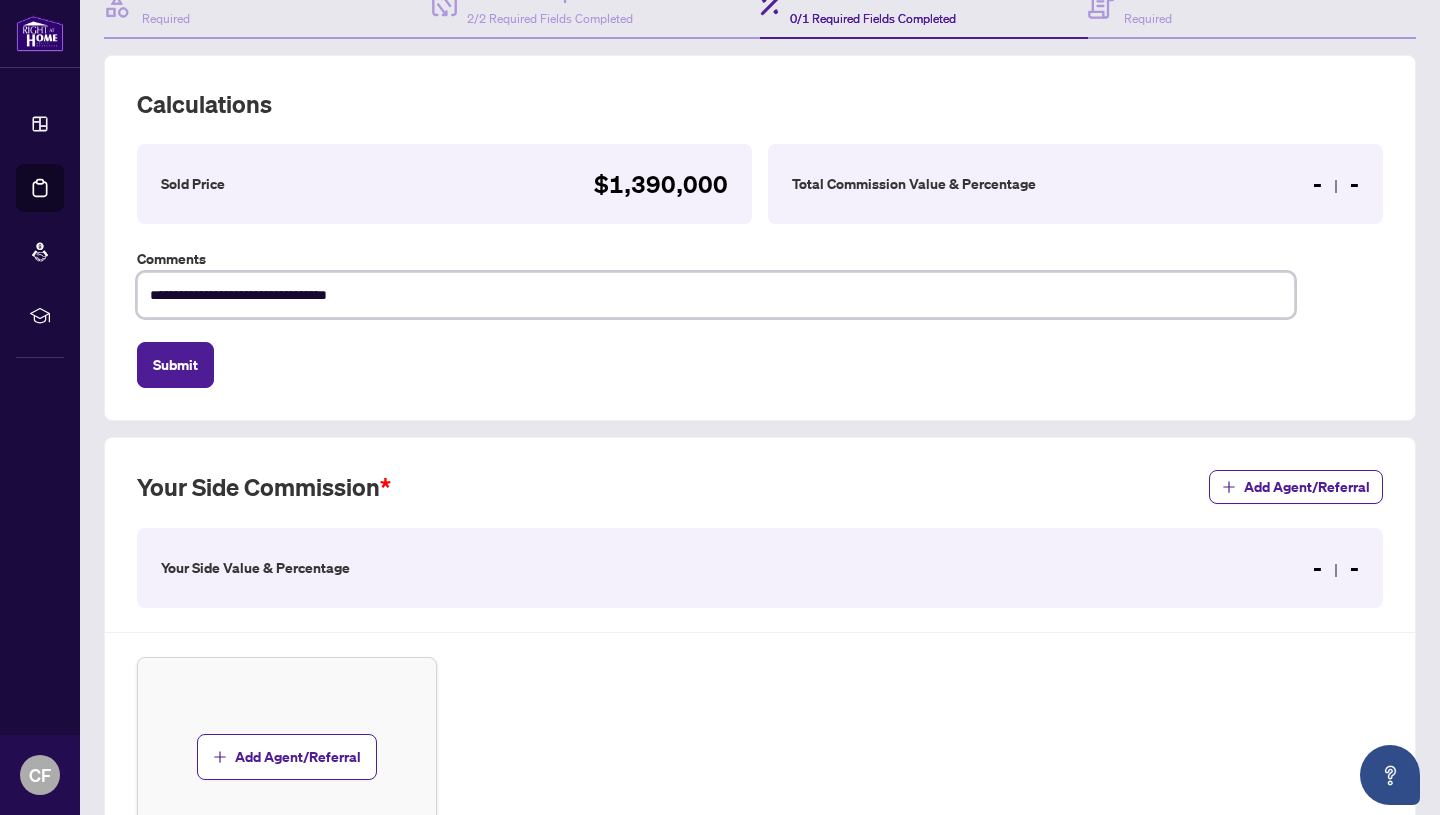 type on "**********" 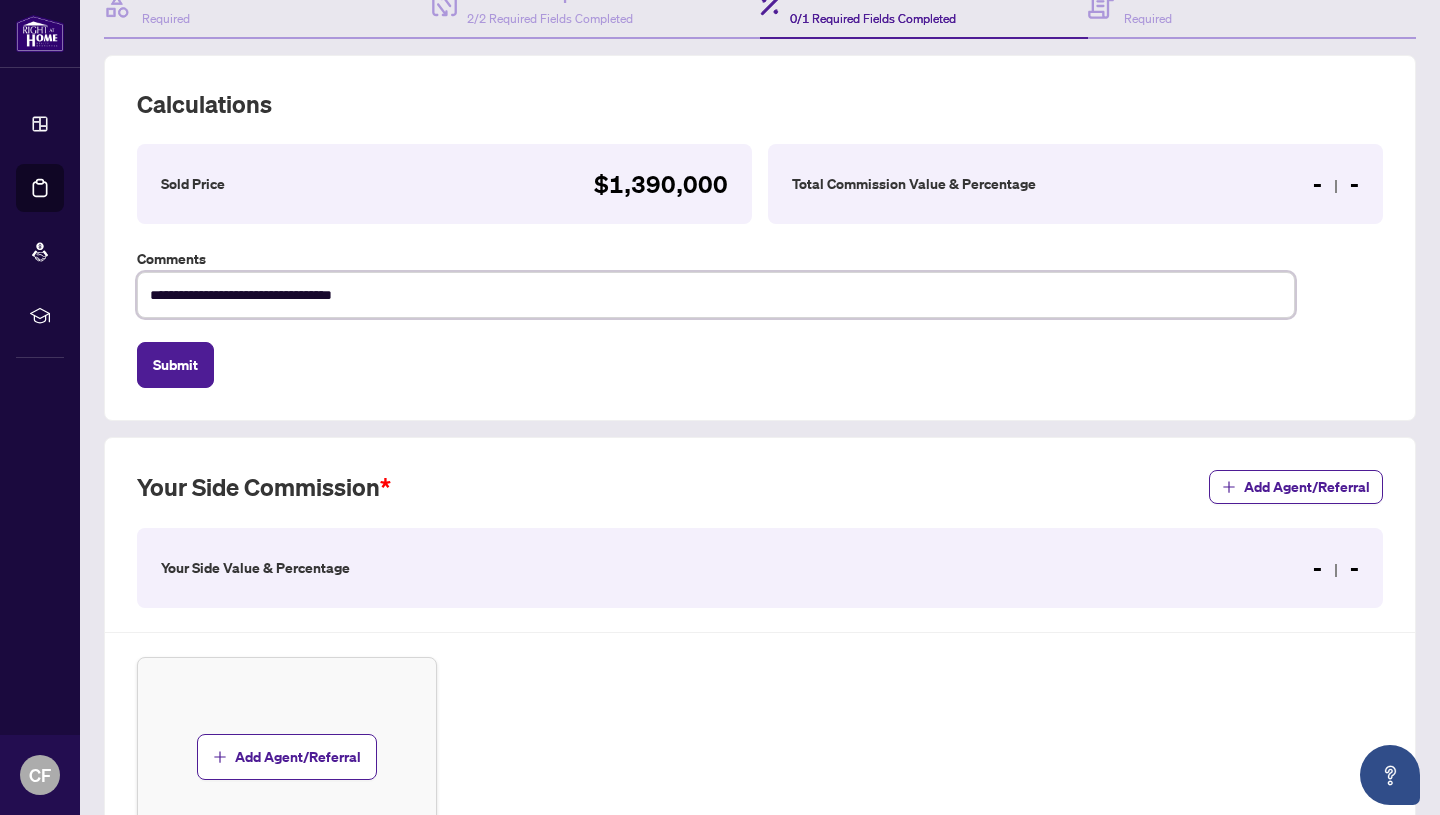 type on "**********" 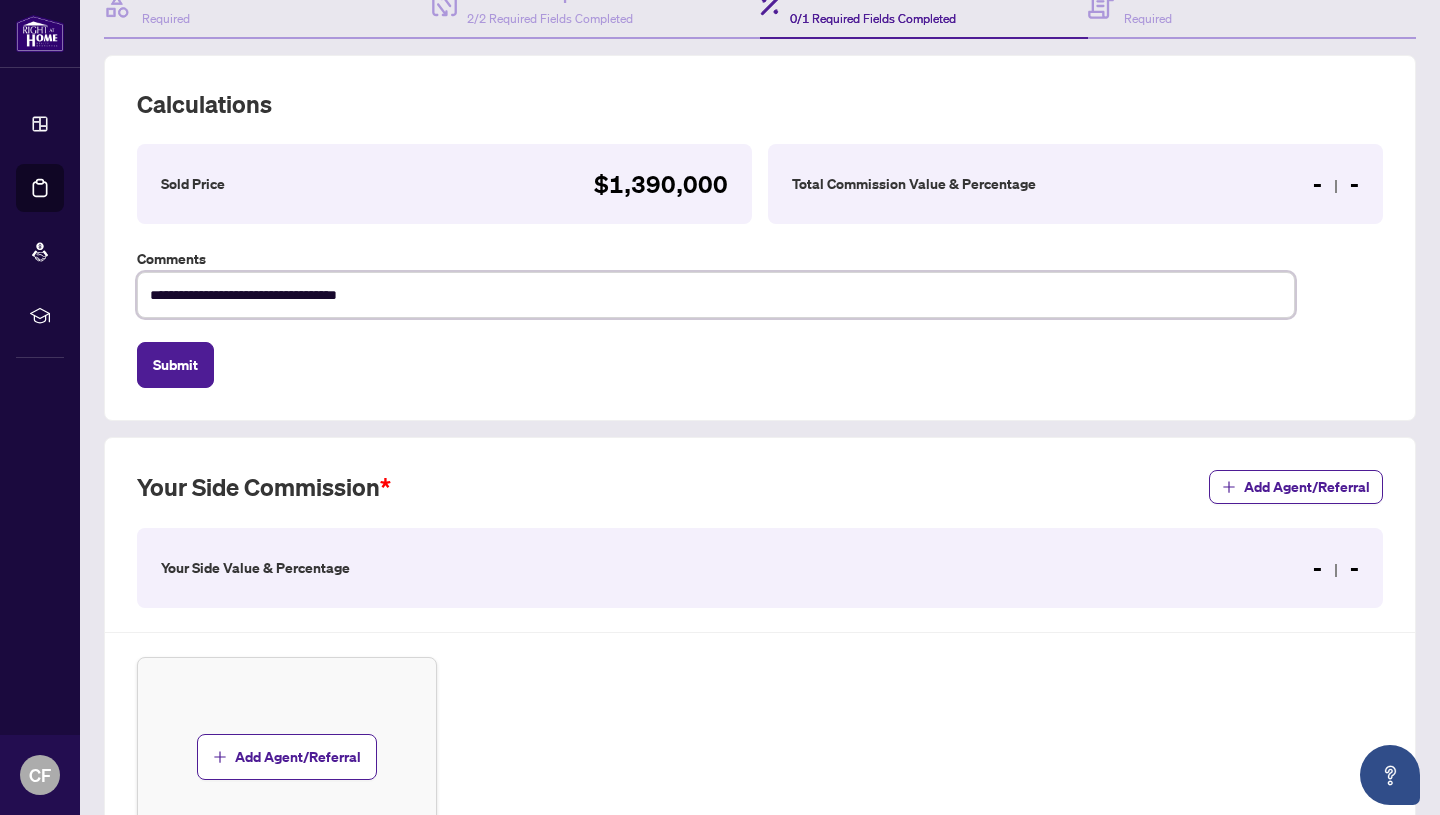 type on "**********" 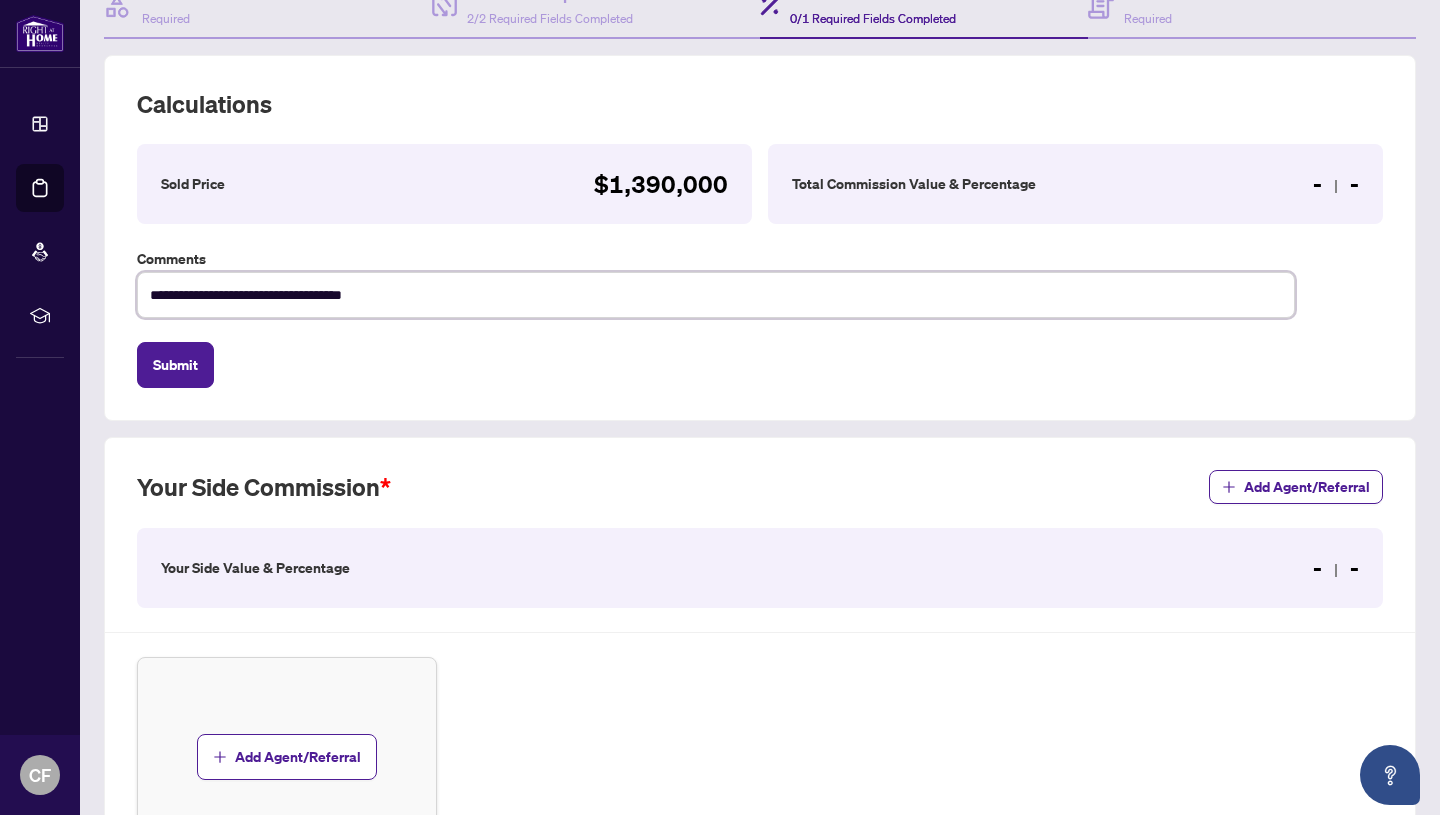 type on "**********" 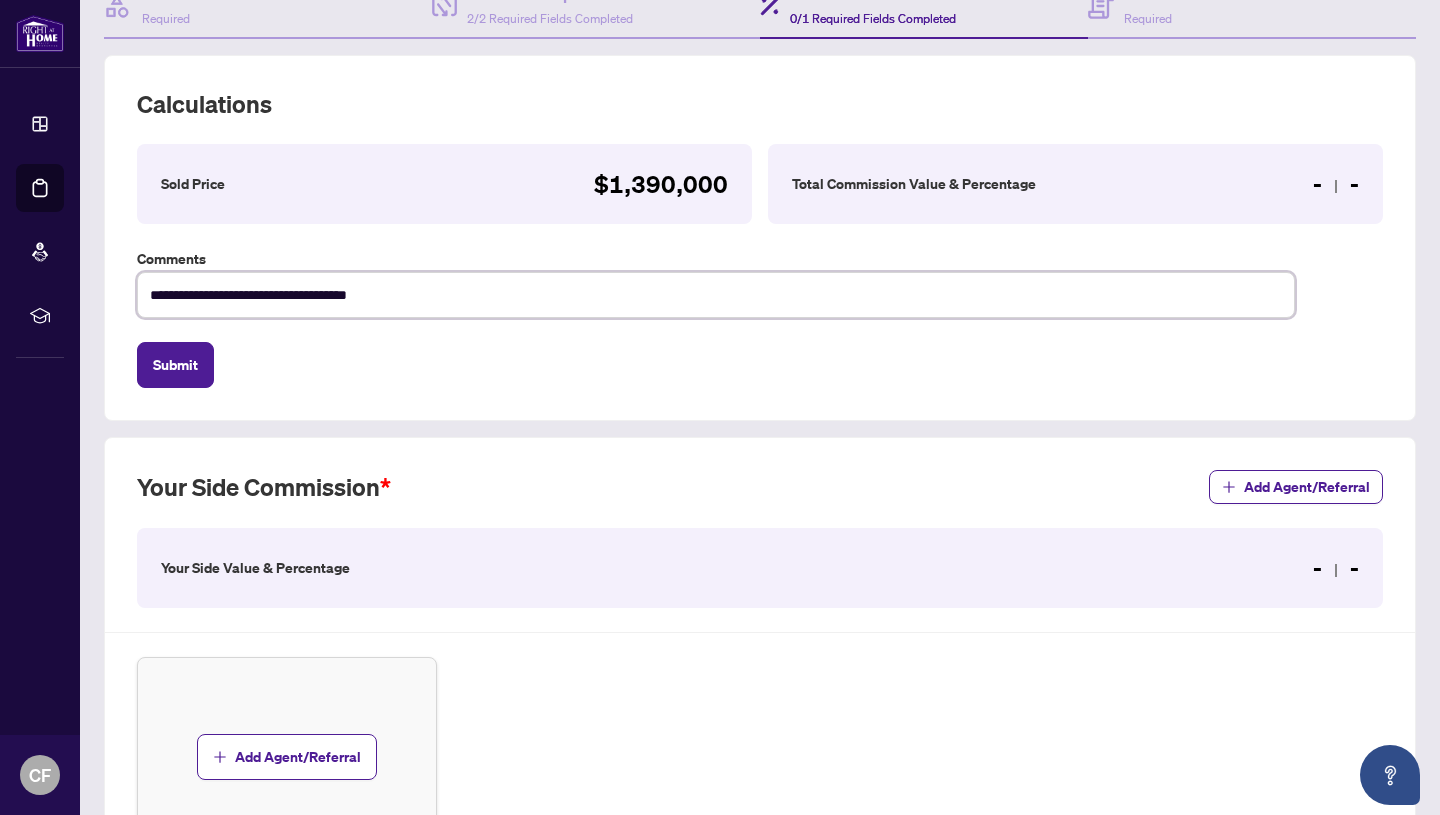 type on "**********" 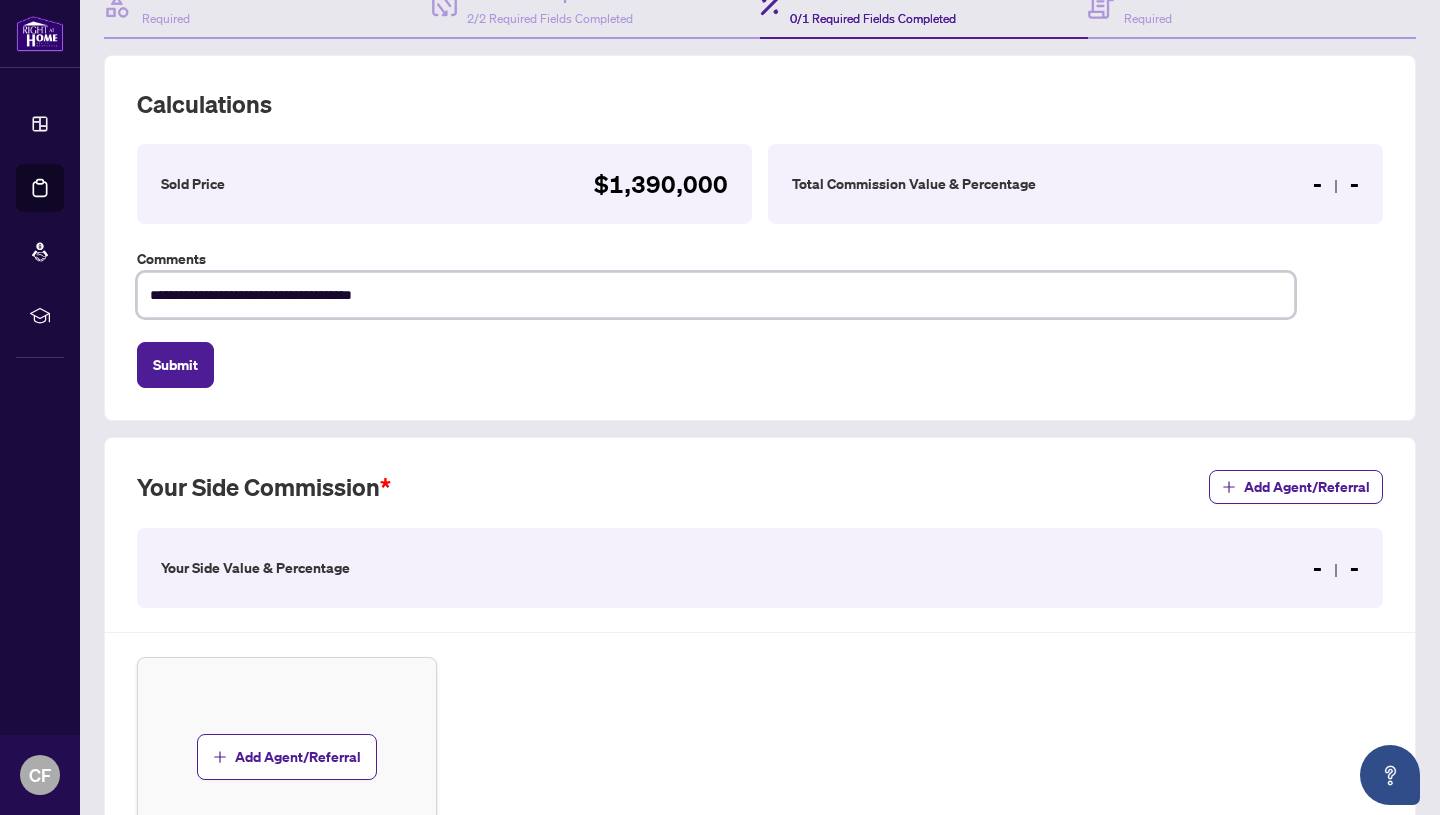 type on "**********" 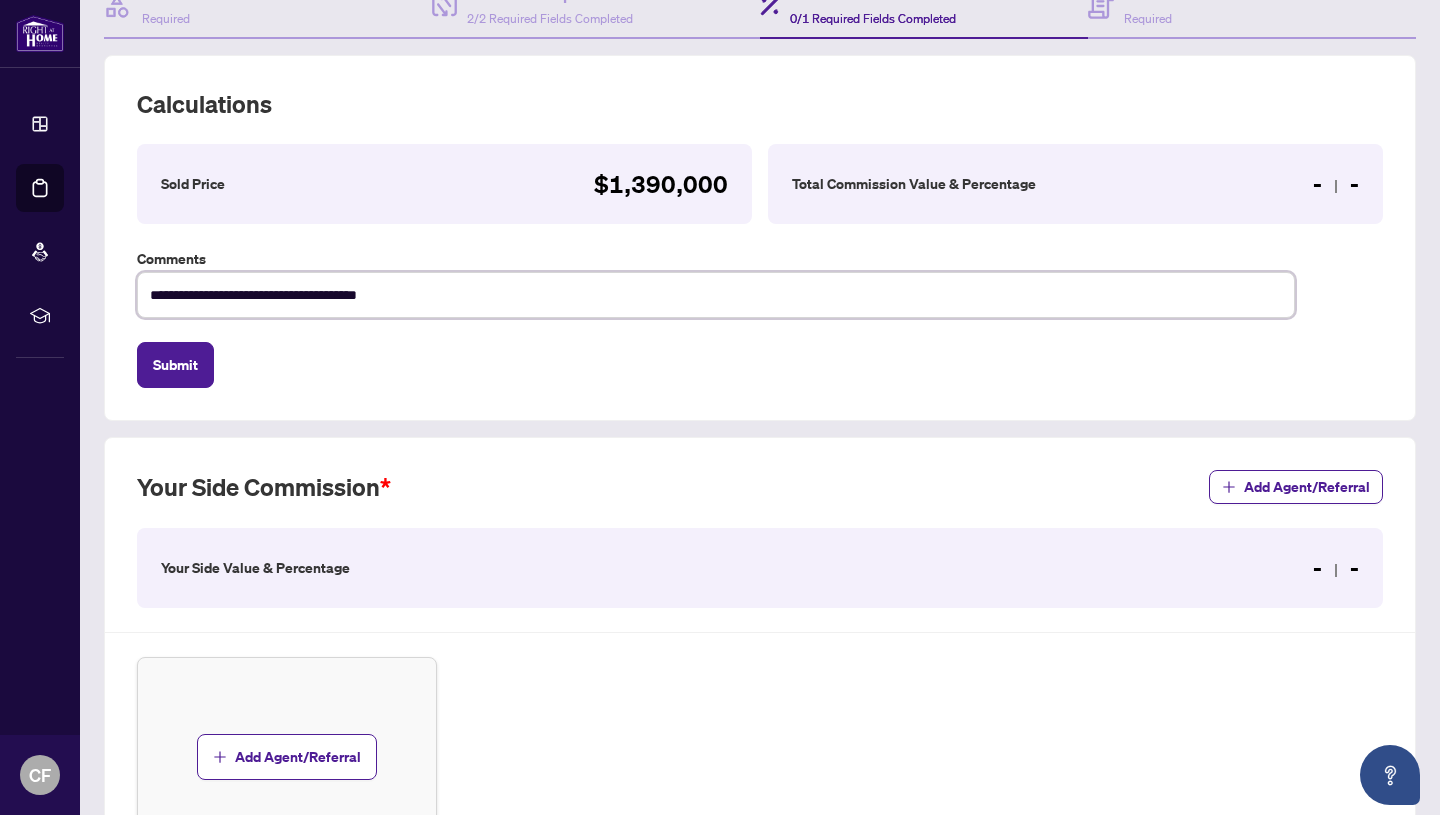 type on "**********" 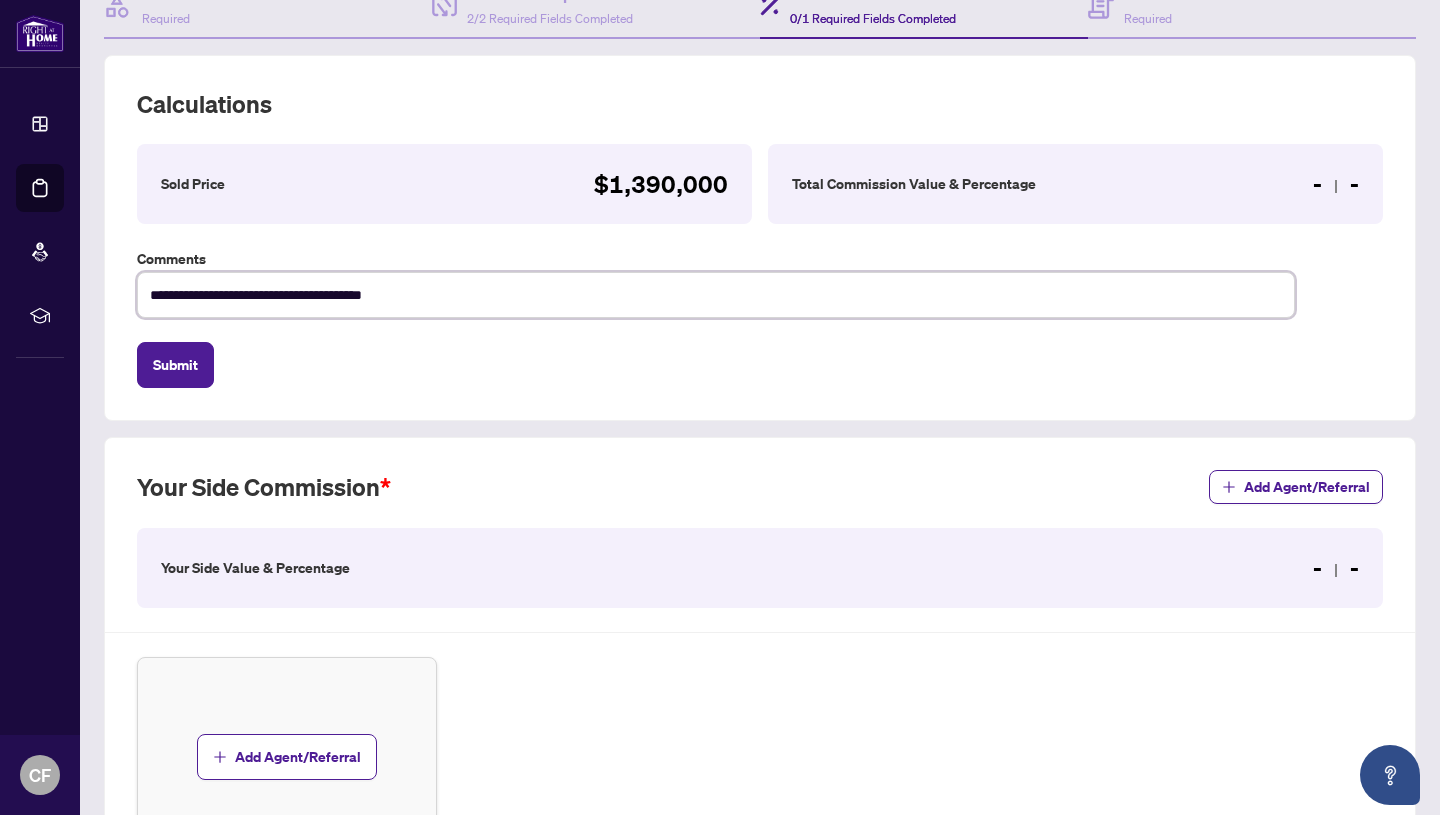type on "**********" 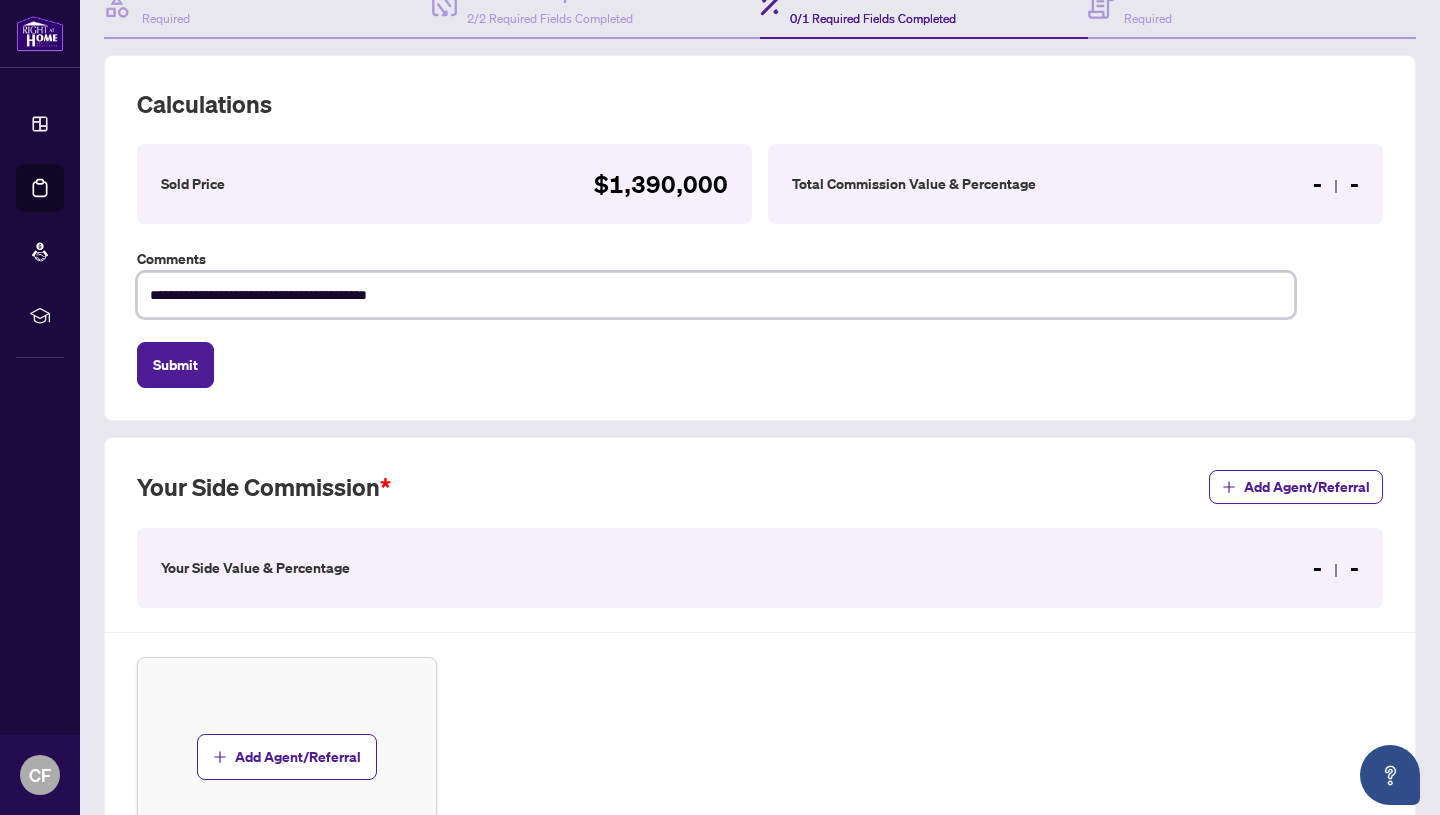 type on "**********" 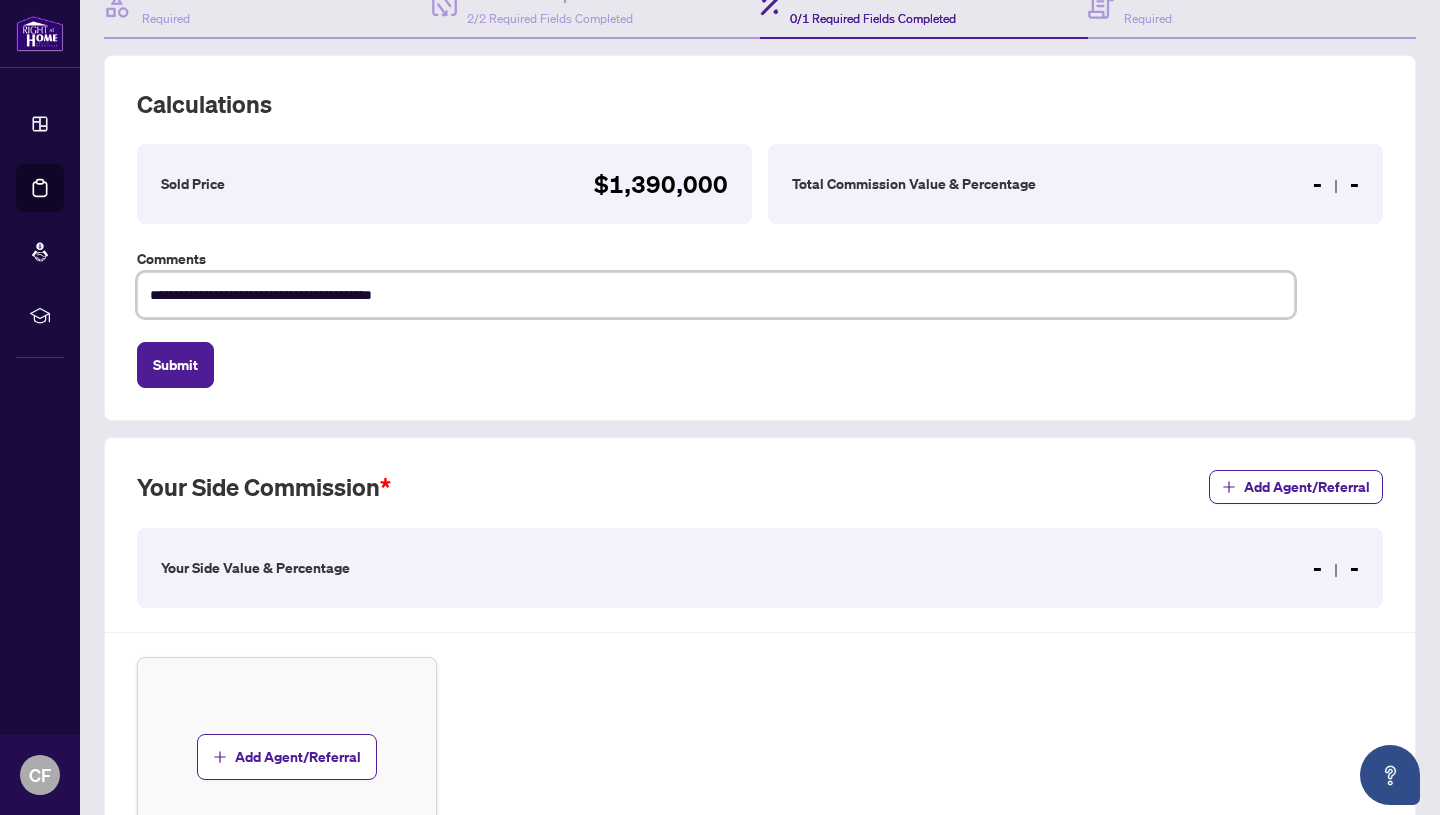 type on "**********" 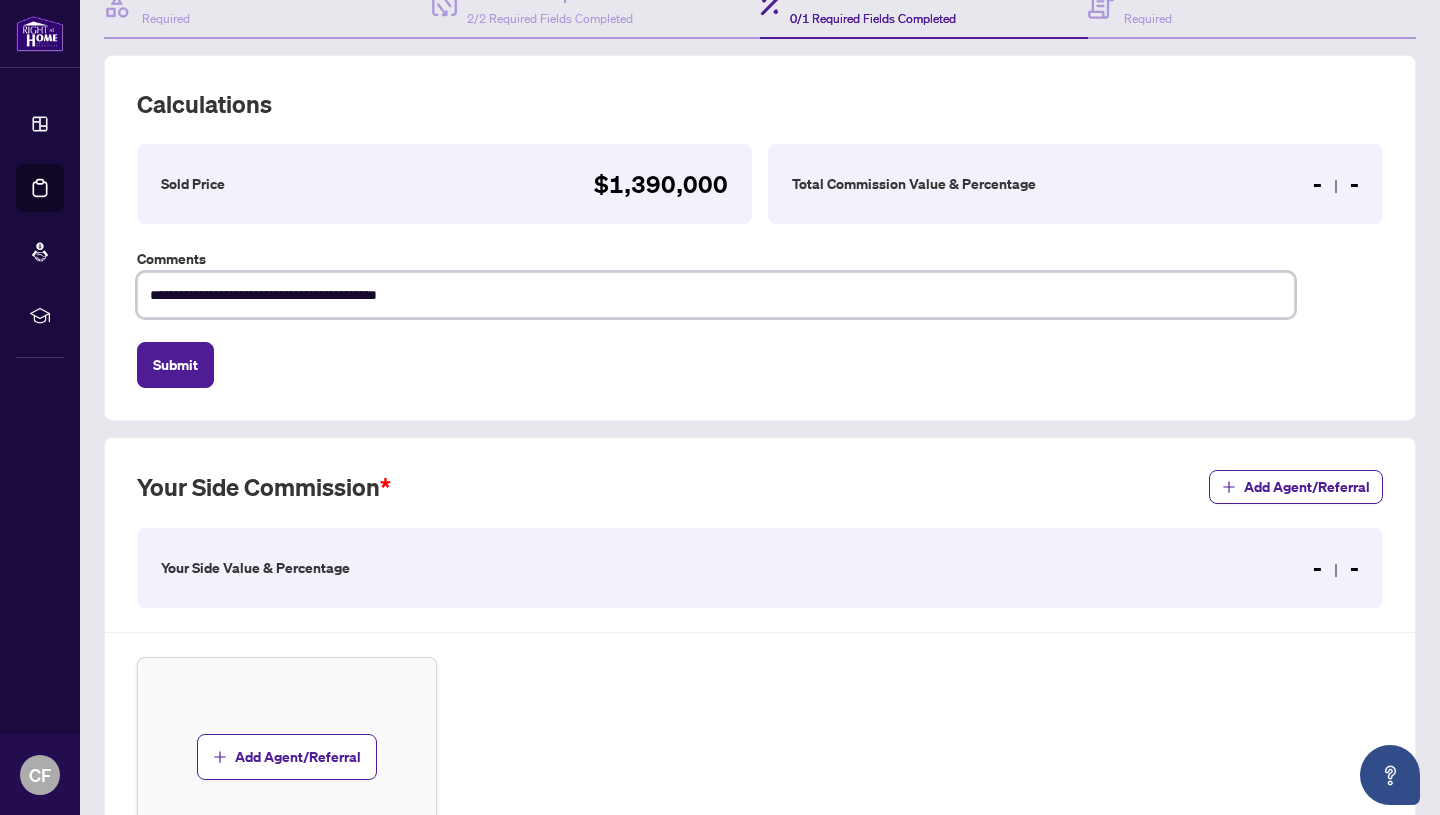 type on "**********" 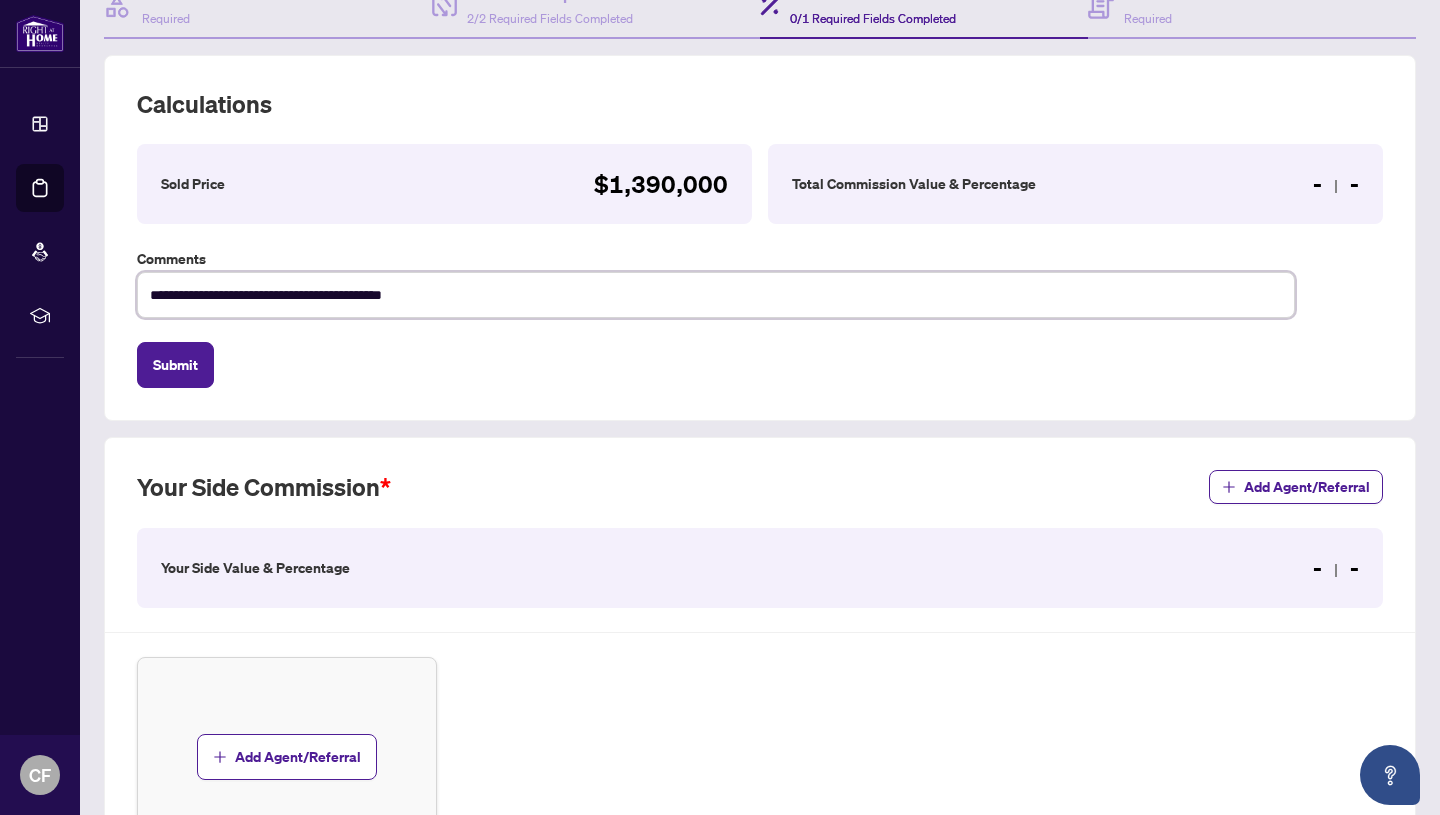 type on "**********" 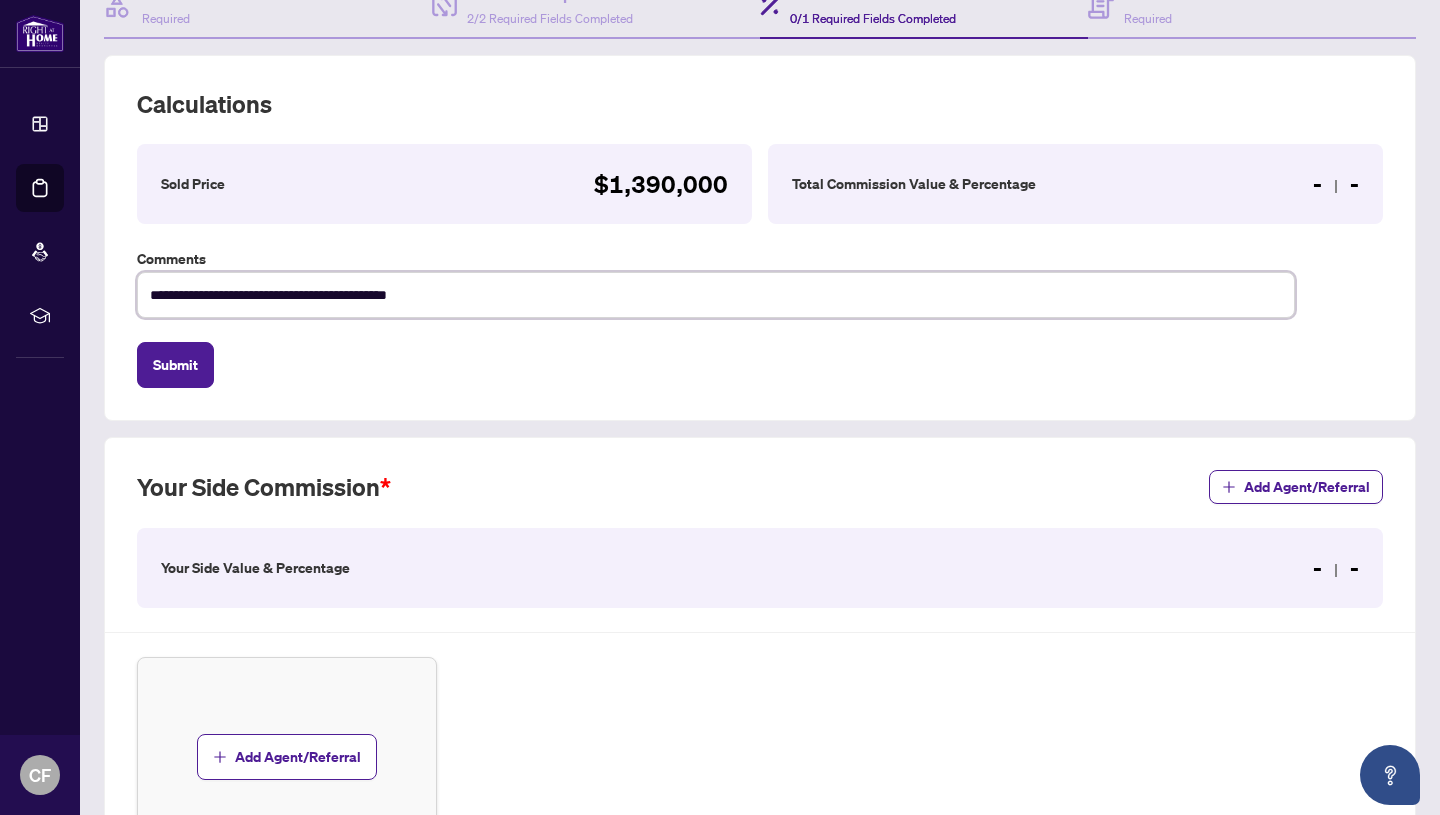 type on "**********" 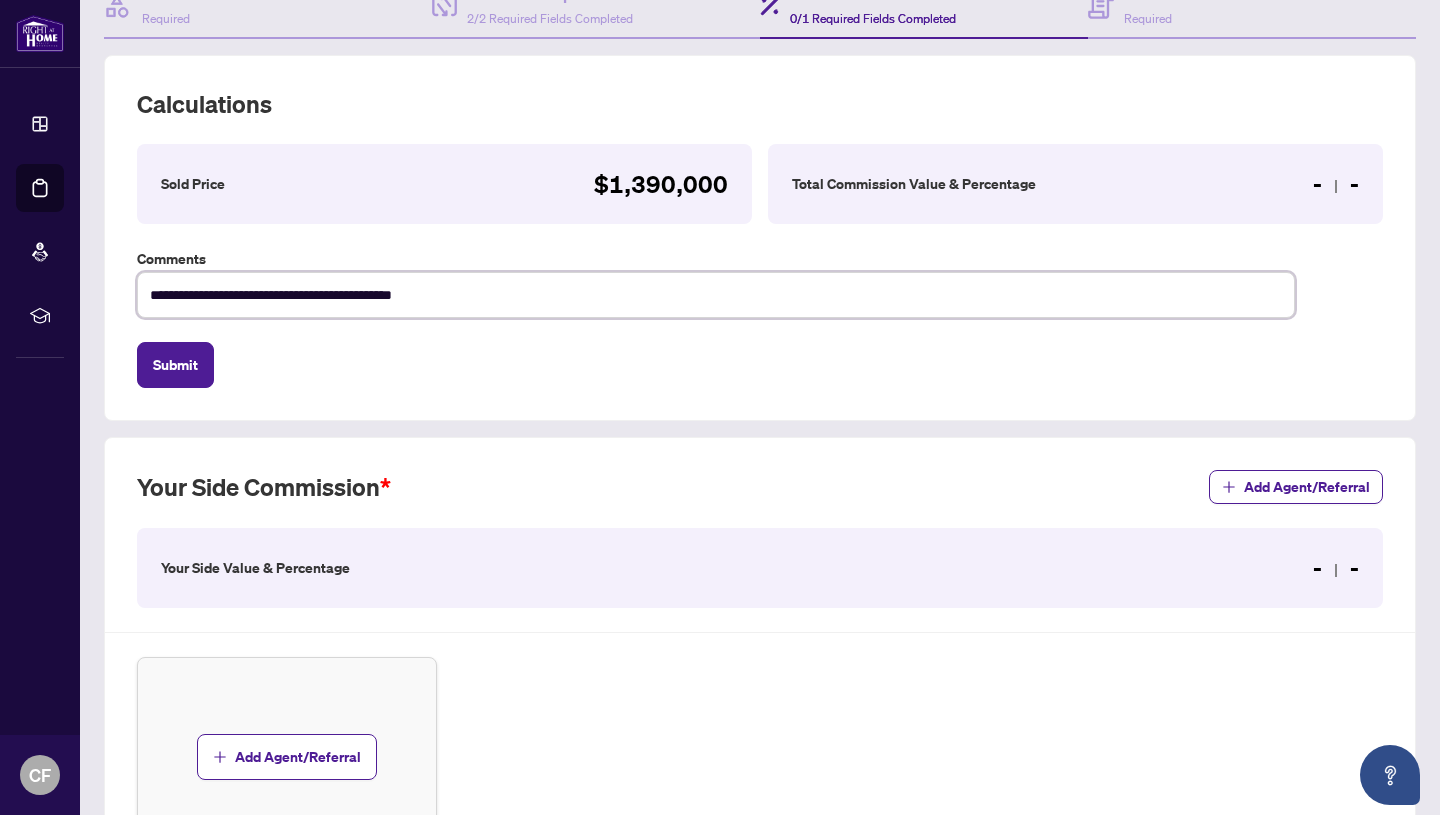 type on "**********" 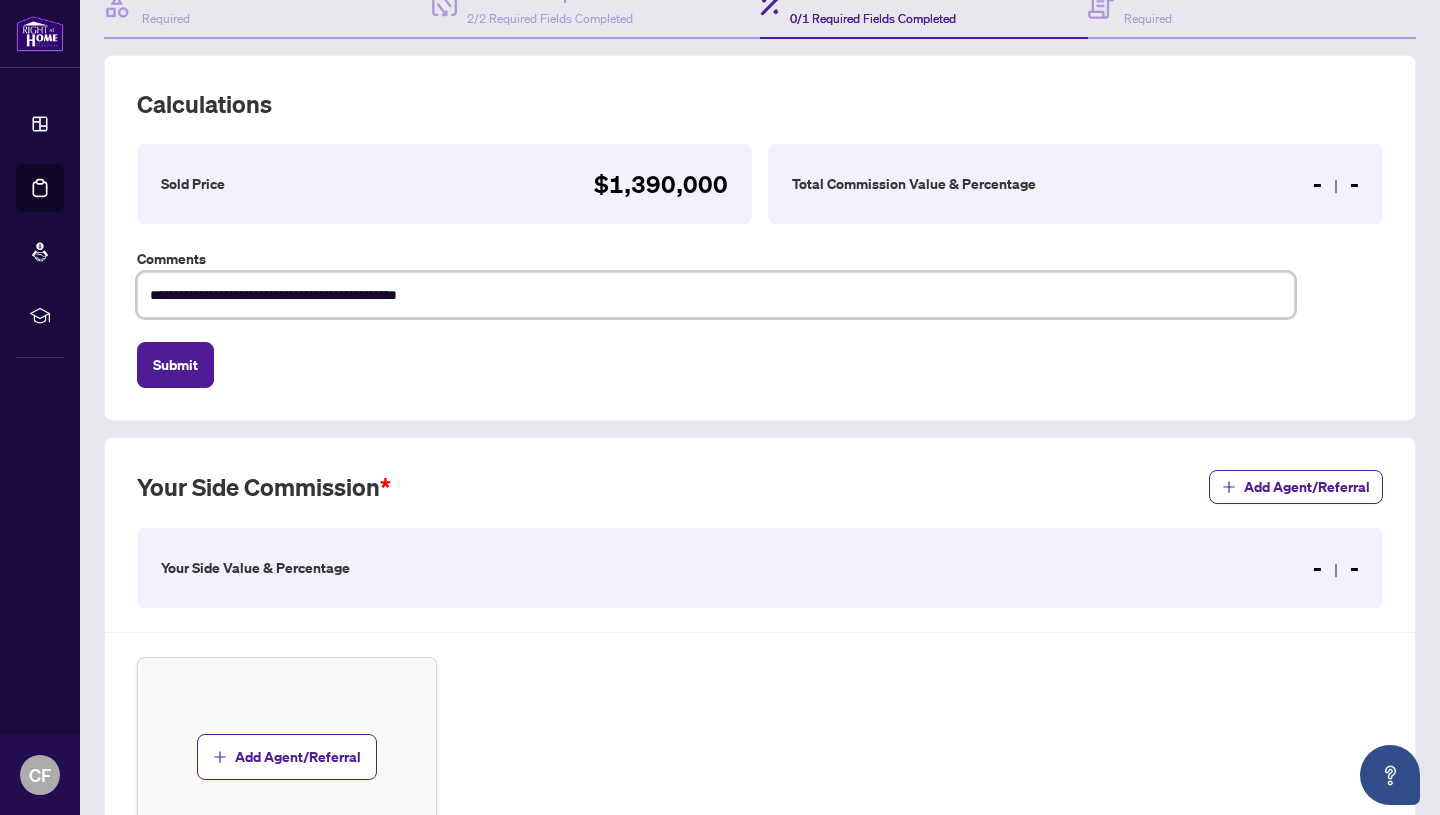 type on "**********" 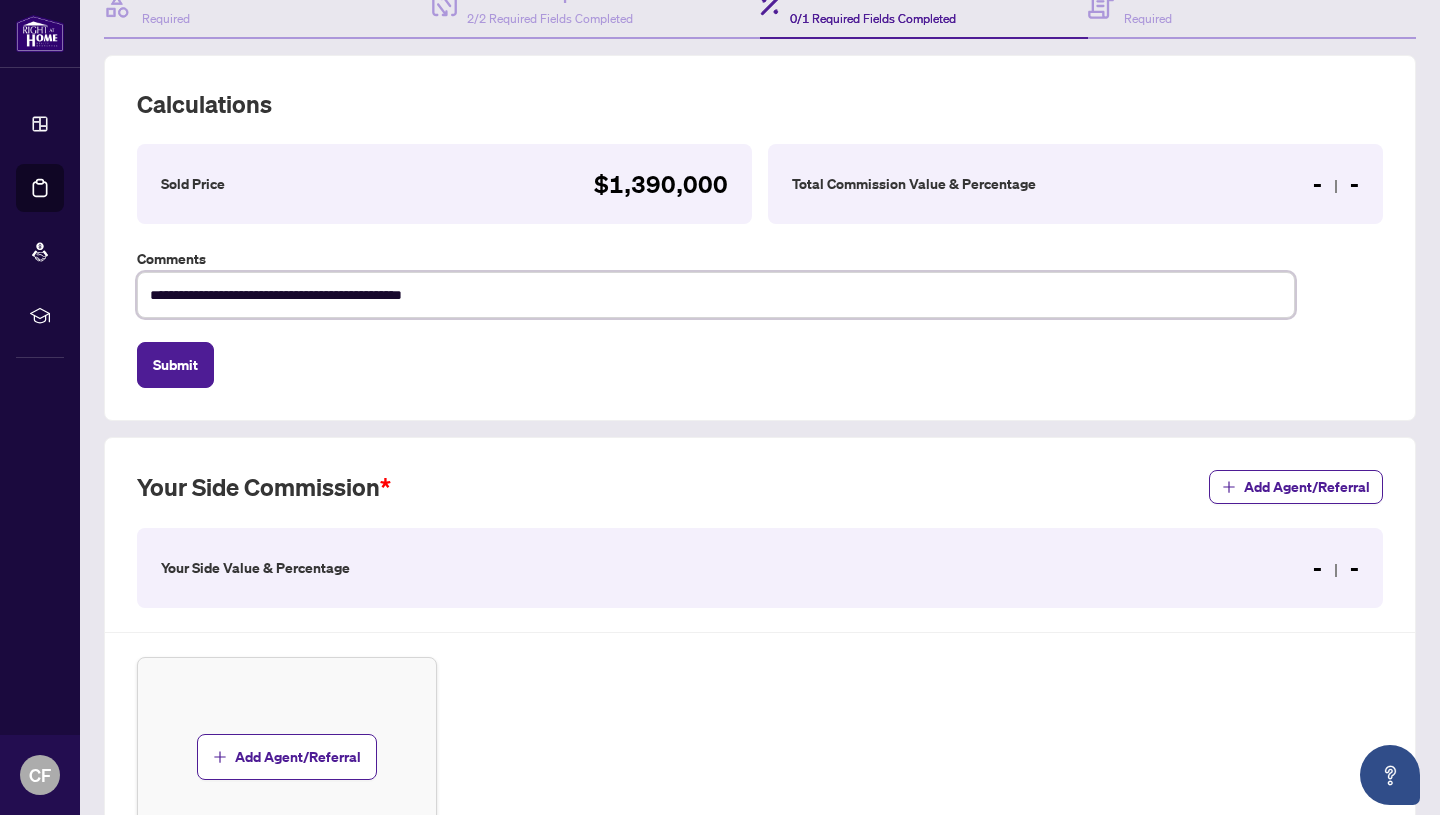 type on "**********" 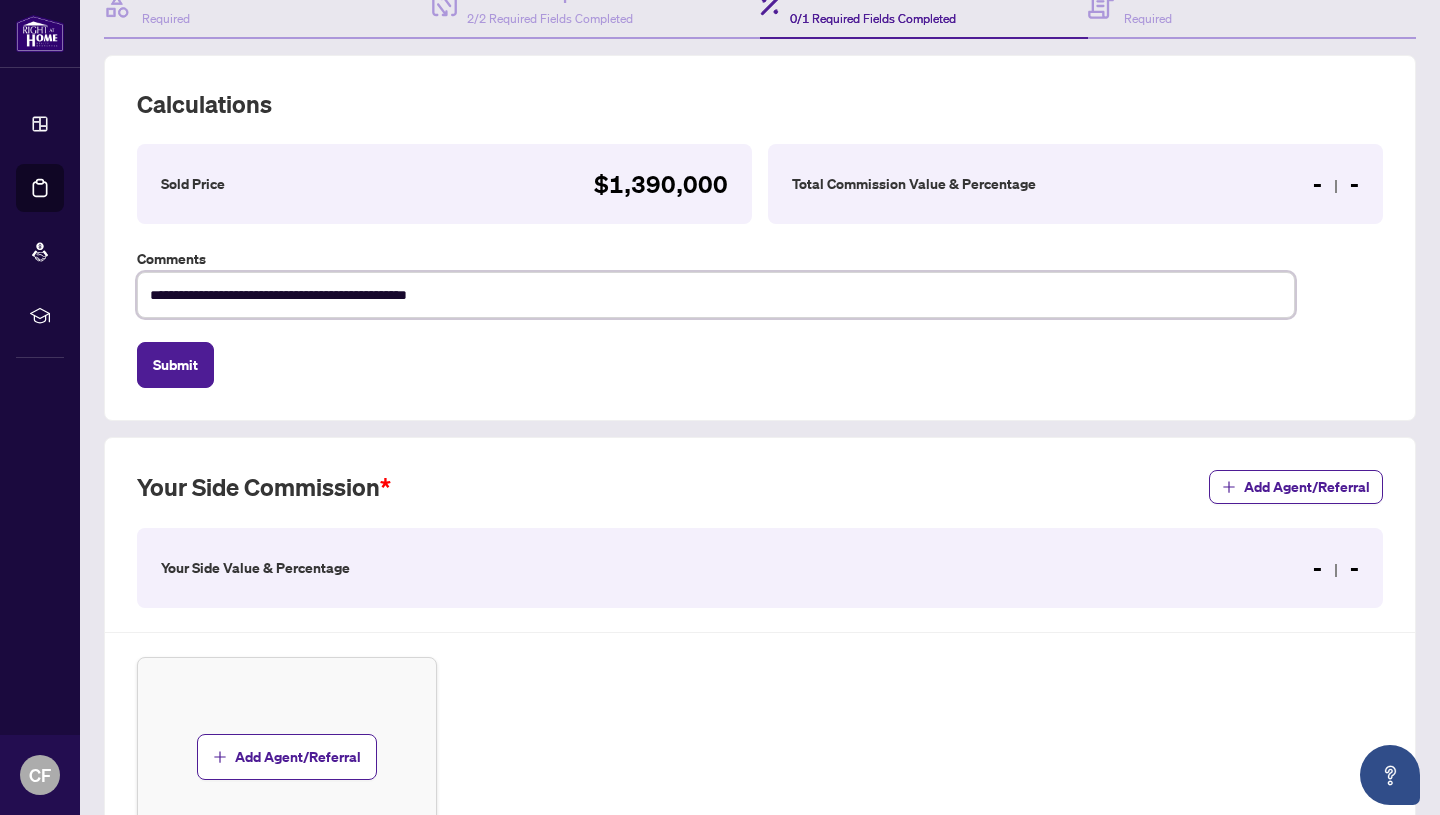 type on "**********" 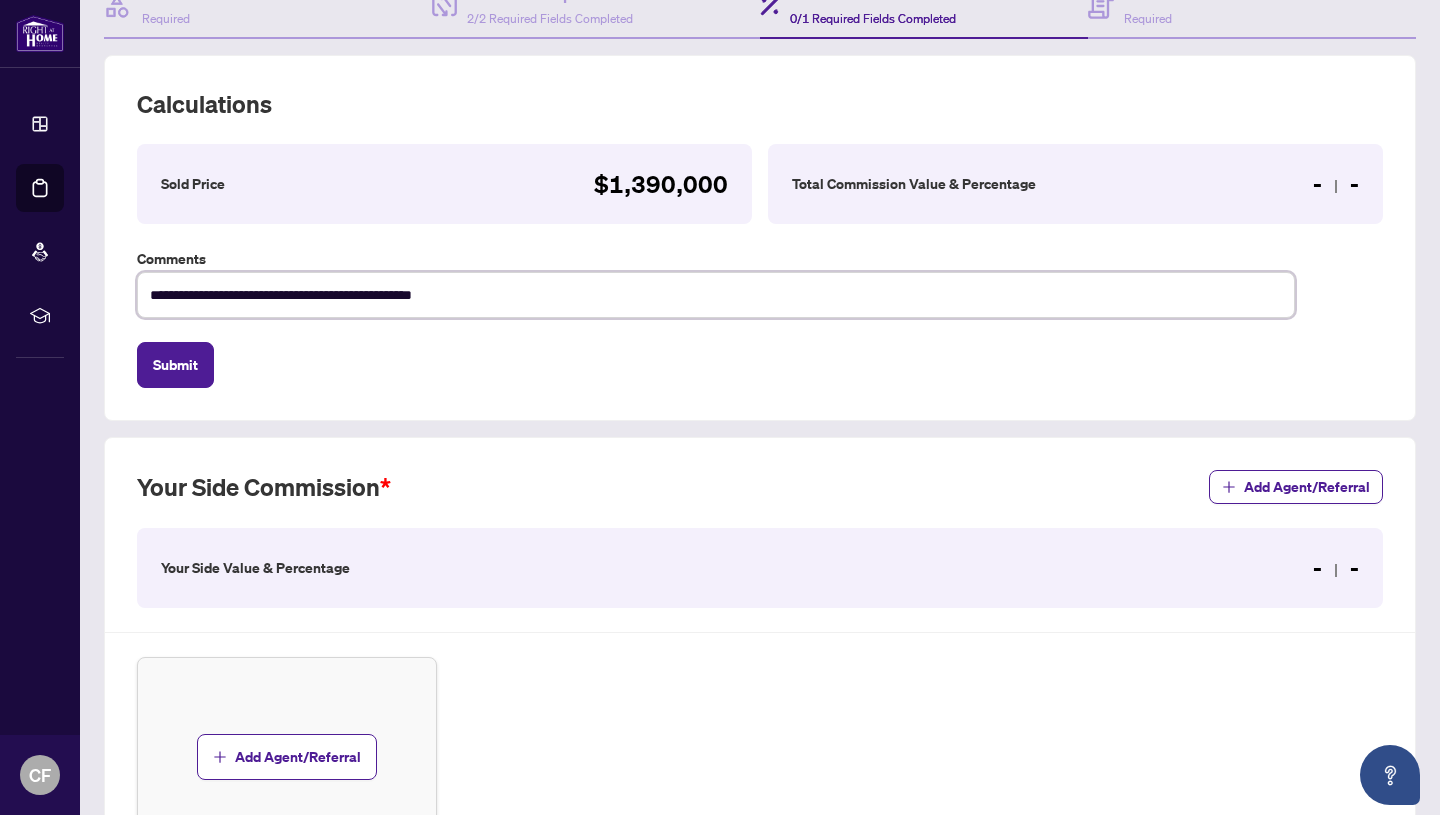 type on "**********" 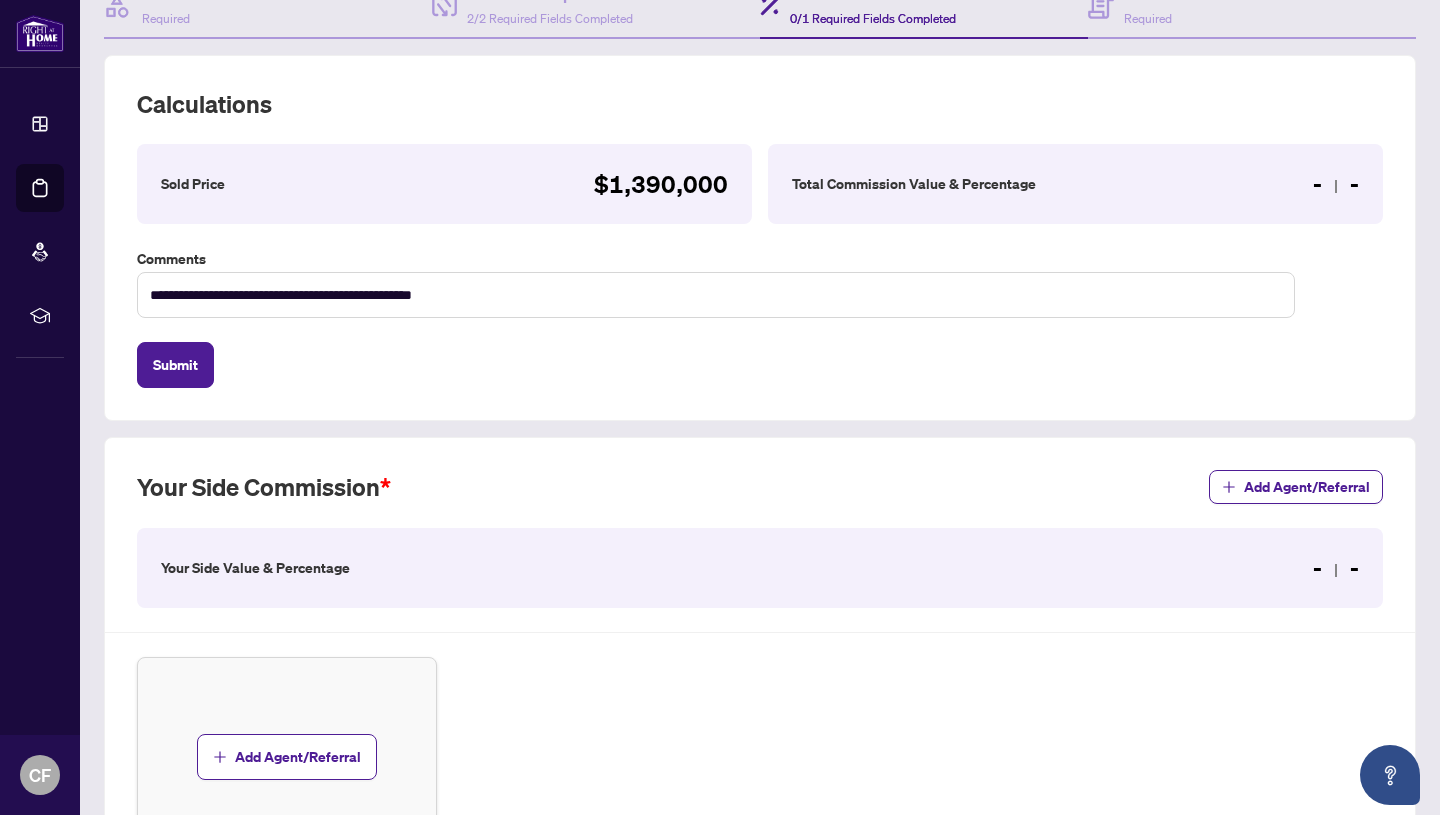 click on "Your Side Commission Add Agent/Referral Your Side Value & Percentage -     - Add Agent/Referral" at bounding box center (760, 663) 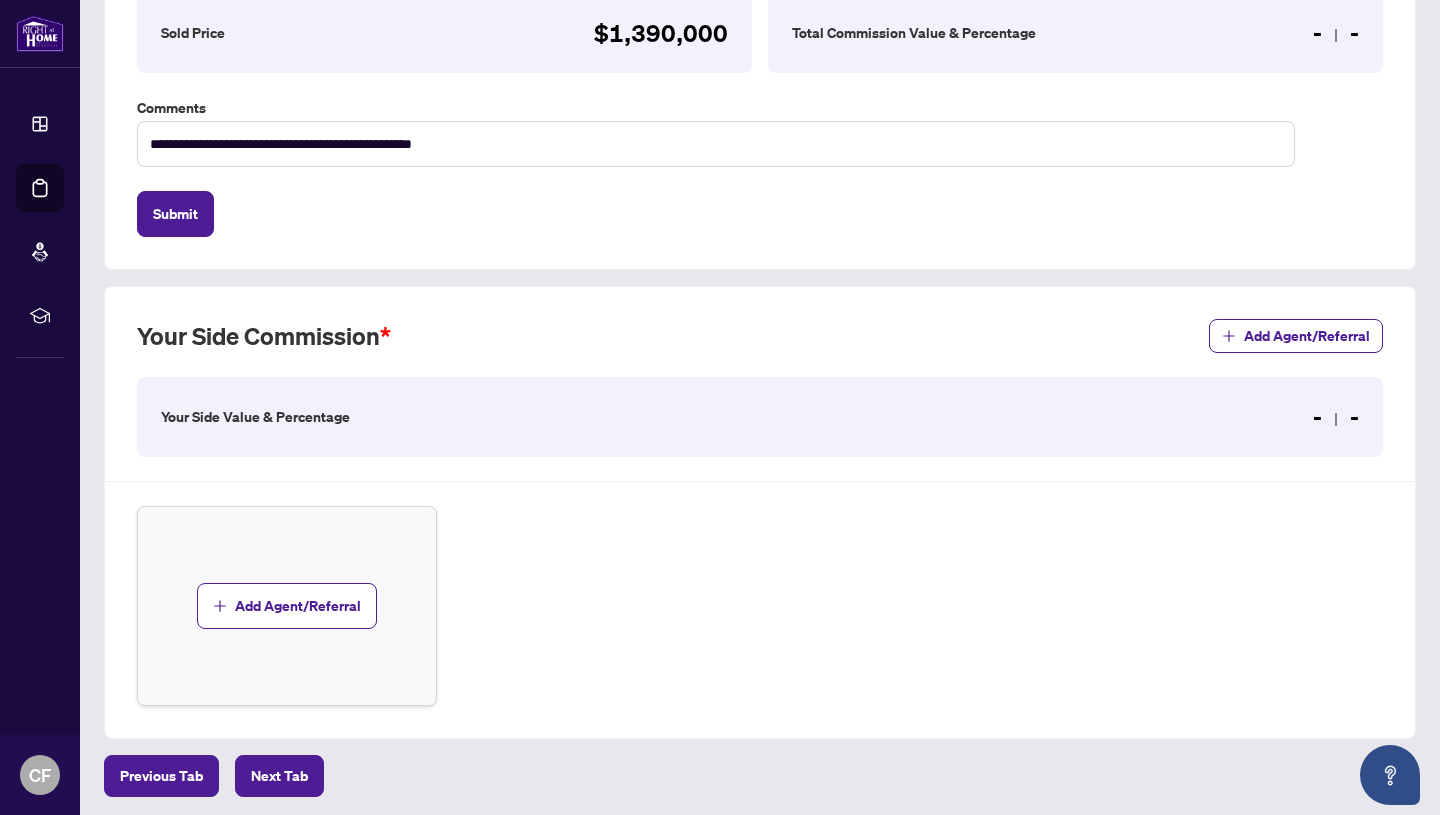 scroll, scrollTop: 375, scrollLeft: 0, axis: vertical 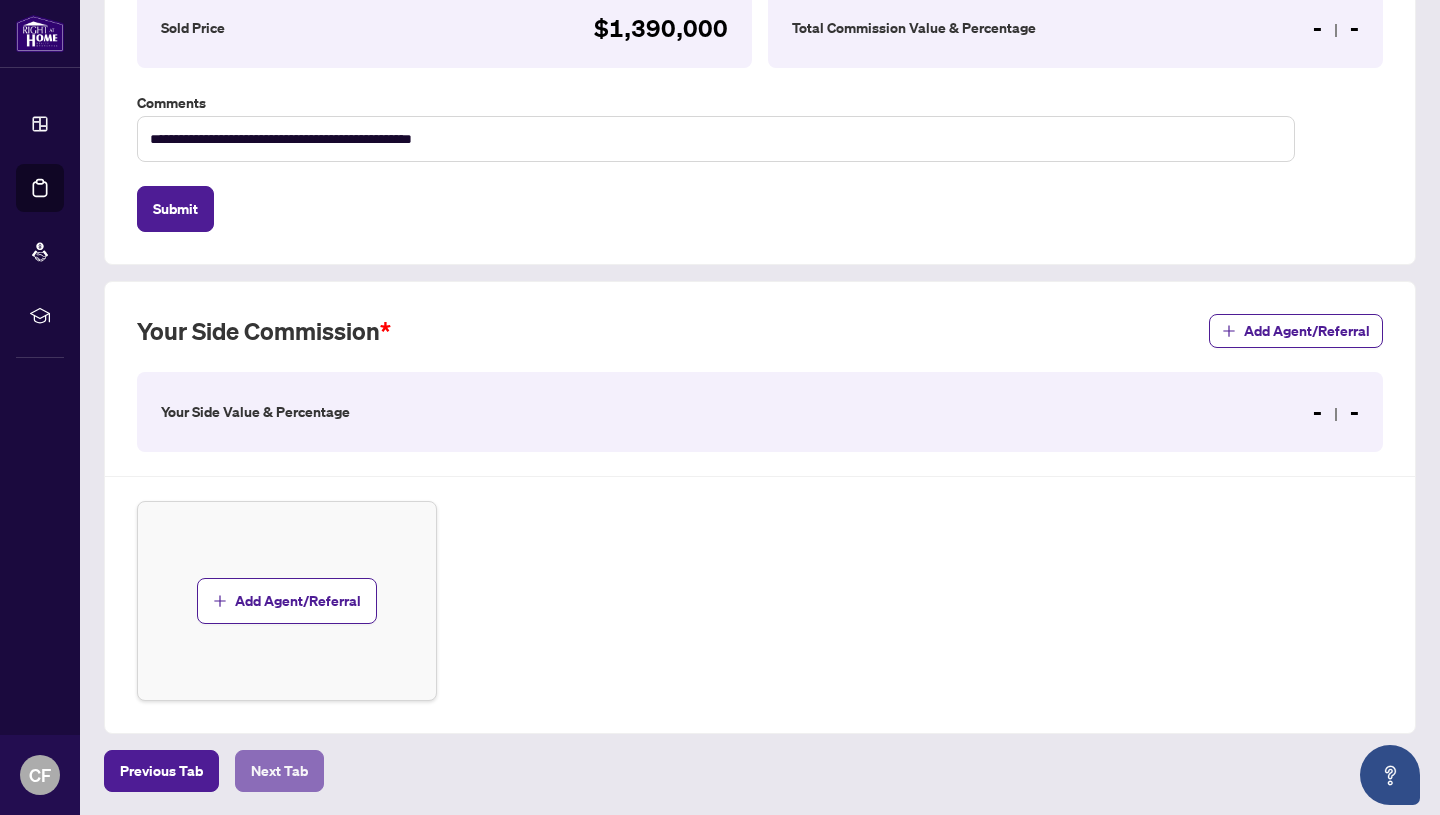 click on "Next Tab" at bounding box center (279, 771) 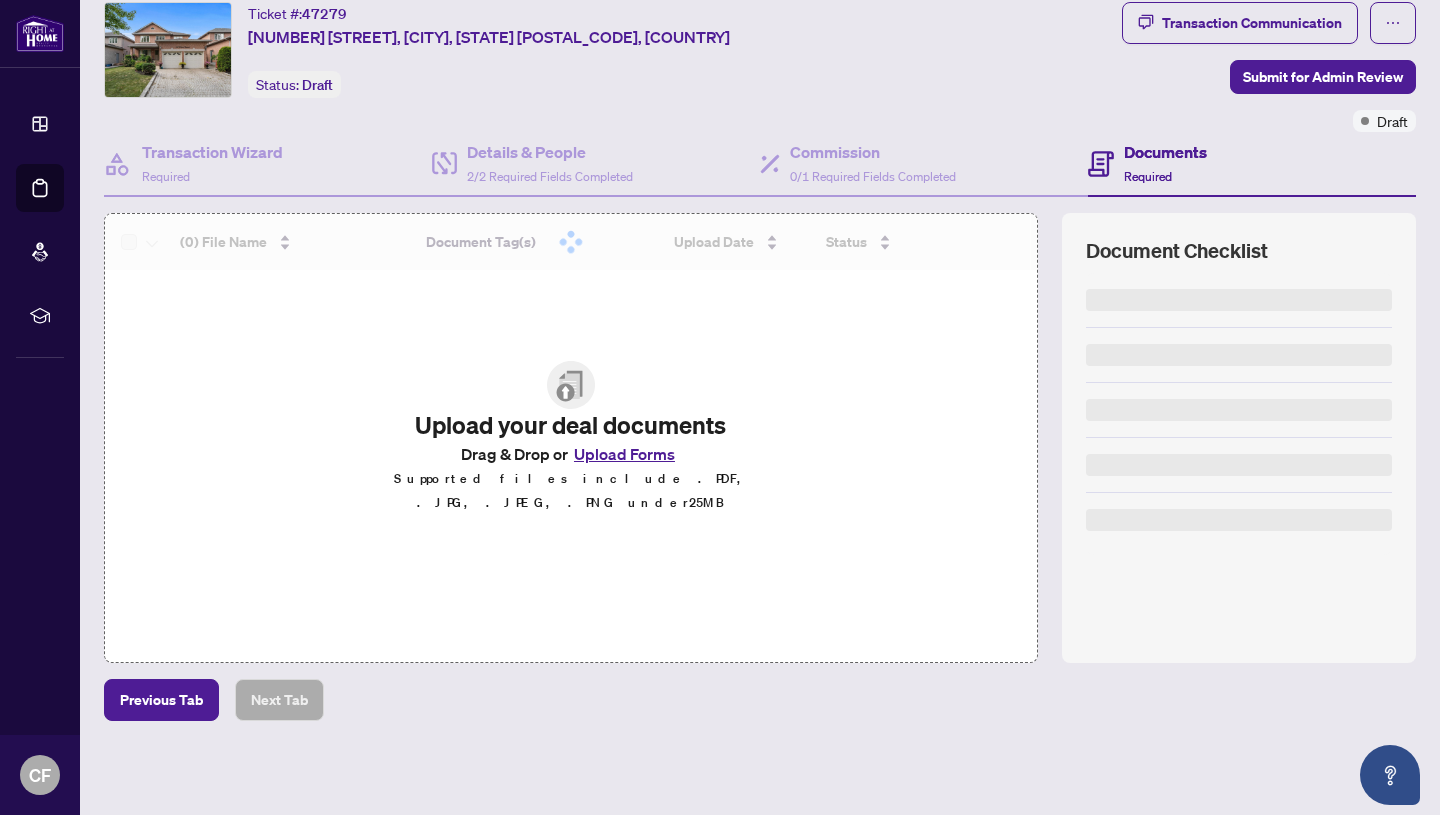 scroll, scrollTop: 0, scrollLeft: 0, axis: both 